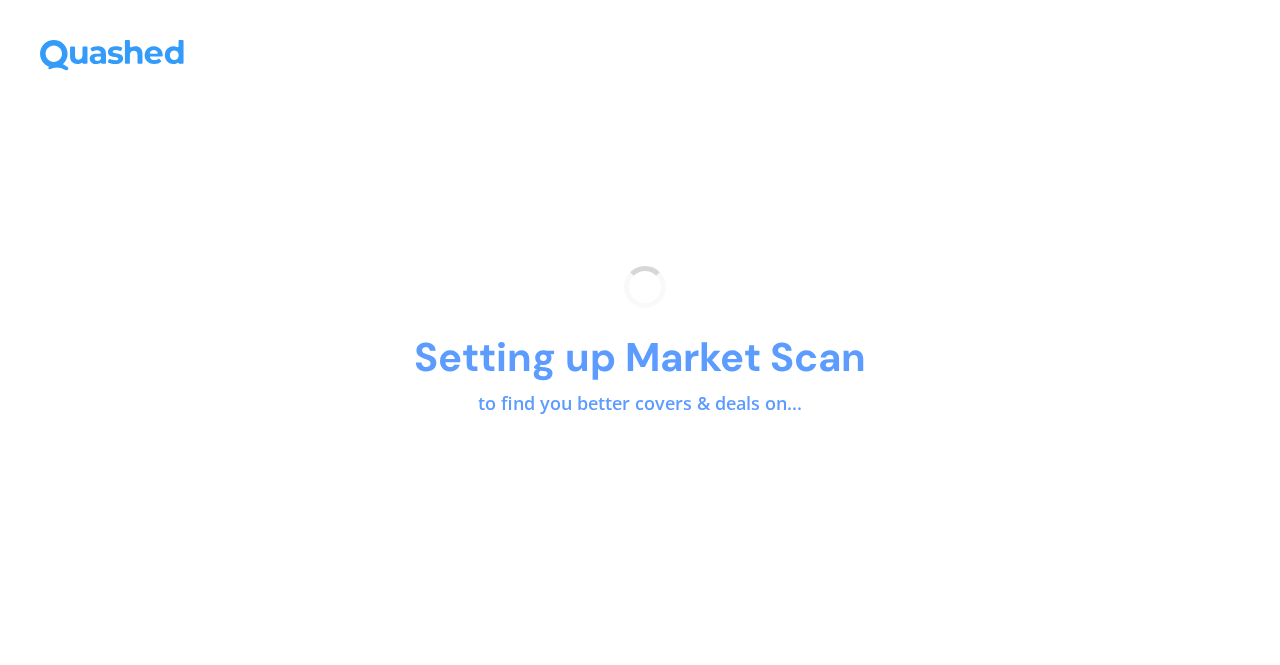 scroll, scrollTop: 0, scrollLeft: 0, axis: both 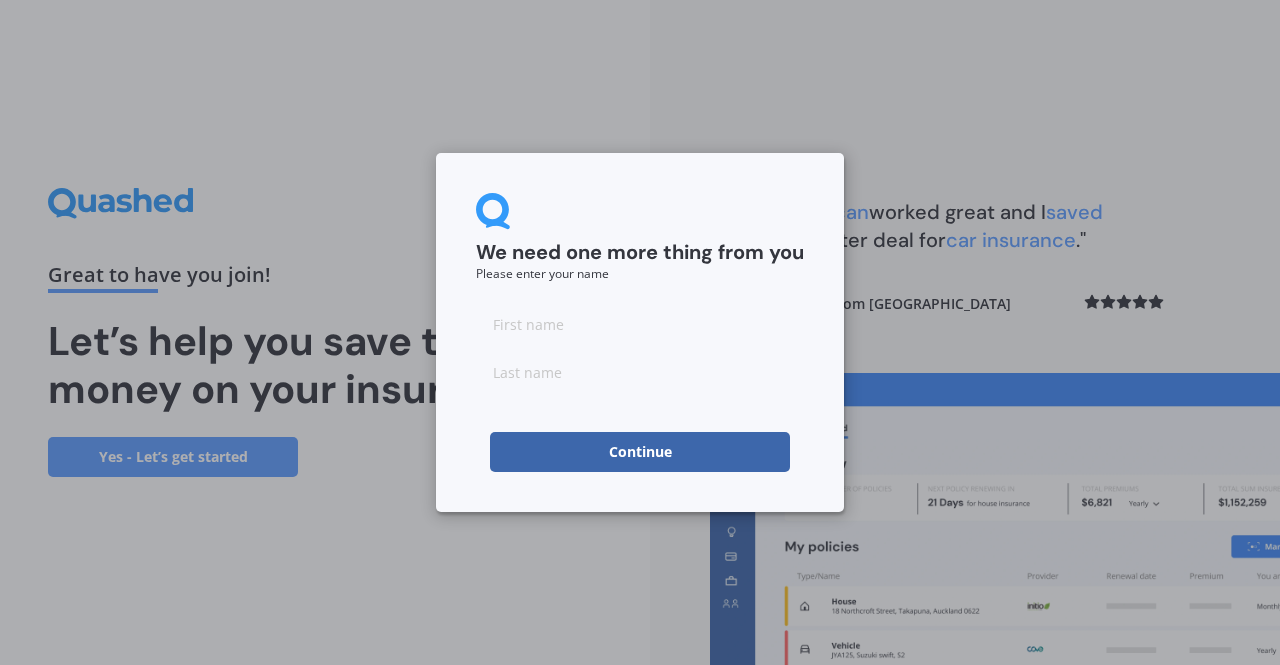 click at bounding box center [640, 324] 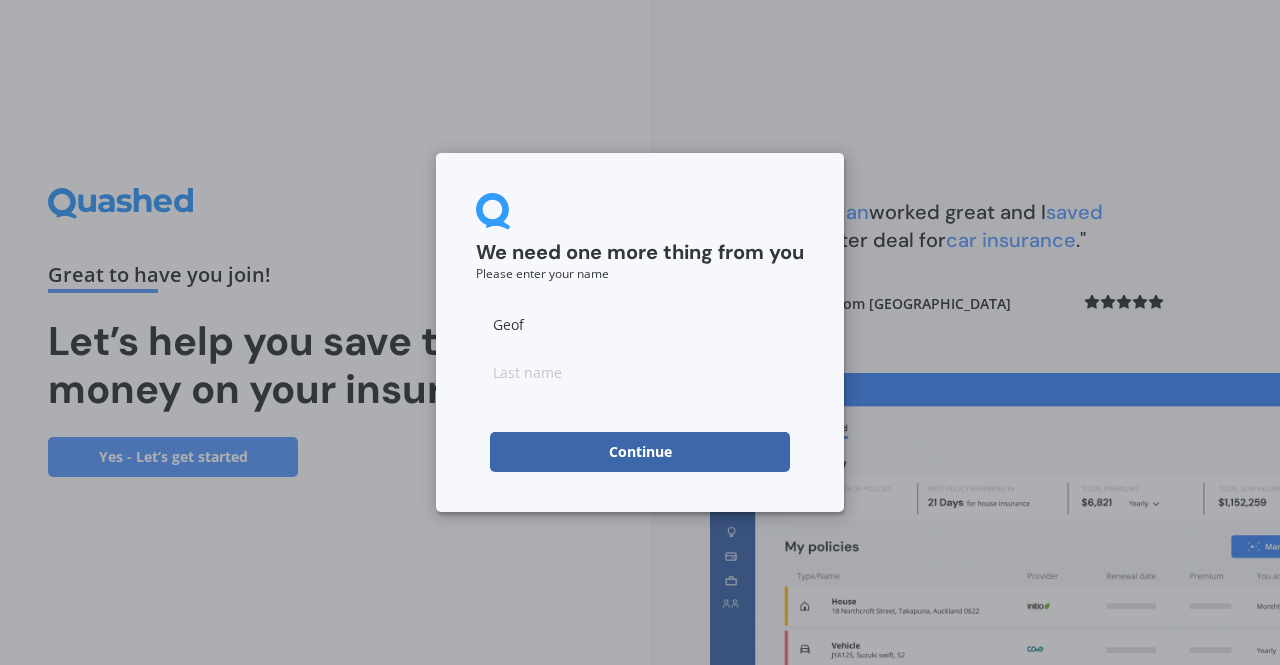 type on "Geof" 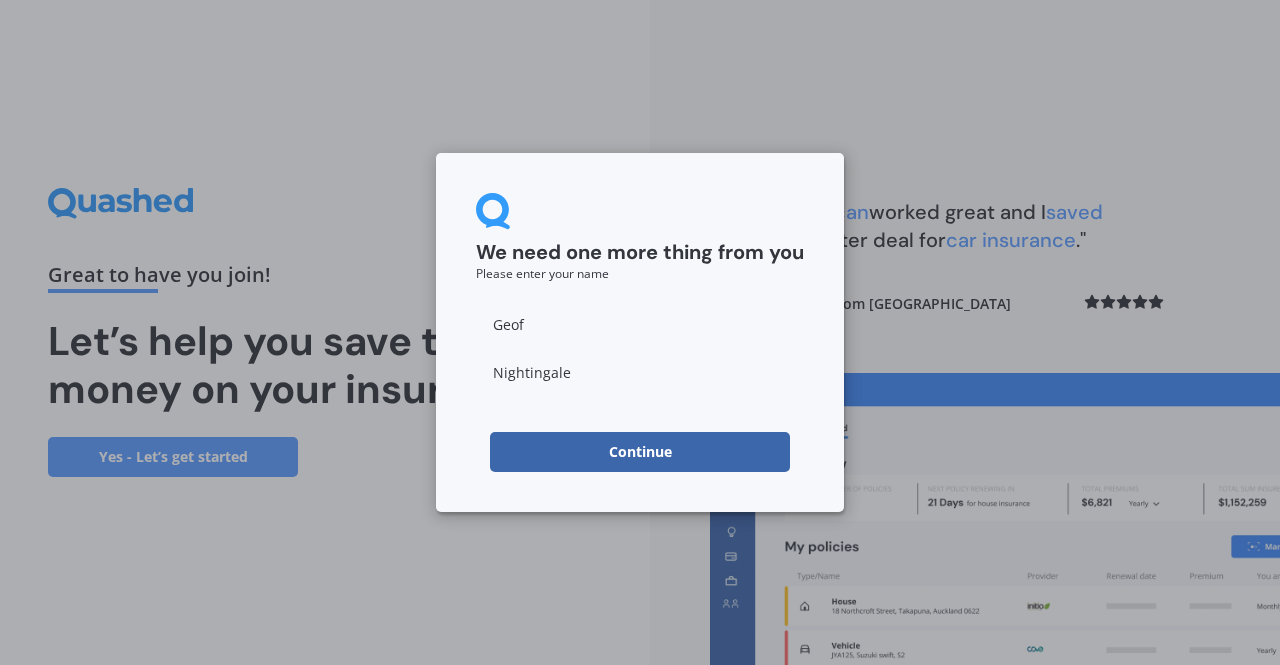 type on "Nightingale" 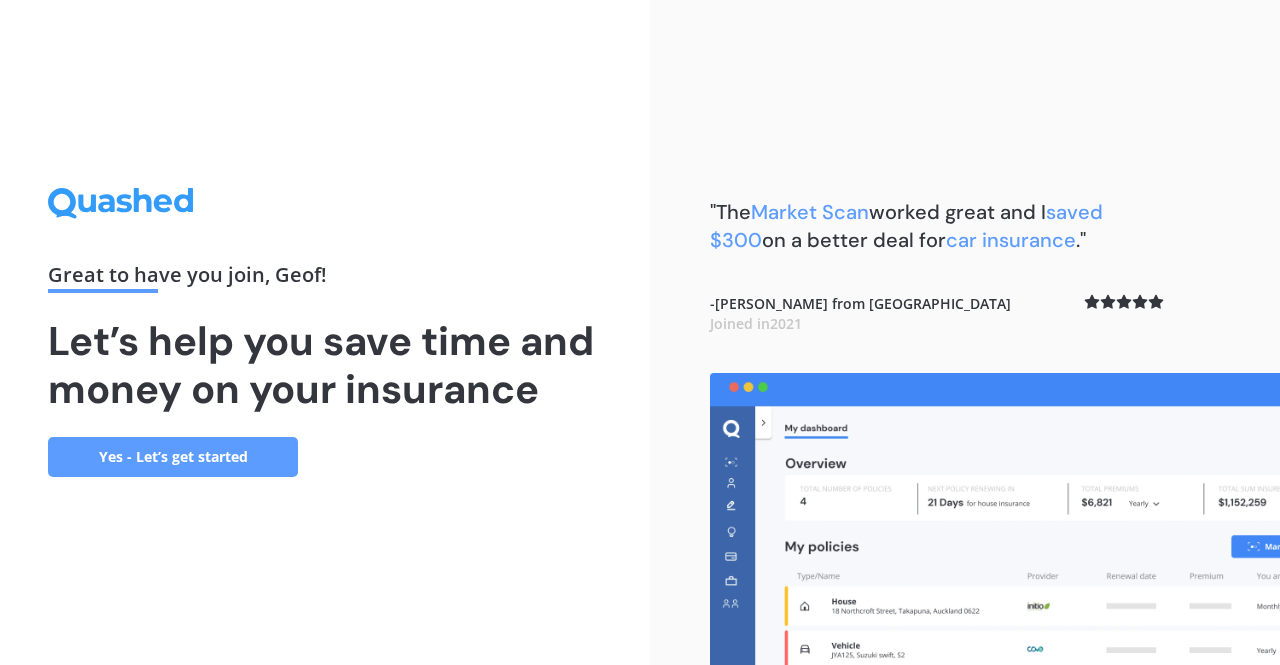 click on "Yes - Let’s get started" at bounding box center [173, 457] 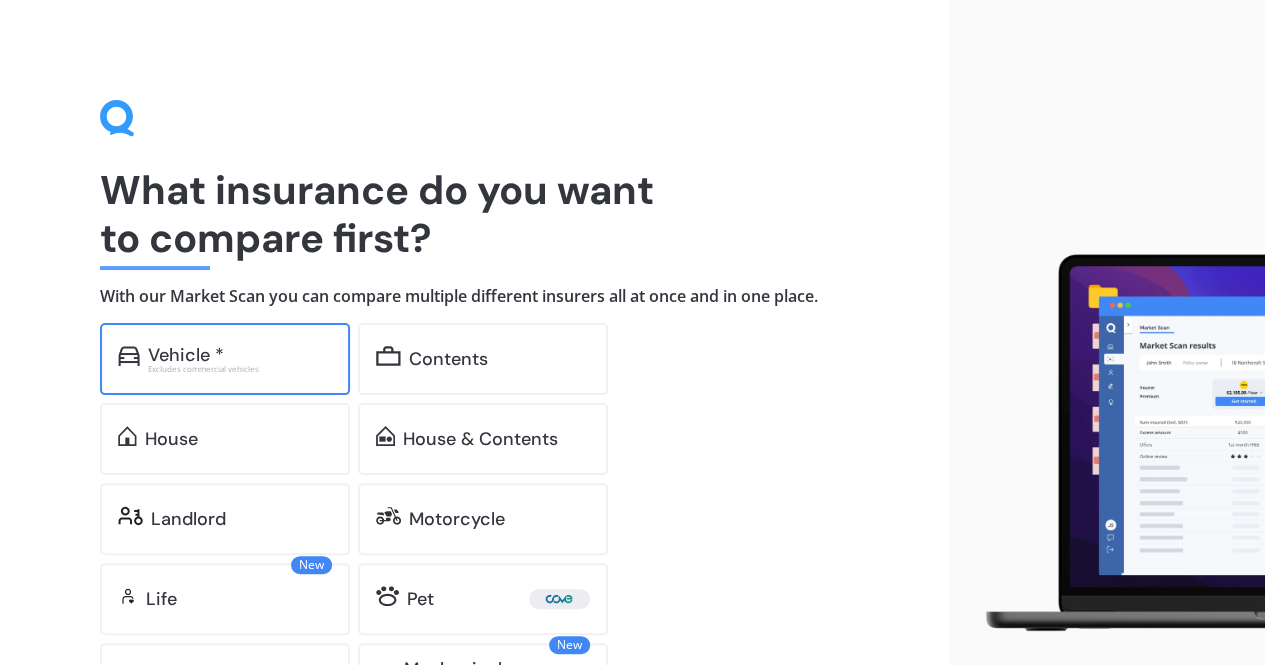 click on "Vehicle *" at bounding box center (186, 355) 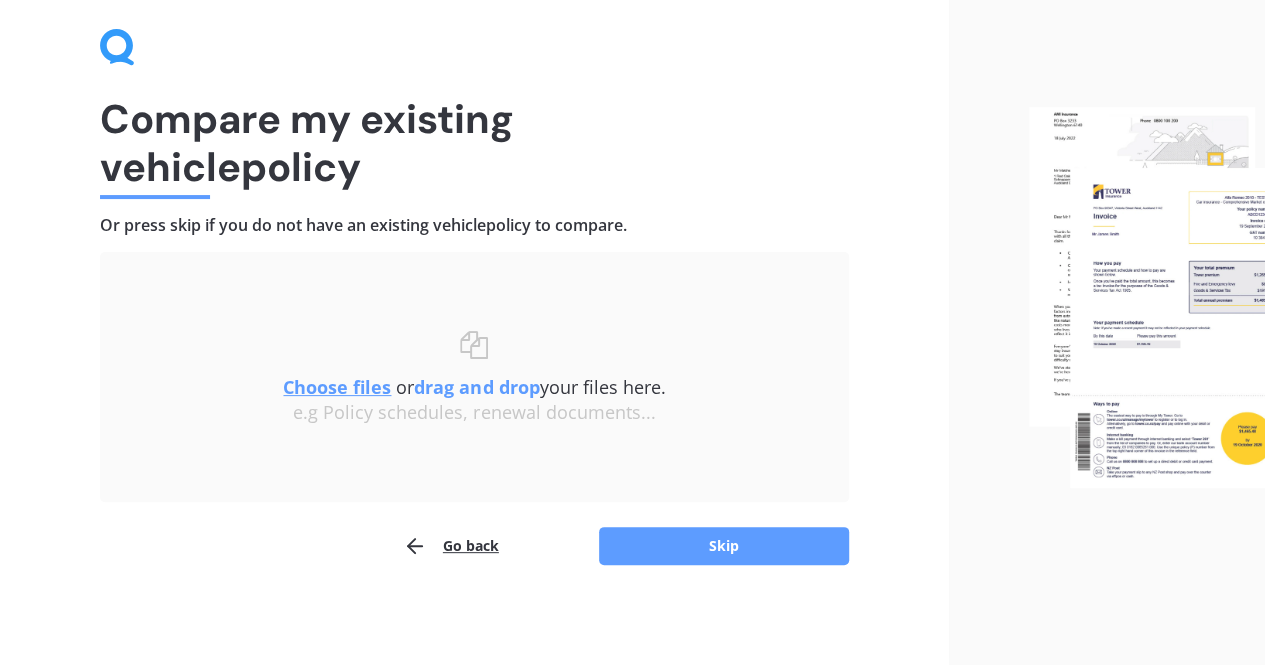 scroll, scrollTop: 0, scrollLeft: 0, axis: both 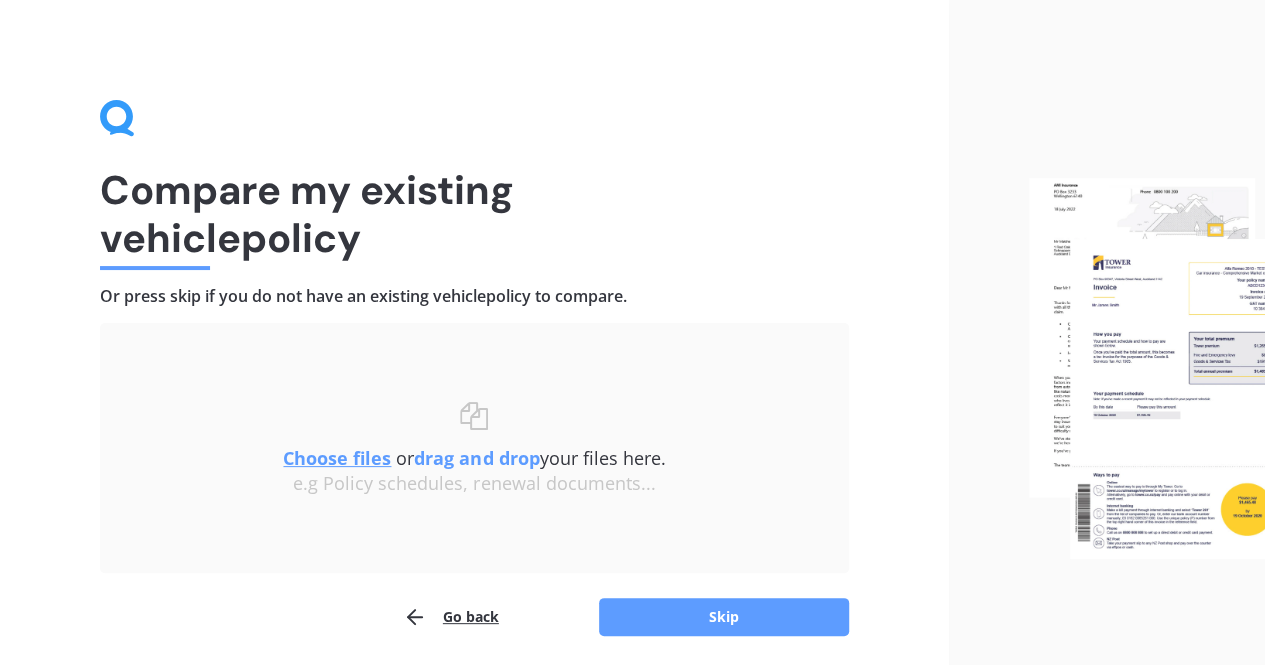 click on "Choose files" at bounding box center (337, 458) 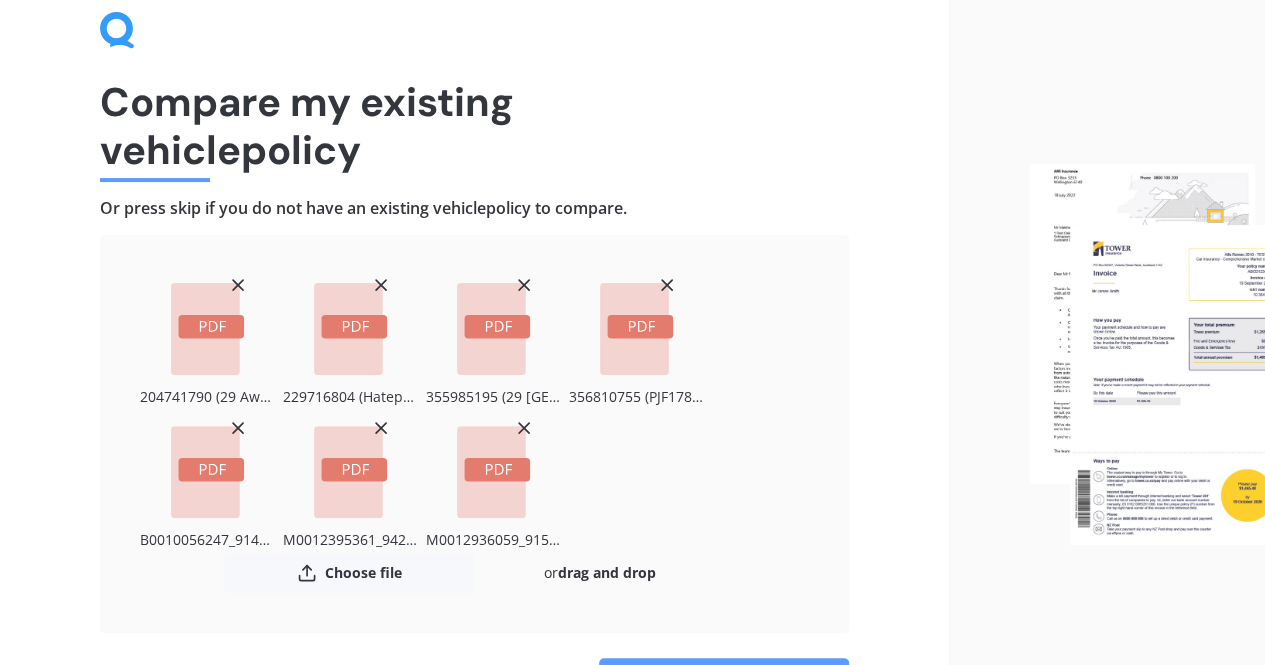 scroll, scrollTop: 219, scrollLeft: 0, axis: vertical 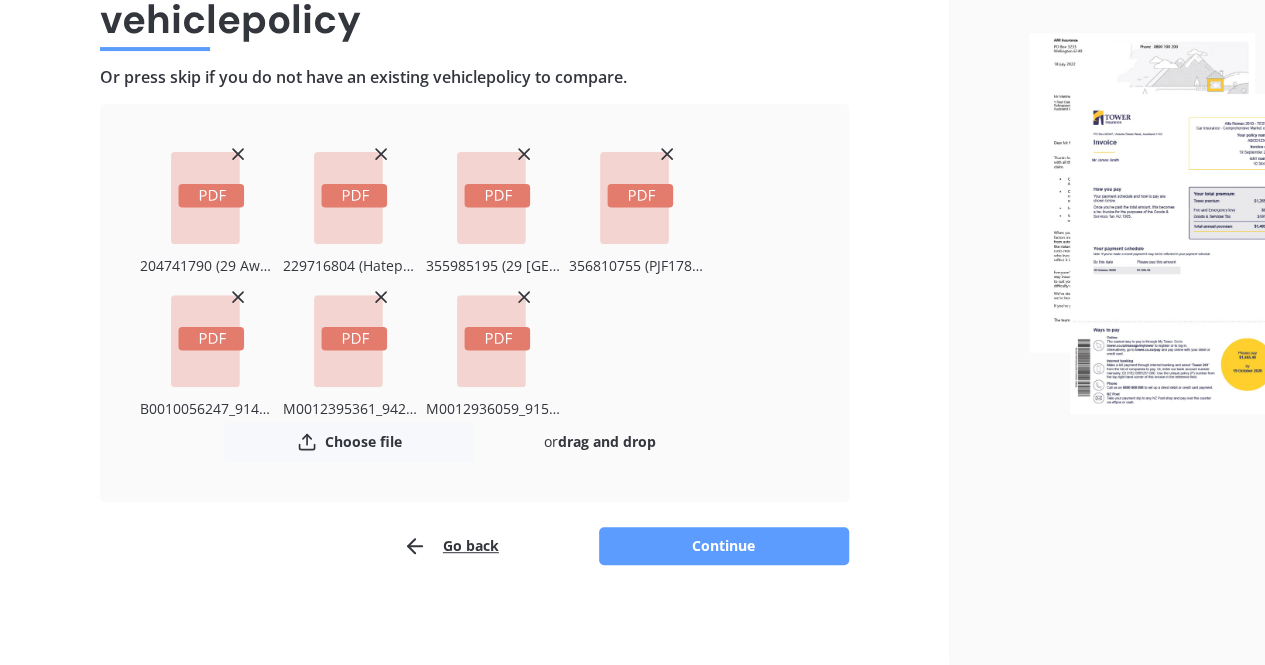 click on "Go back" at bounding box center [451, 546] 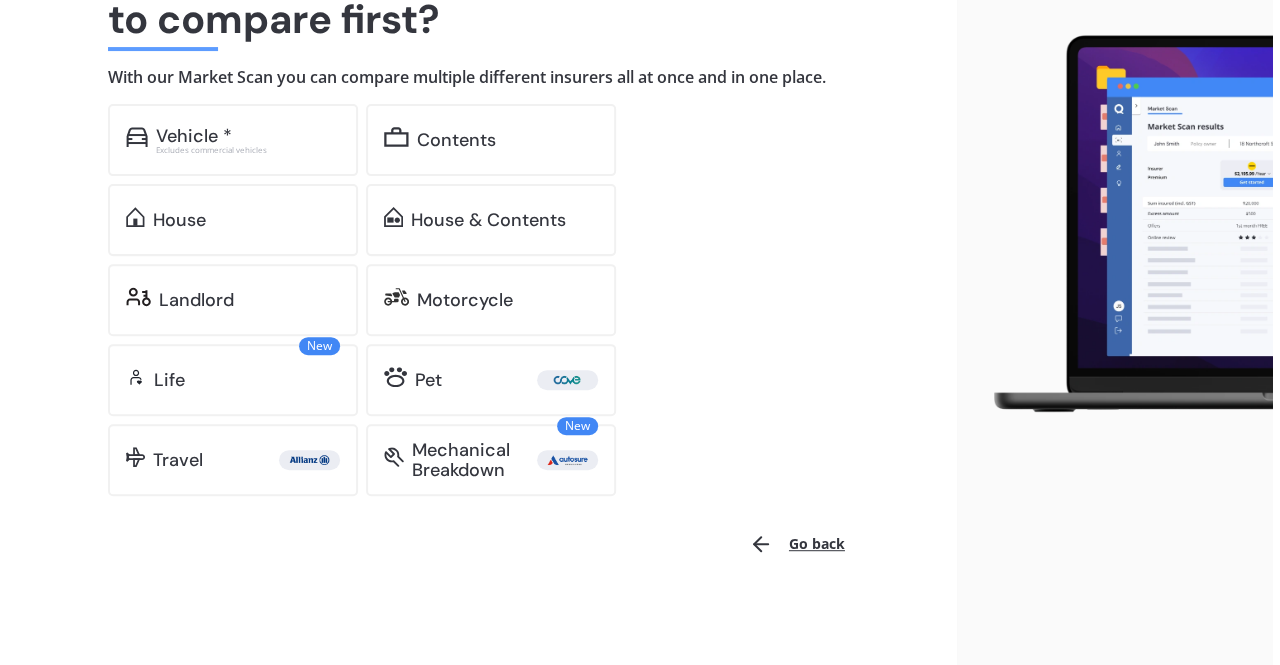scroll, scrollTop: 0, scrollLeft: 0, axis: both 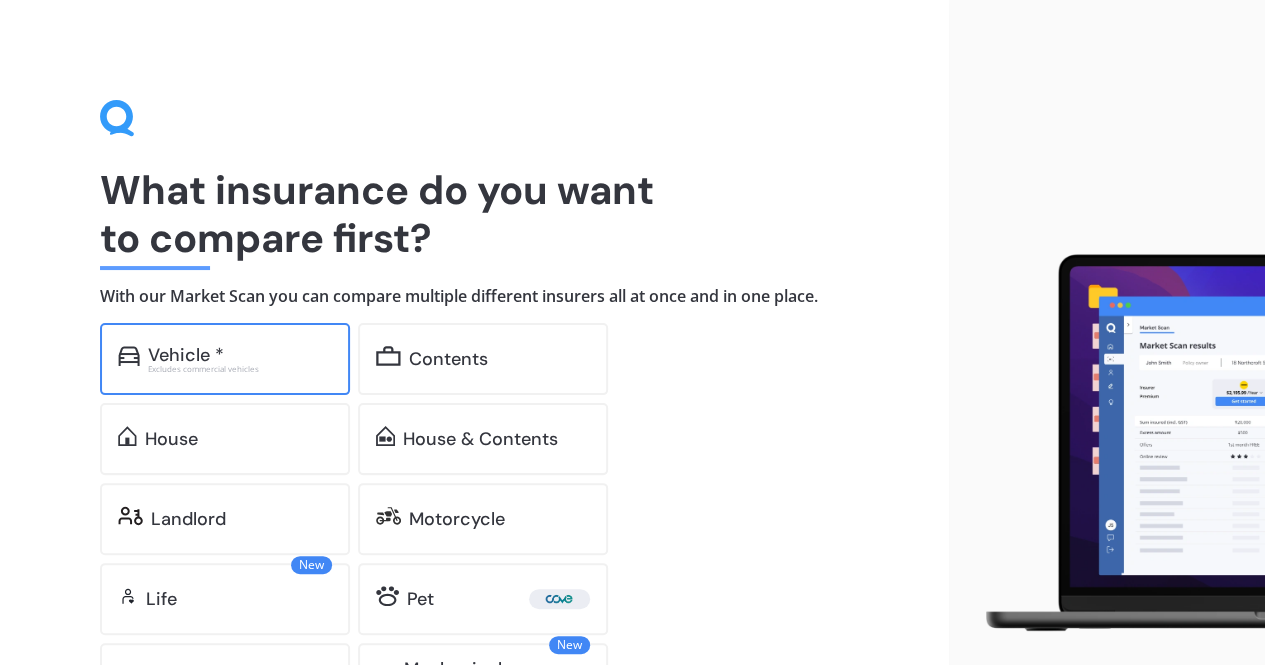 click on "Vehicle *" at bounding box center (186, 355) 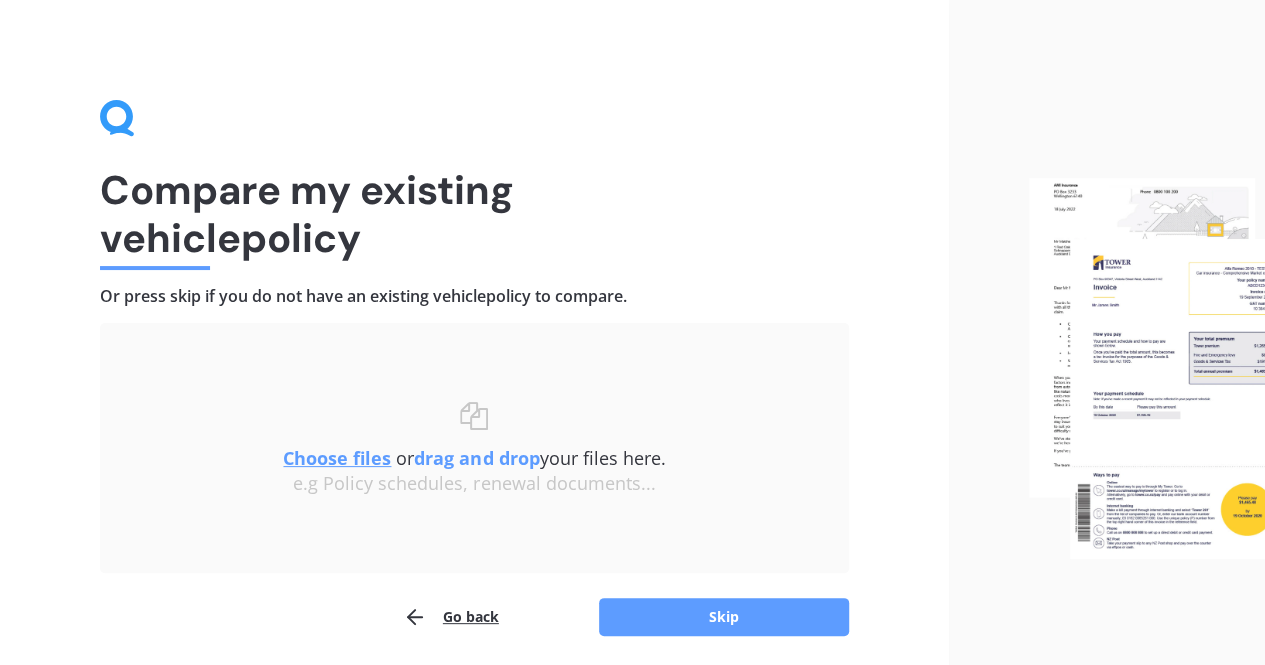 click on "Choose files" at bounding box center (337, 458) 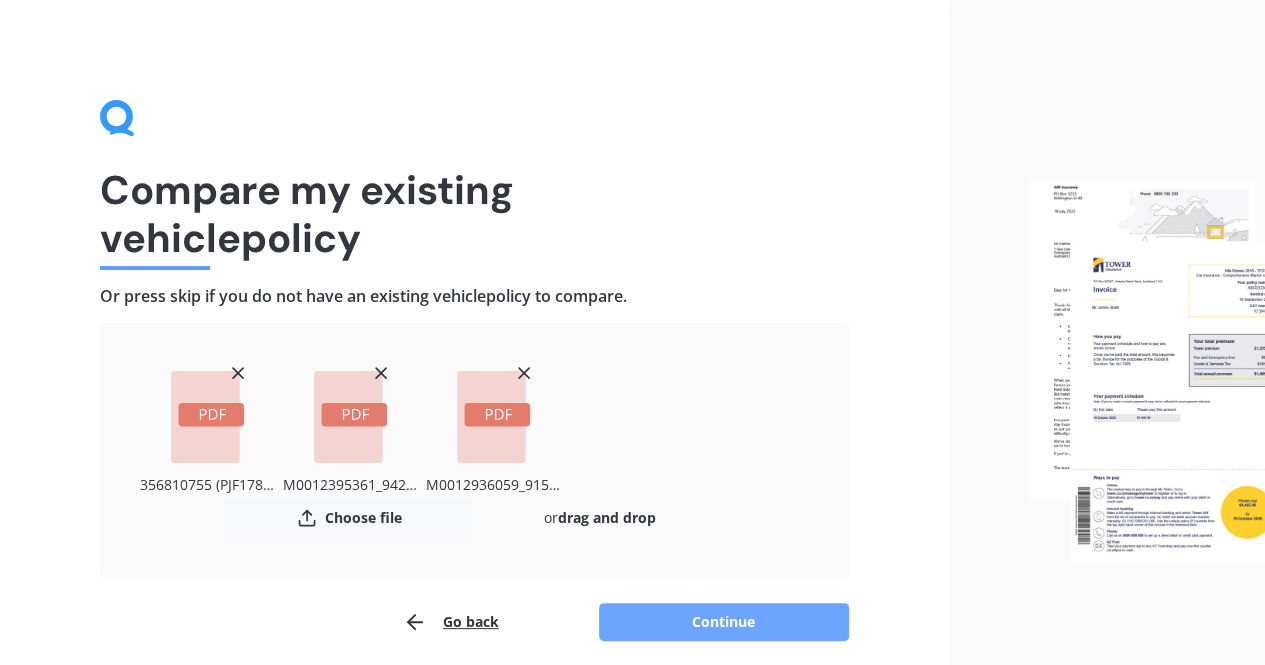 click on "Continue" at bounding box center [724, 622] 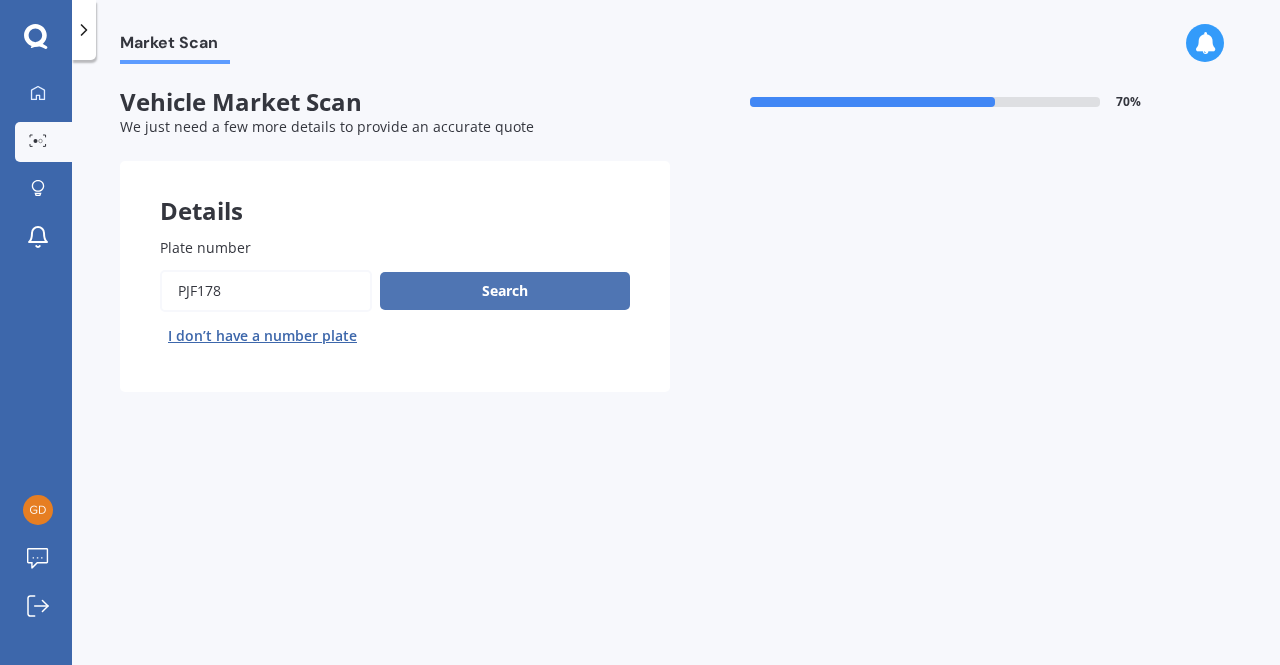 click on "Search" at bounding box center (505, 291) 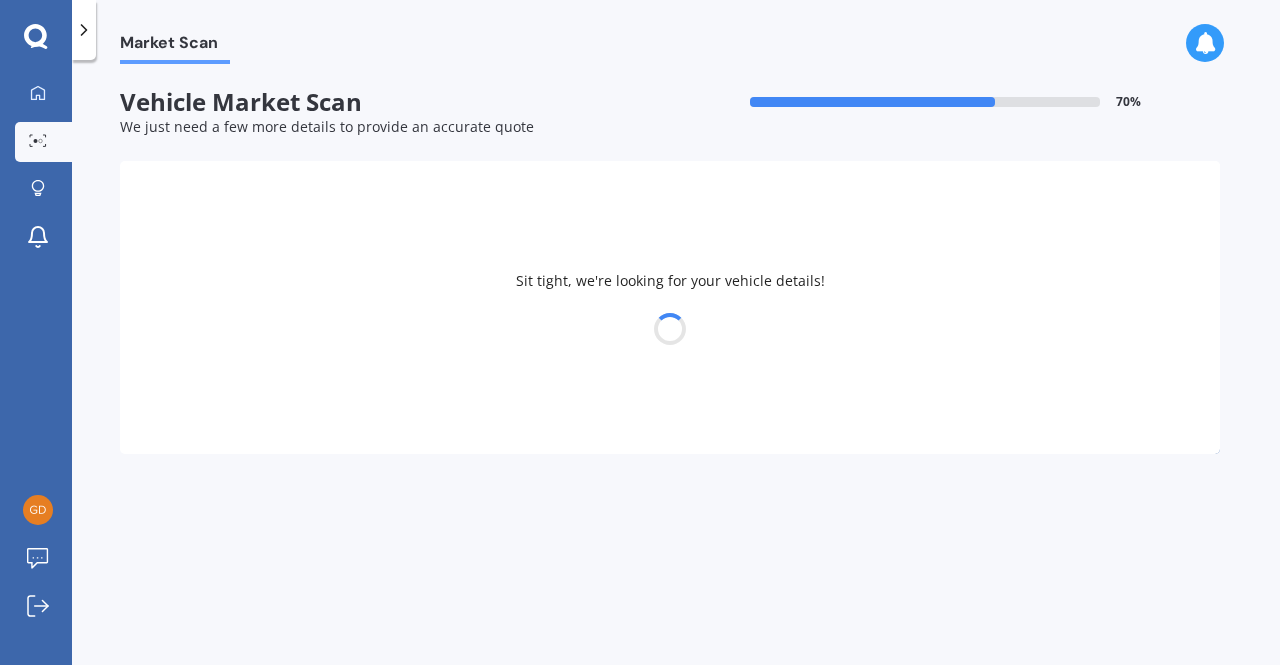 select on "TOYOTA" 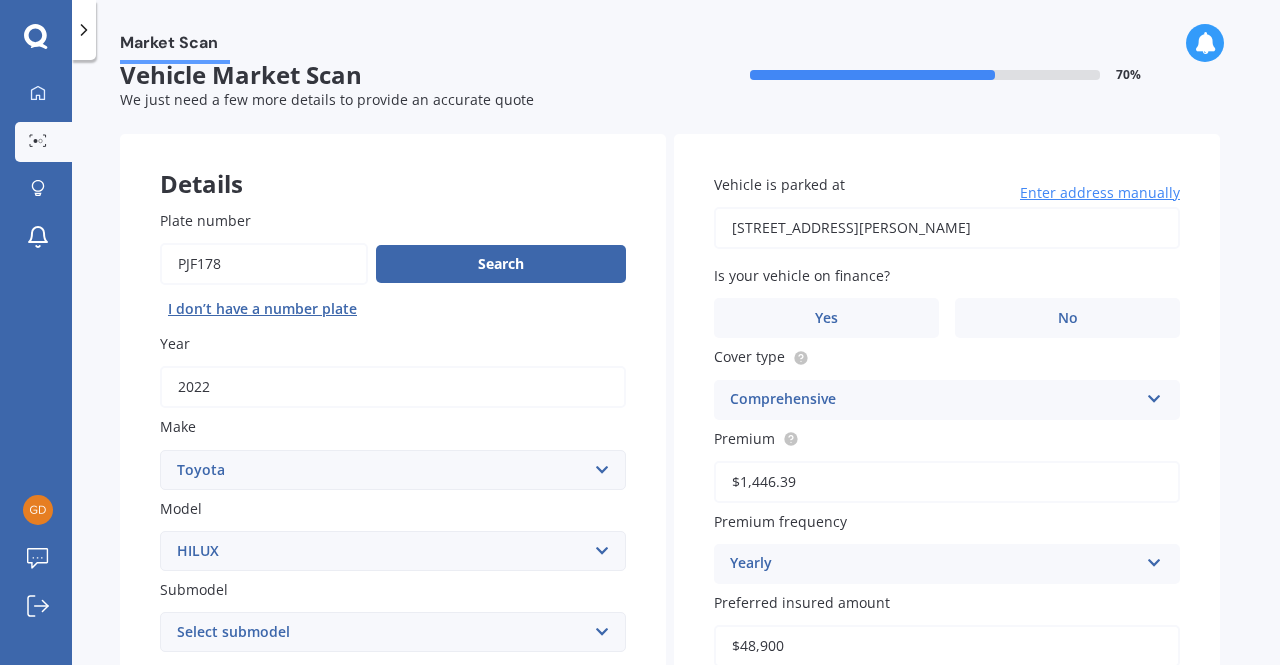 scroll, scrollTop: 0, scrollLeft: 0, axis: both 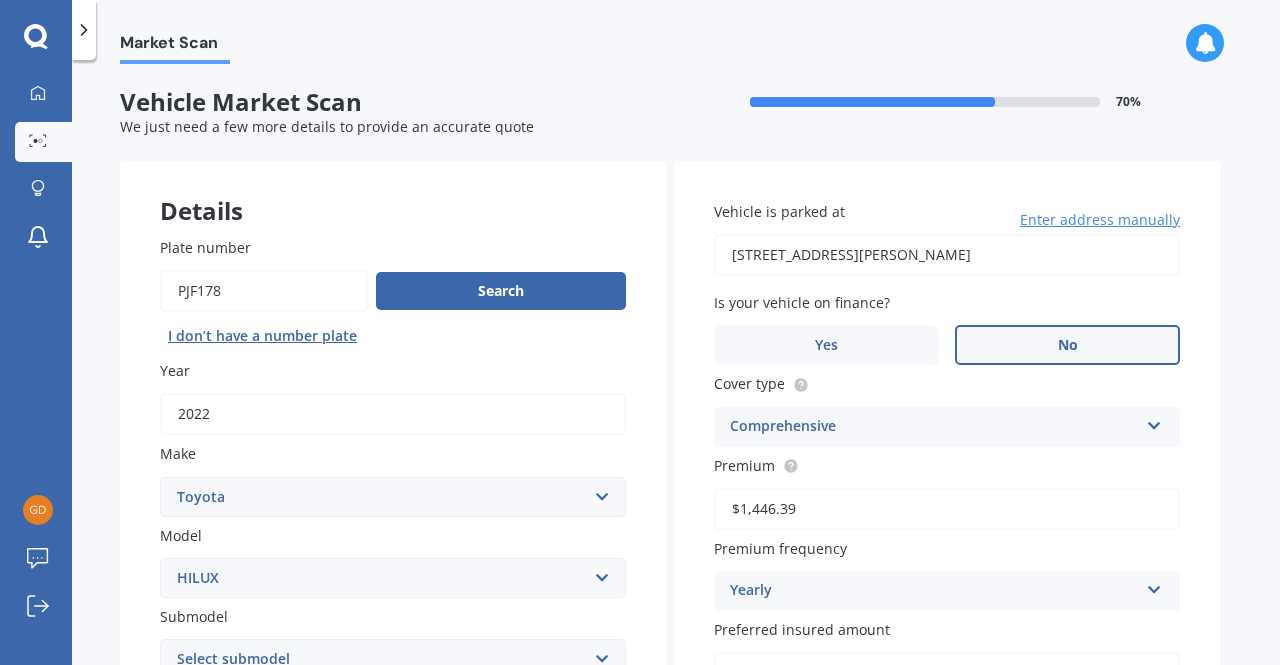 click on "No" at bounding box center [1068, 345] 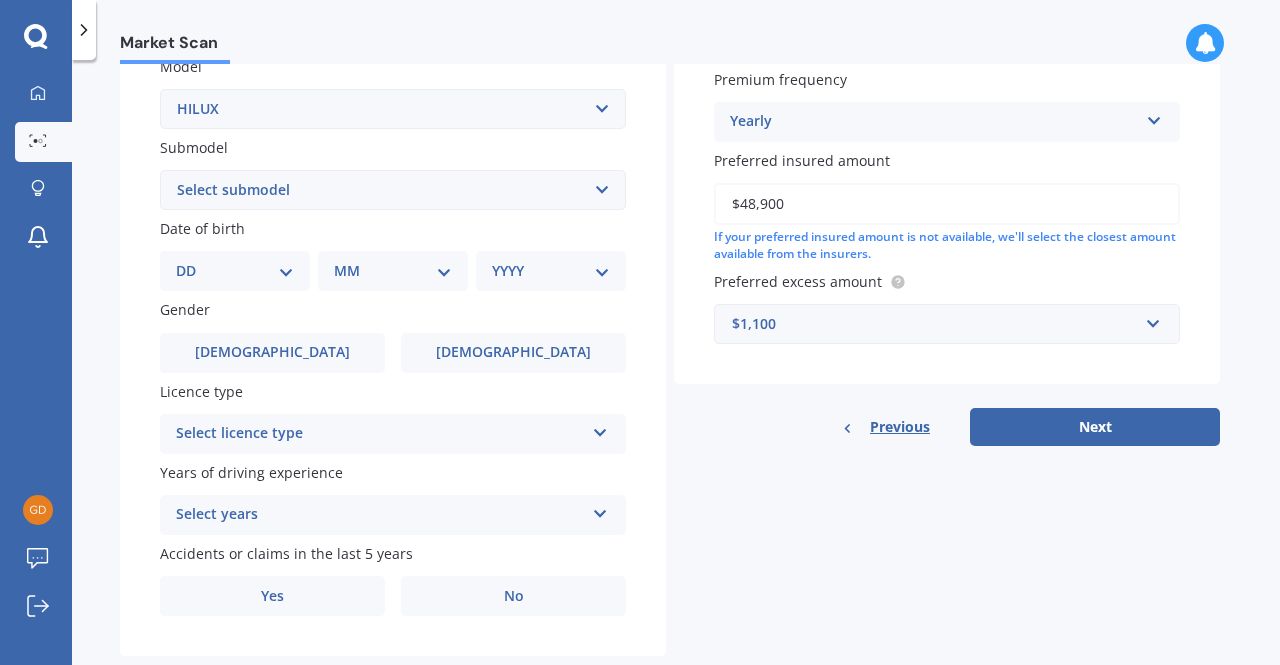 scroll, scrollTop: 500, scrollLeft: 0, axis: vertical 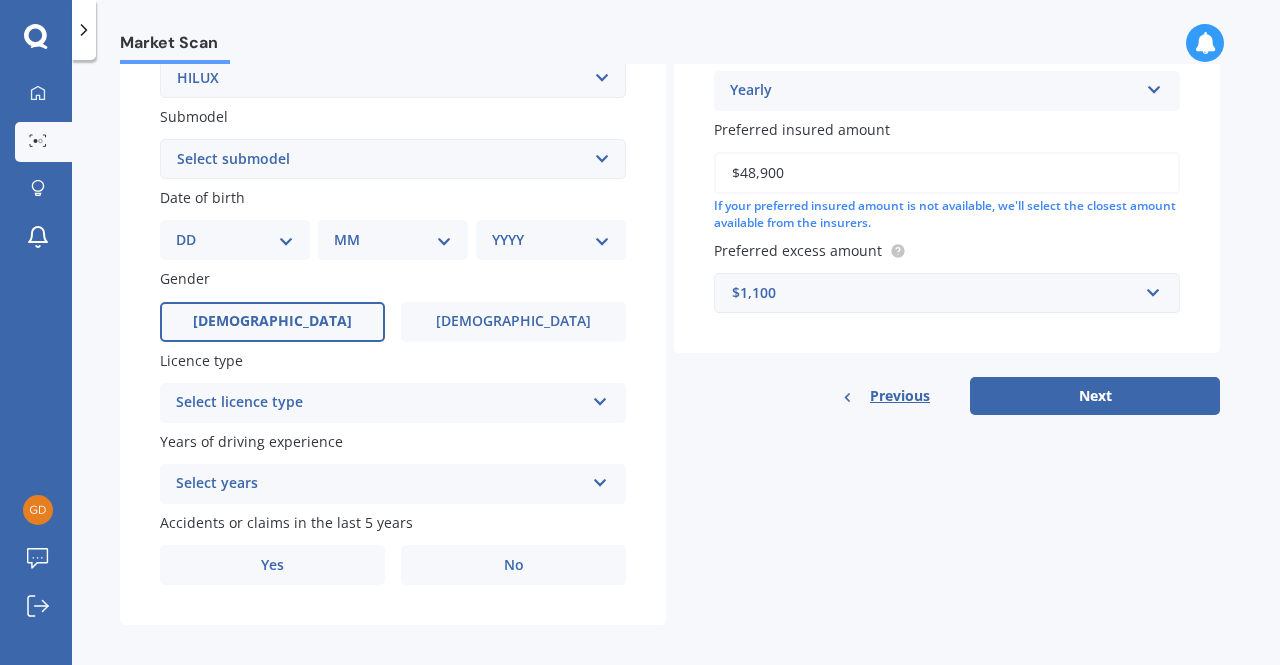 click on "[DEMOGRAPHIC_DATA]" at bounding box center (272, 321) 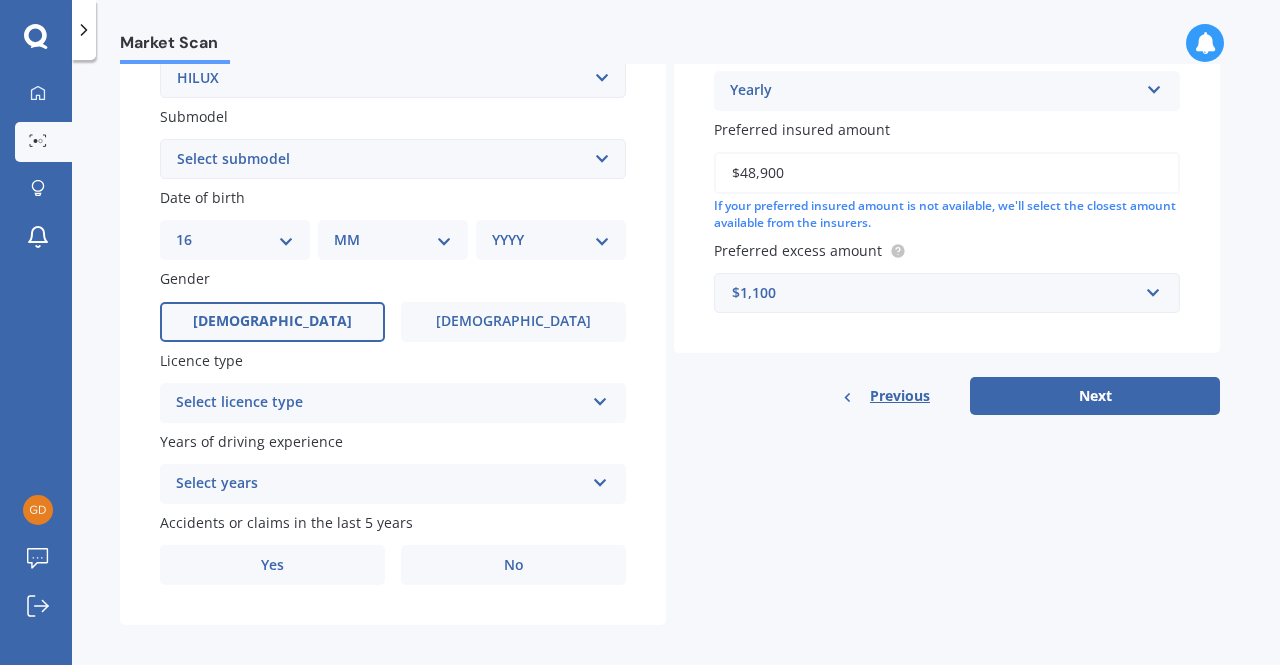 click on "DD 01 02 03 04 05 06 07 08 09 10 11 12 13 14 15 16 17 18 19 20 21 22 23 24 25 26 27 28 29 30 31" at bounding box center (235, 240) 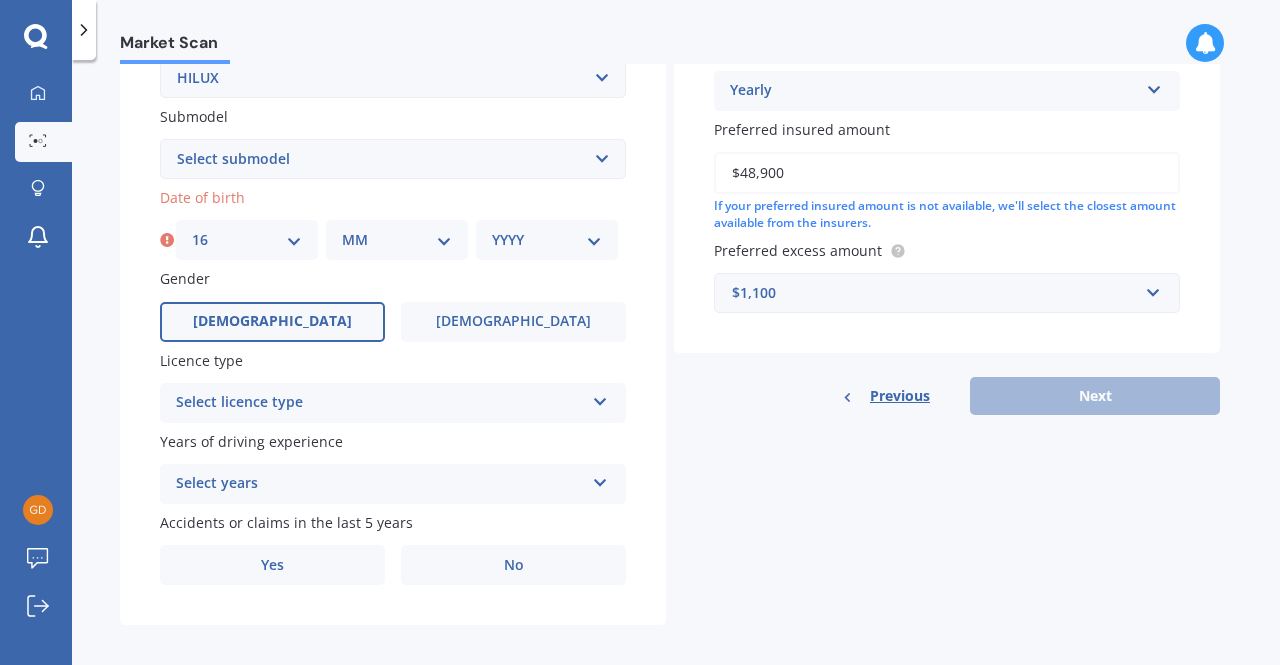 click on "MM 01 02 03 04 05 06 07 08 09 10 11 12" at bounding box center (397, 240) 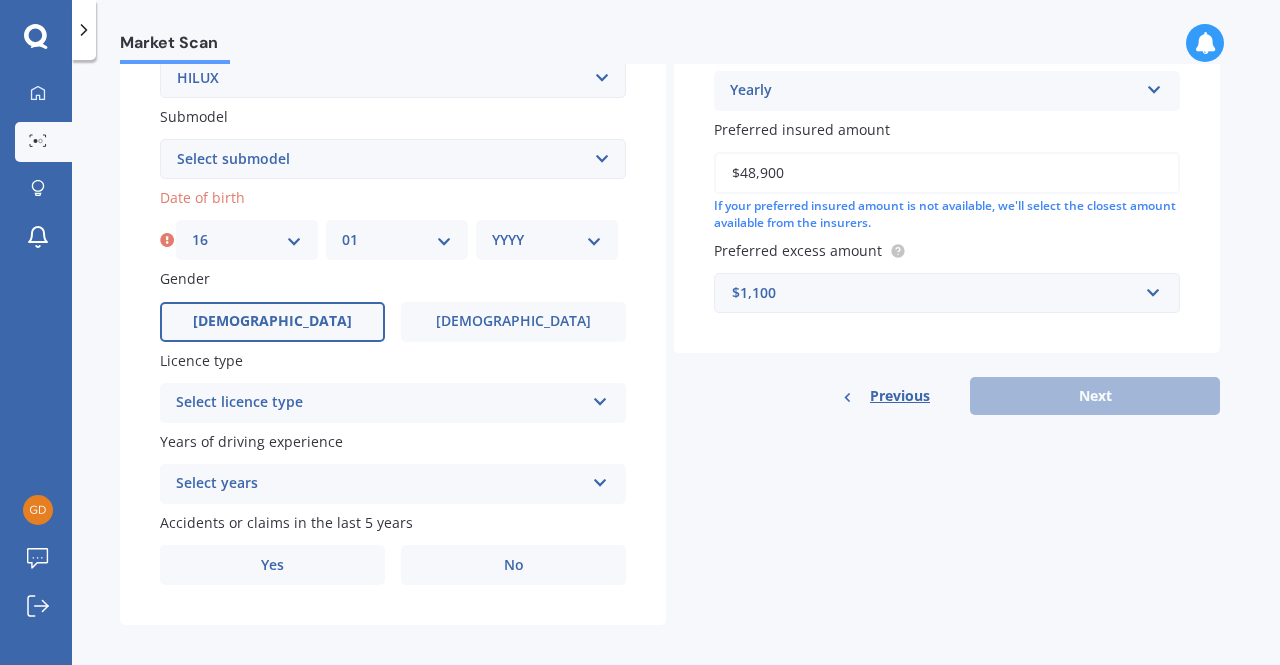click on "MM 01 02 03 04 05 06 07 08 09 10 11 12" at bounding box center [397, 240] 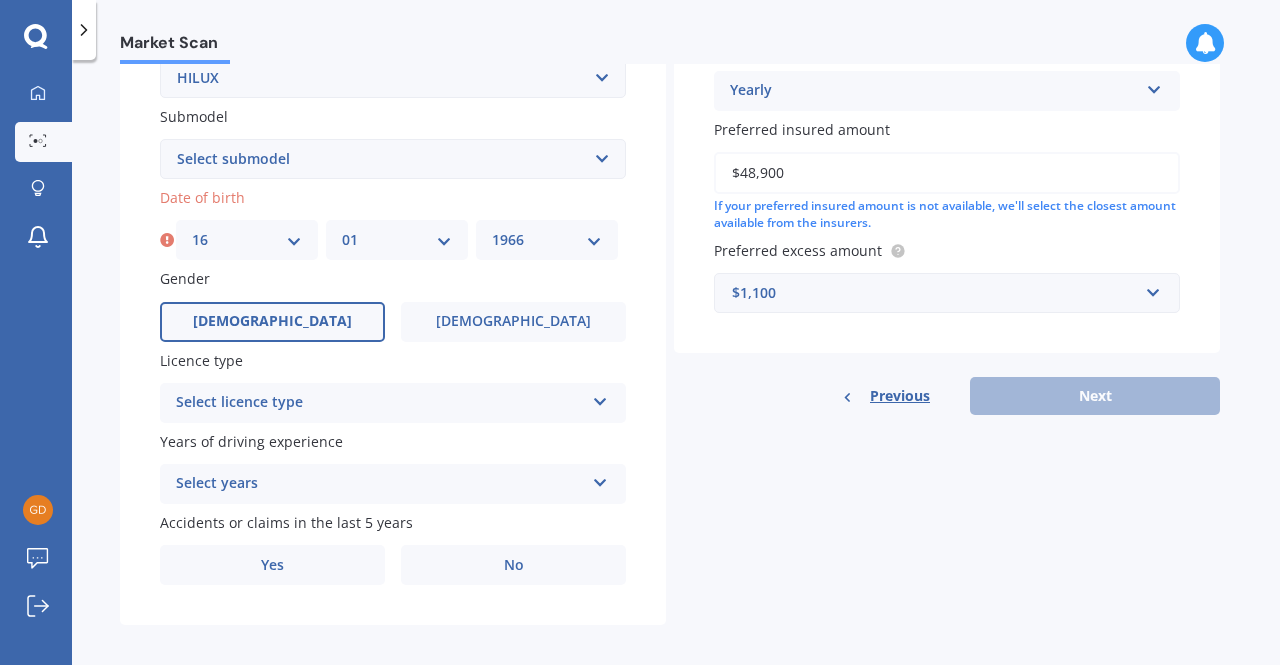 click on "YYYY 2025 2024 2023 2022 2021 2020 2019 2018 2017 2016 2015 2014 2013 2012 2011 2010 2009 2008 2007 2006 2005 2004 2003 2002 2001 2000 1999 1998 1997 1996 1995 1994 1993 1992 1991 1990 1989 1988 1987 1986 1985 1984 1983 1982 1981 1980 1979 1978 1977 1976 1975 1974 1973 1972 1971 1970 1969 1968 1967 1966 1965 1964 1963 1962 1961 1960 1959 1958 1957 1956 1955 1954 1953 1952 1951 1950 1949 1948 1947 1946 1945 1944 1943 1942 1941 1940 1939 1938 1937 1936 1935 1934 1933 1932 1931 1930 1929 1928 1927 1926" at bounding box center (547, 240) 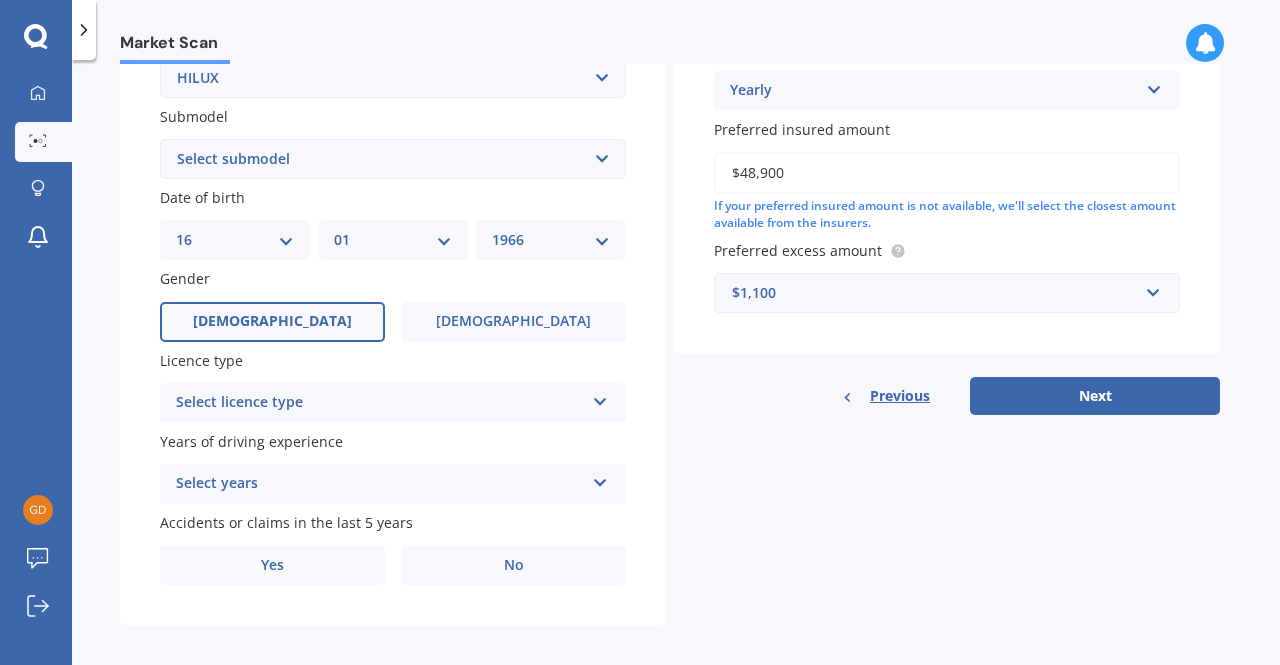 click at bounding box center [600, 398] 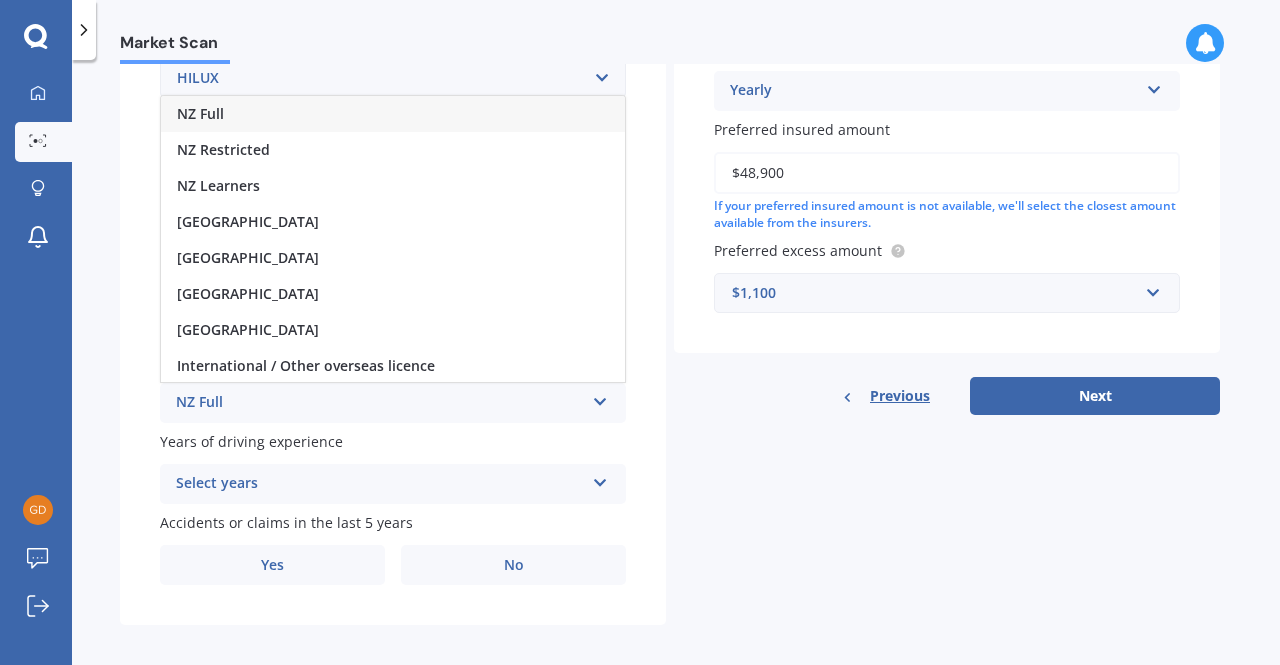 click on "NZ Full" at bounding box center [380, 403] 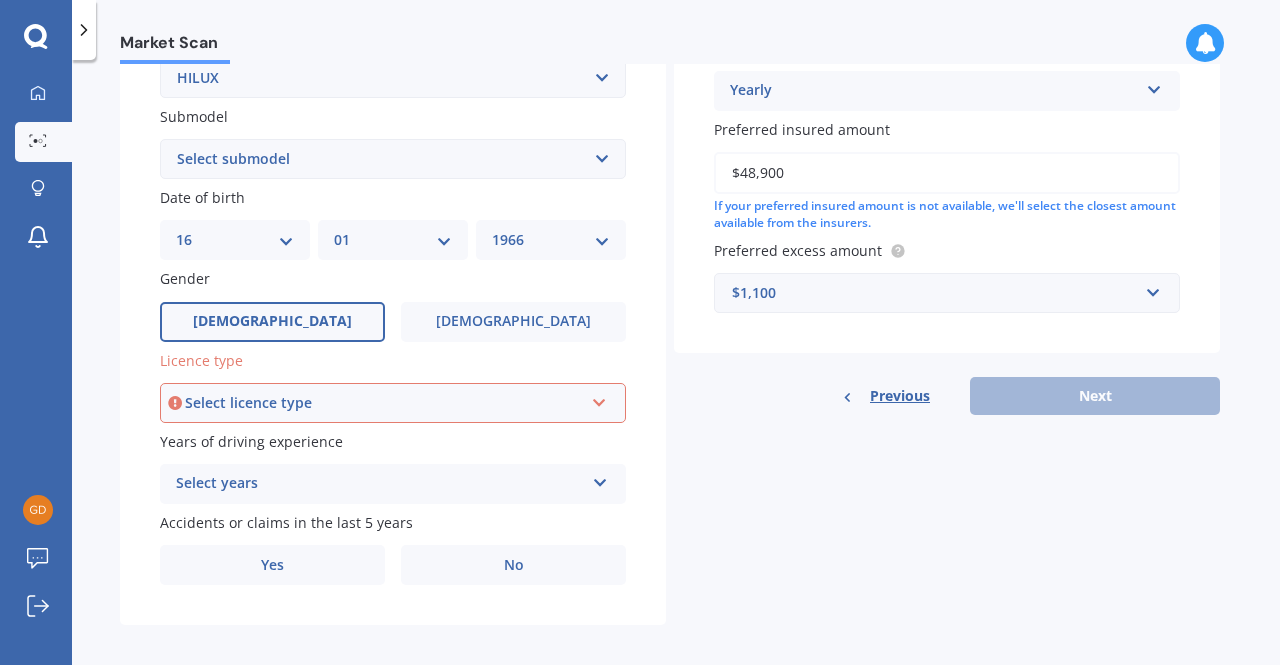 click at bounding box center [599, 399] 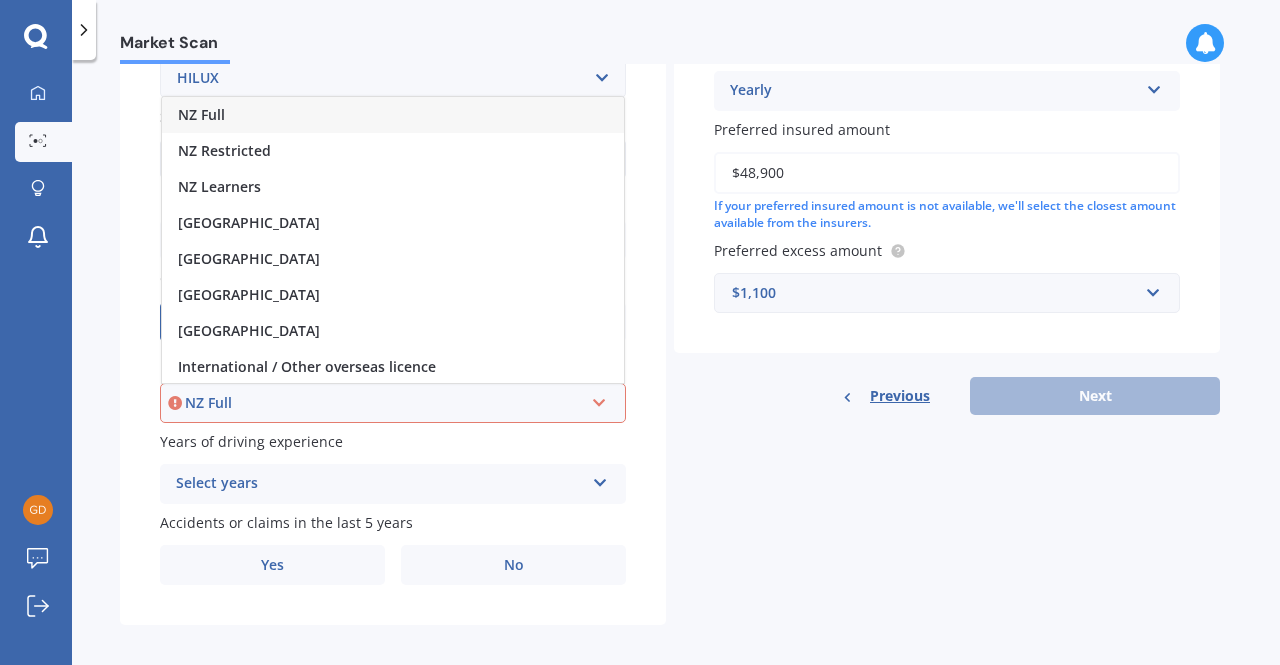 click on "NZ Full" at bounding box center [201, 114] 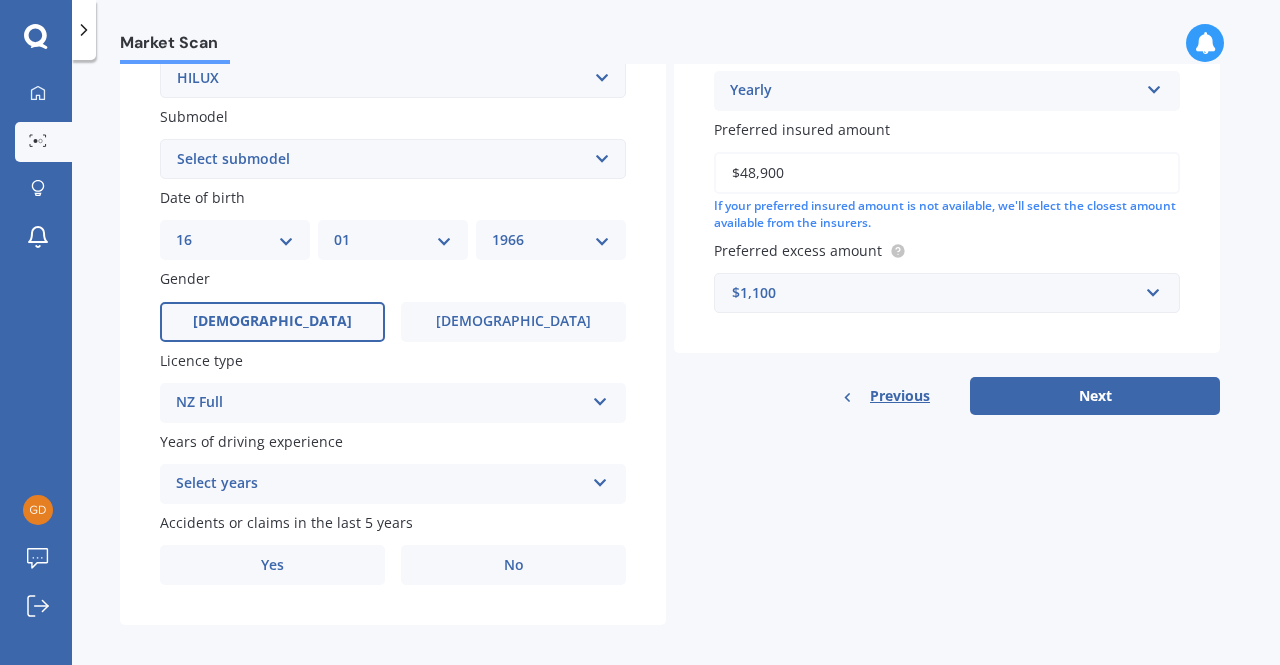 click at bounding box center [600, 479] 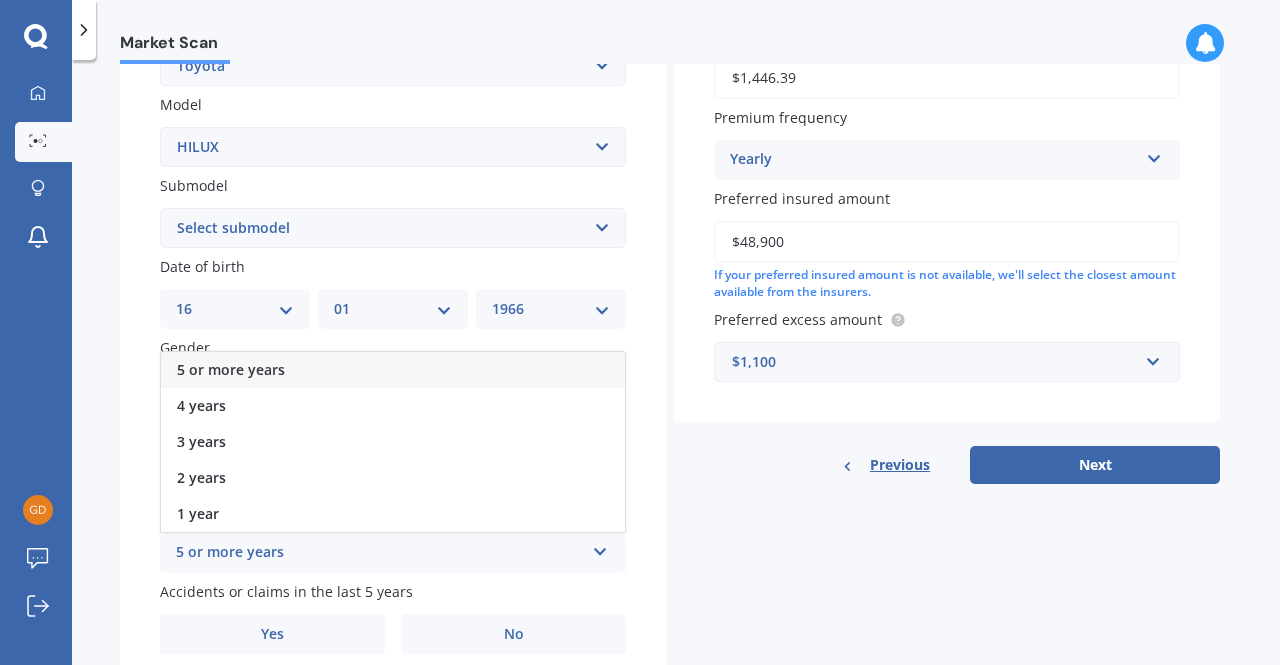 scroll, scrollTop: 400, scrollLeft: 0, axis: vertical 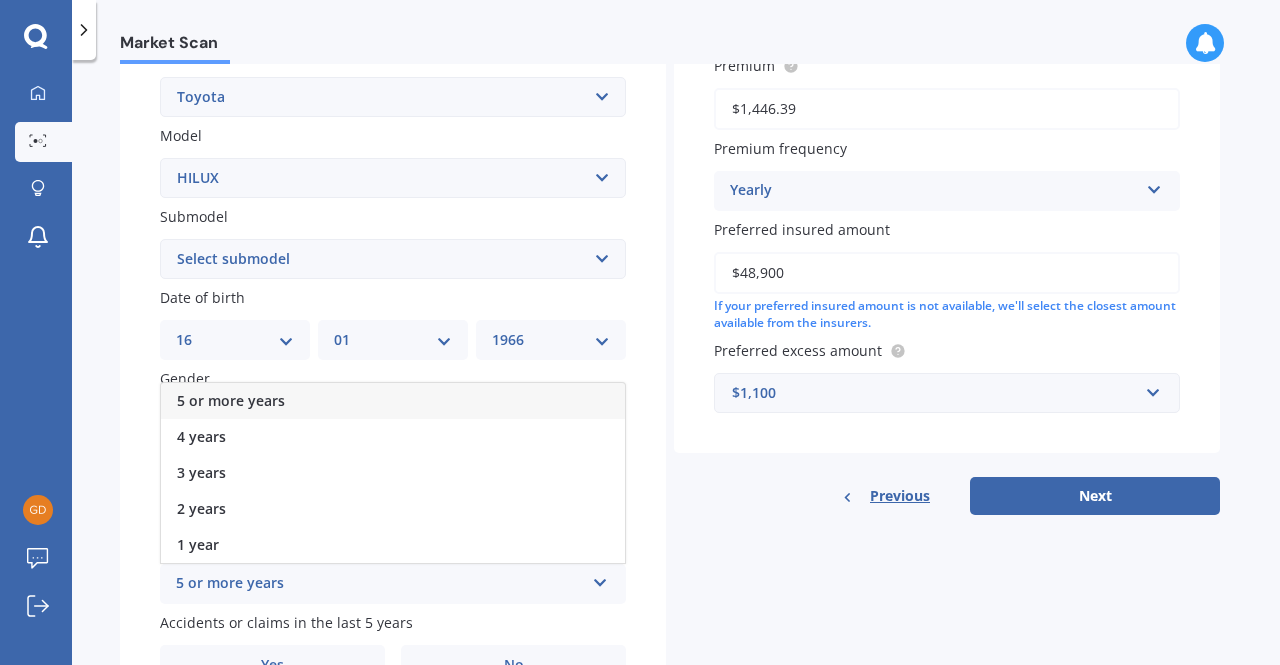 click on "5 or more years" at bounding box center [231, 400] 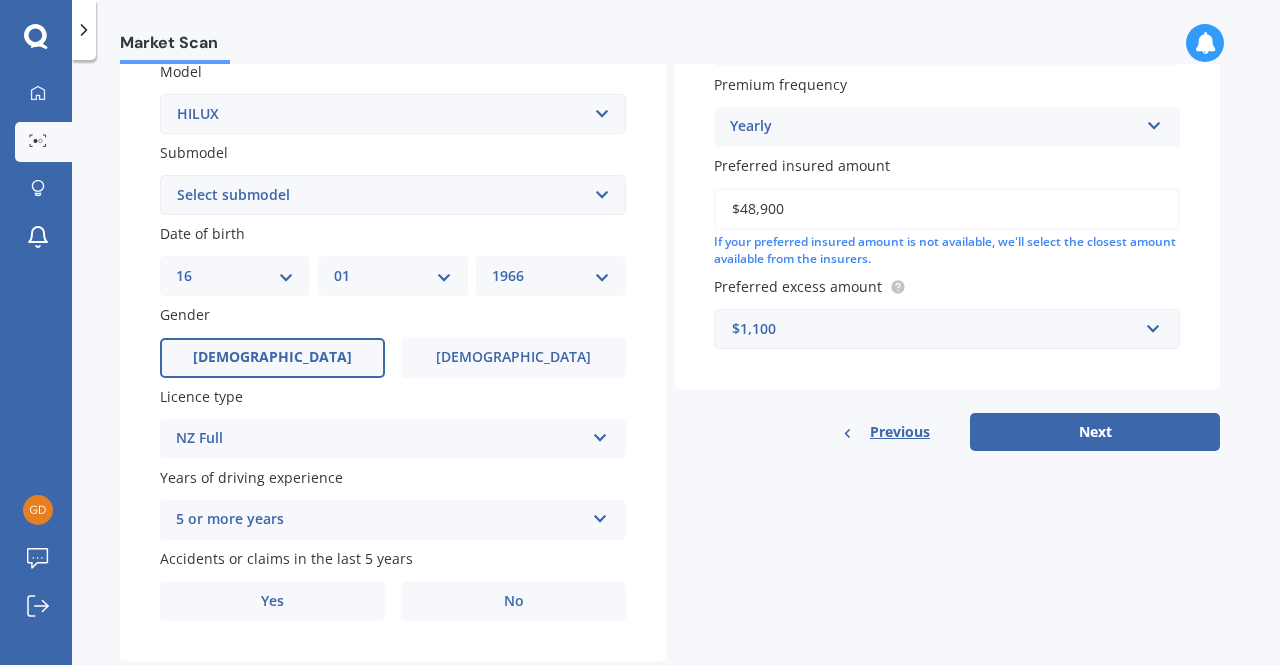 scroll, scrollTop: 515, scrollLeft: 0, axis: vertical 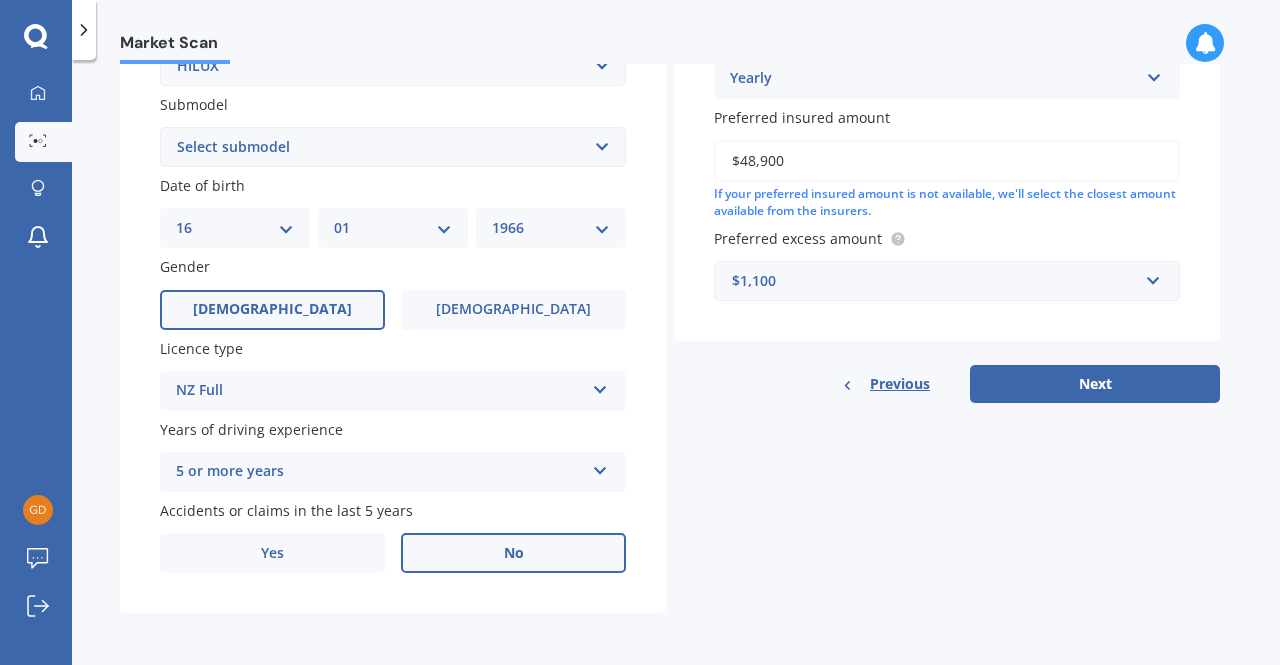 click on "No" at bounding box center [514, 553] 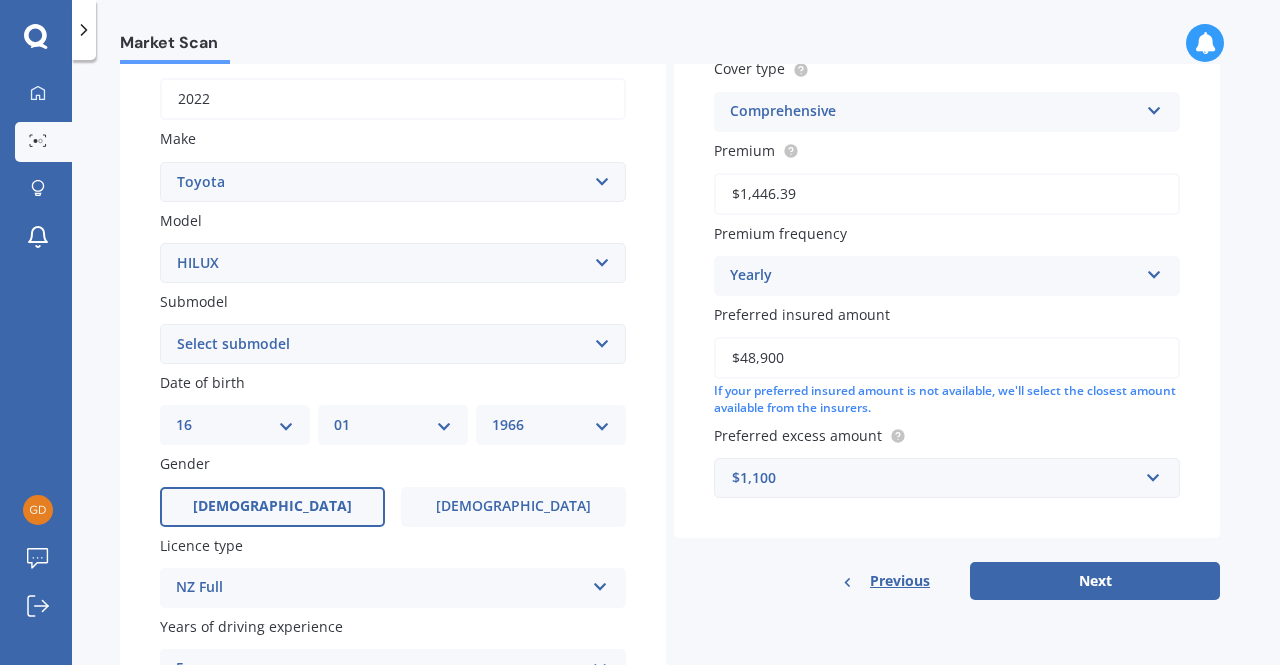 scroll, scrollTop: 515, scrollLeft: 0, axis: vertical 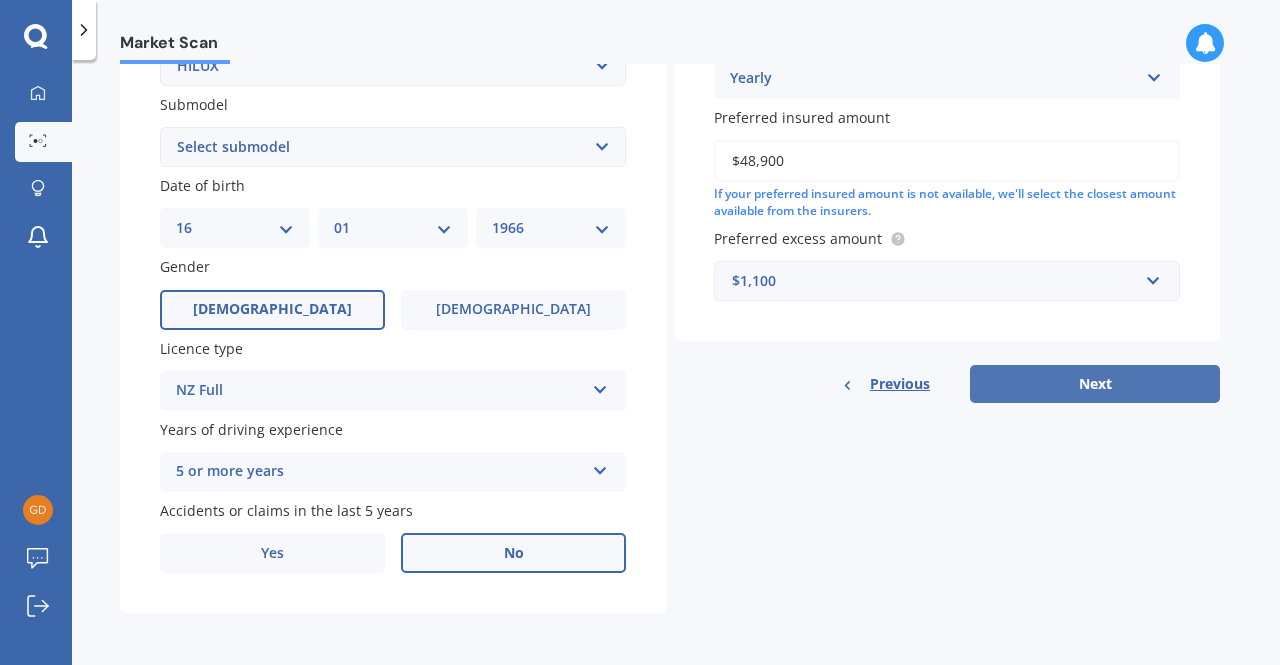 click on "Next" at bounding box center [1095, 384] 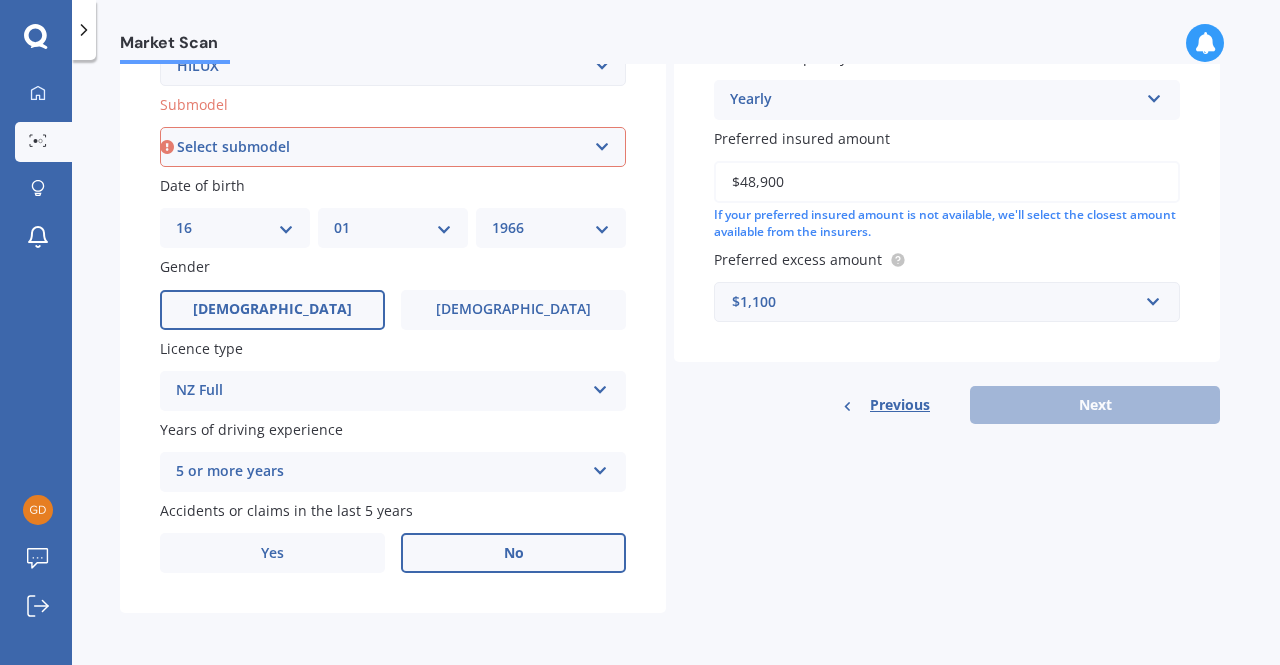 scroll, scrollTop: 315, scrollLeft: 0, axis: vertical 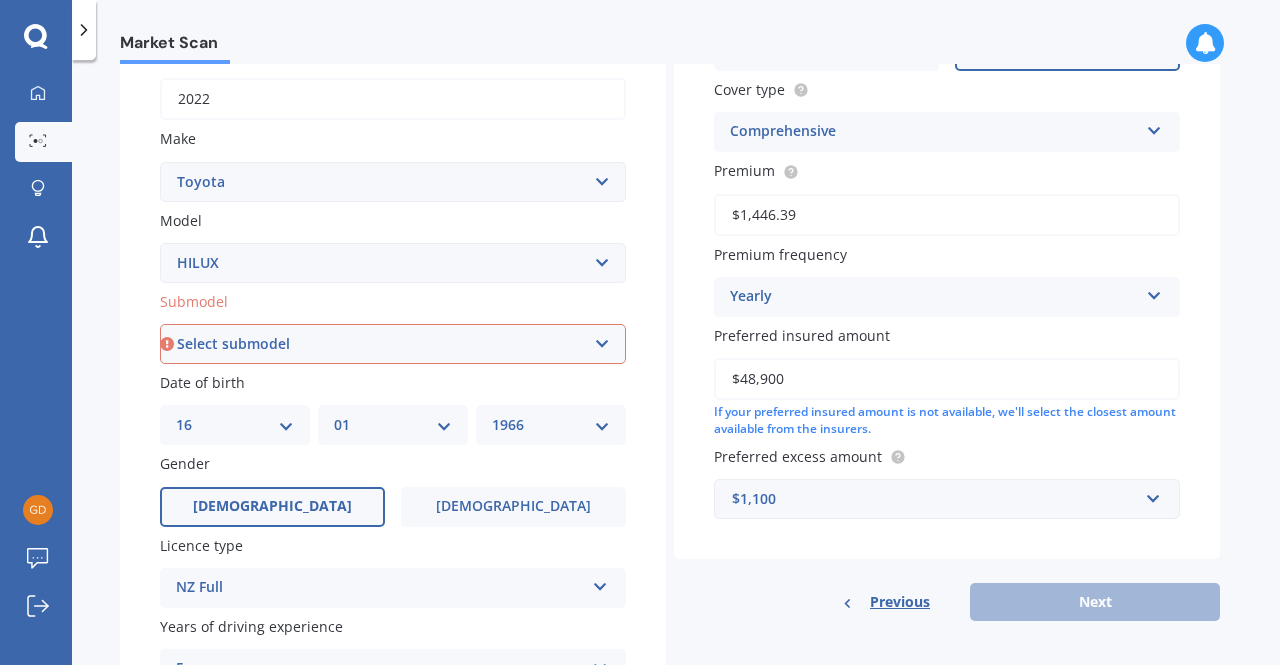 click on "Select submodel (All other) Diesel Diesel 4WD Petrol 4WD SR TD DC 2.8D/6AT/UT Surf 3.0L Diesel Turbo Ute diesel Ute diesel turbo V6" at bounding box center (393, 344) 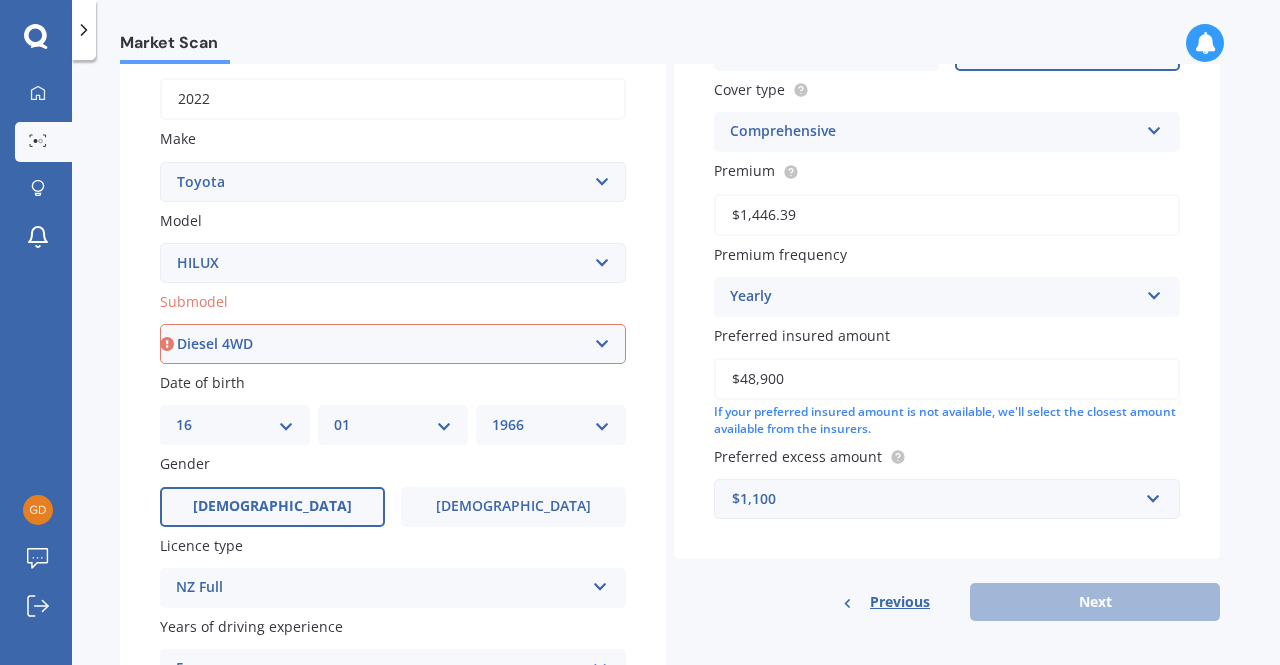 click on "Select submodel (All other) Diesel Diesel 4WD Petrol 4WD SR TD DC 2.8D/6AT/UT Surf 3.0L Diesel Turbo Ute diesel Ute diesel turbo V6" at bounding box center (393, 344) 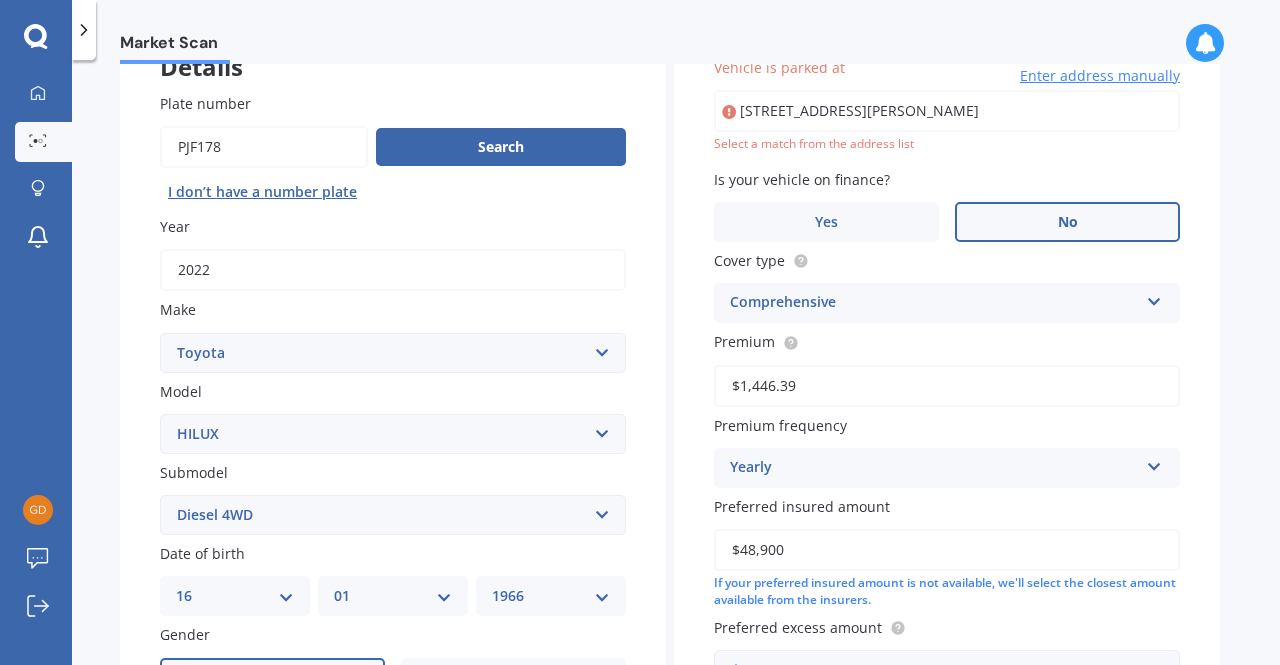 scroll, scrollTop: 136, scrollLeft: 0, axis: vertical 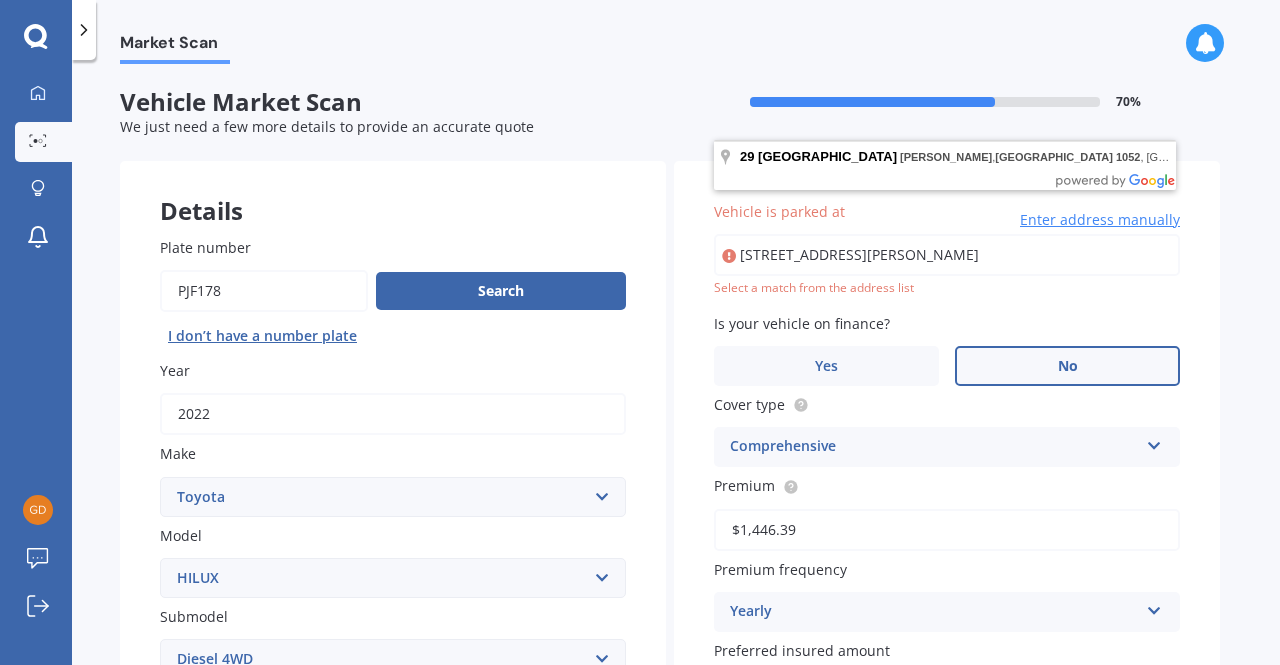 click on "29 AWATEA ROAD PARNELL AUCKLAND 1052" at bounding box center [947, 255] 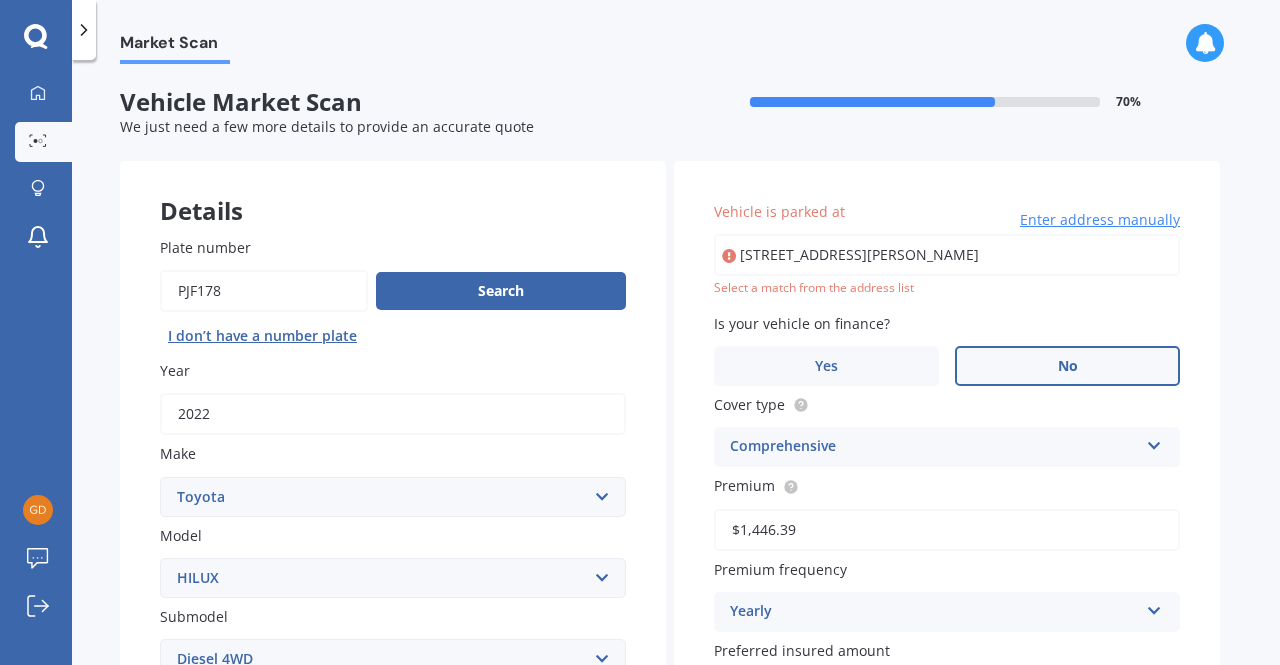 type on "[STREET_ADDRESS][PERSON_NAME]" 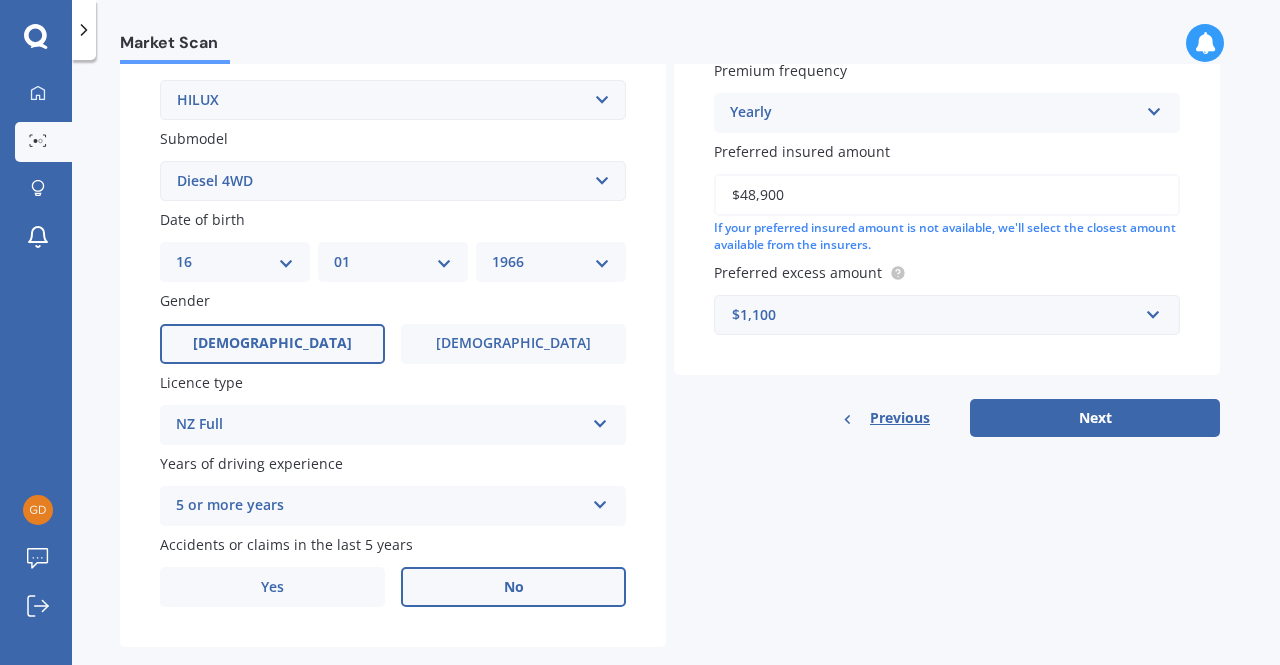 scroll, scrollTop: 500, scrollLeft: 0, axis: vertical 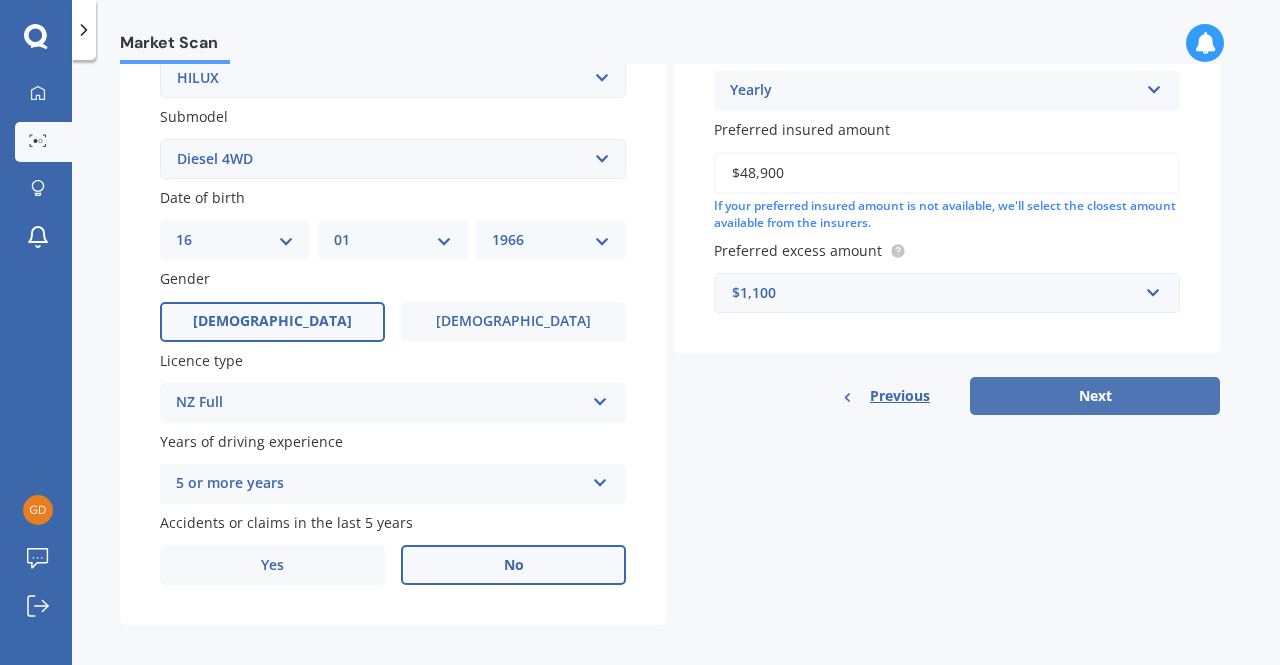 click on "Next" at bounding box center [1095, 396] 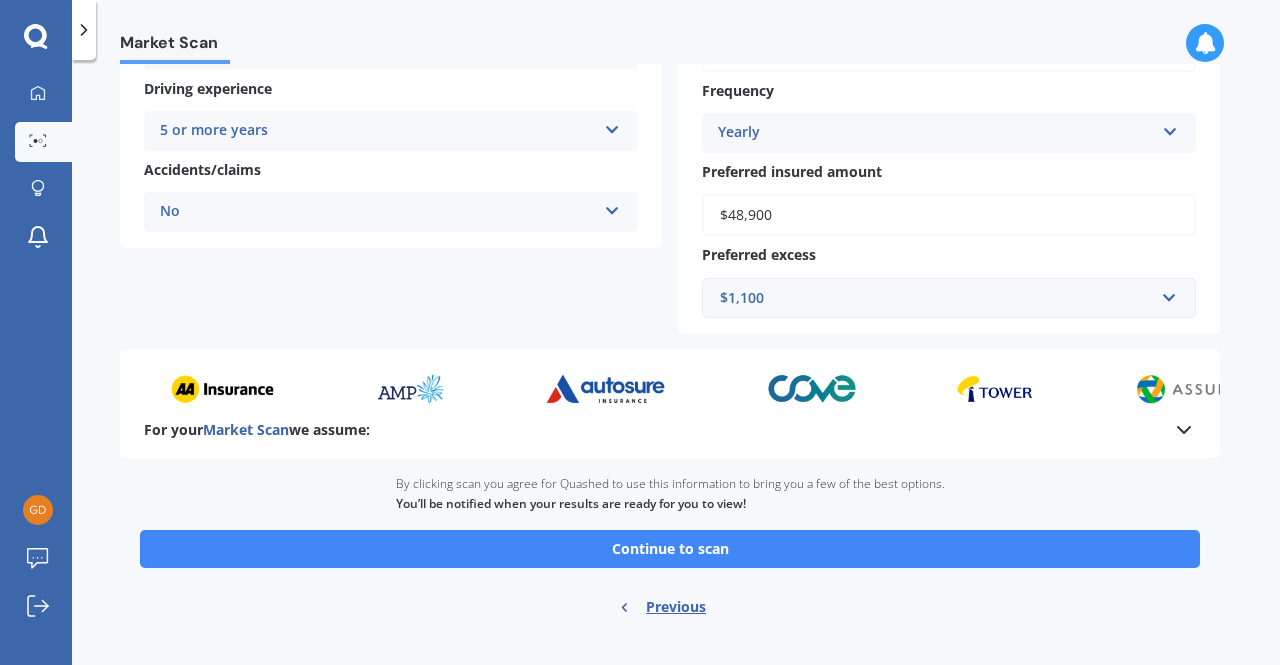 scroll, scrollTop: 452, scrollLeft: 0, axis: vertical 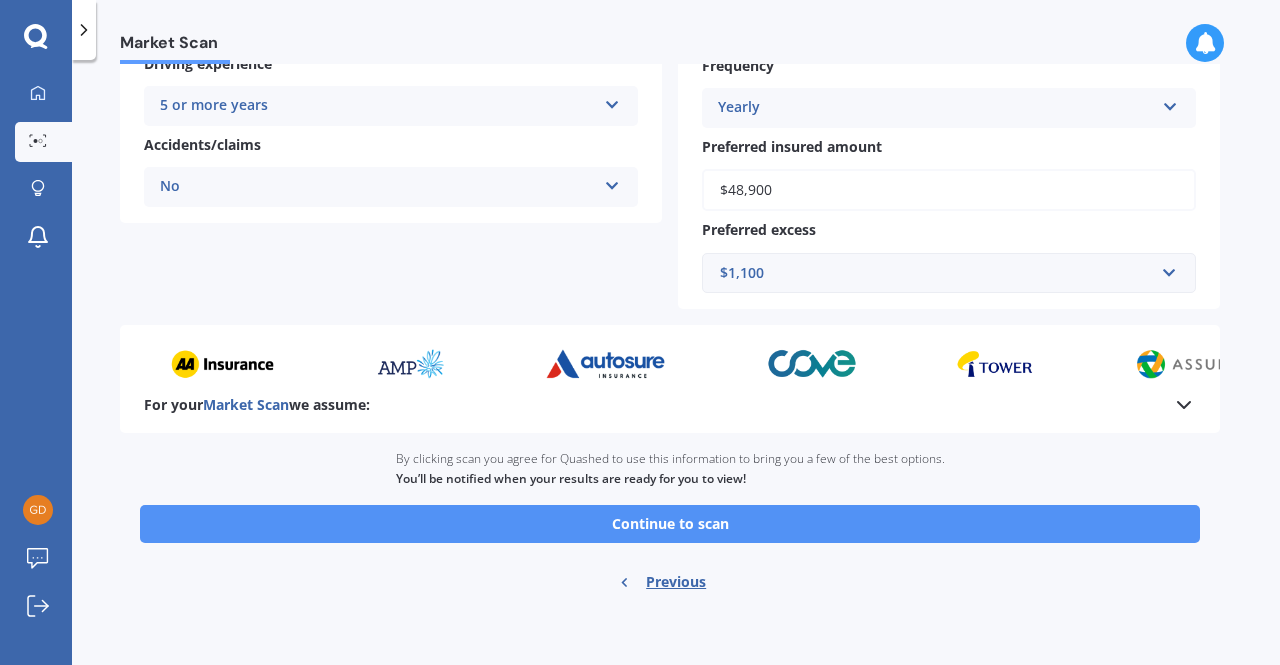 click on "Continue to scan" at bounding box center [670, 524] 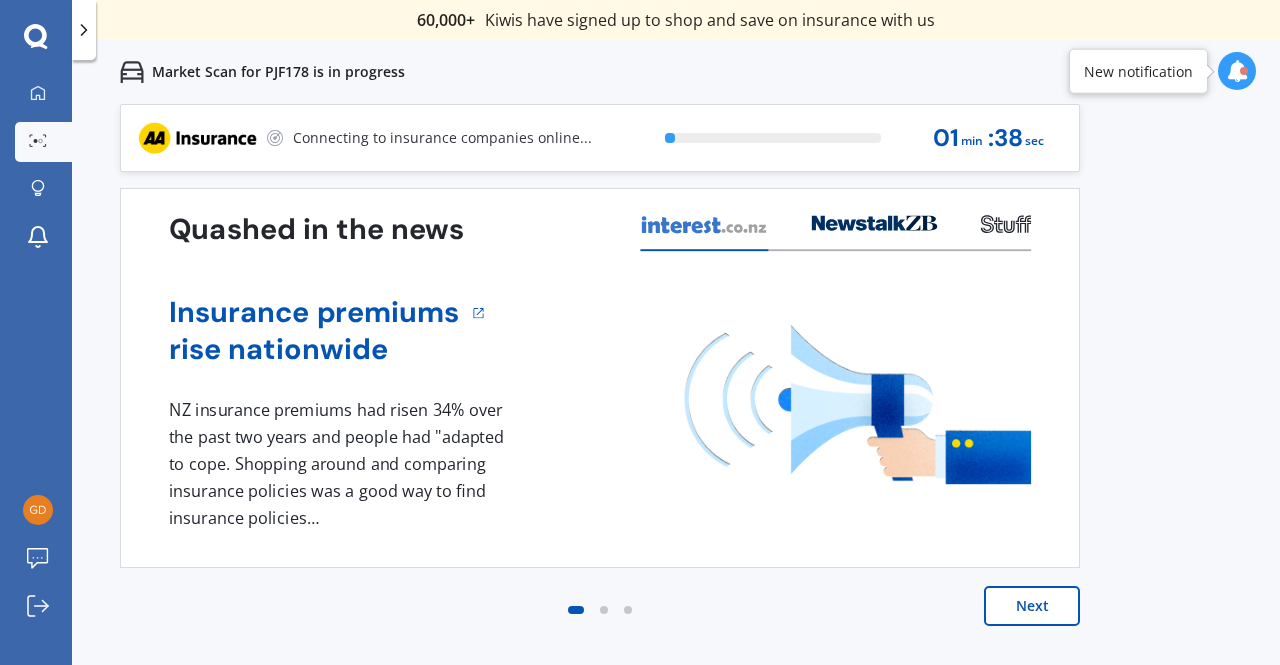 scroll, scrollTop: 0, scrollLeft: 0, axis: both 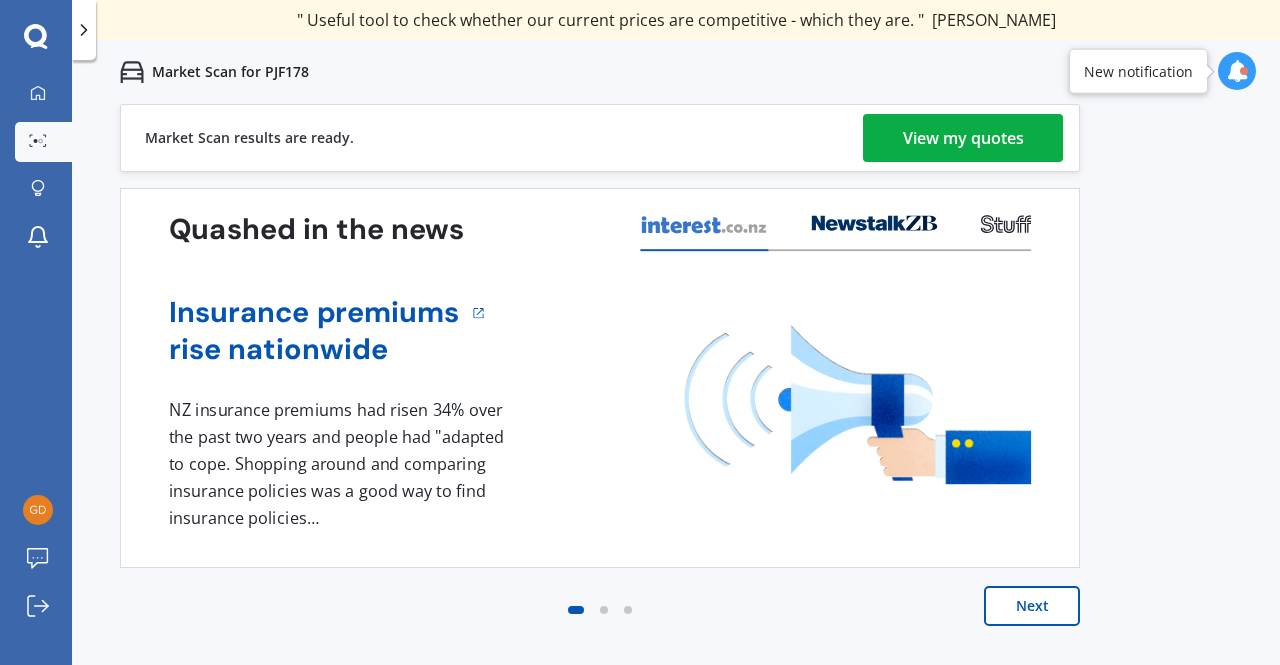 click on "View my quotes" at bounding box center (963, 138) 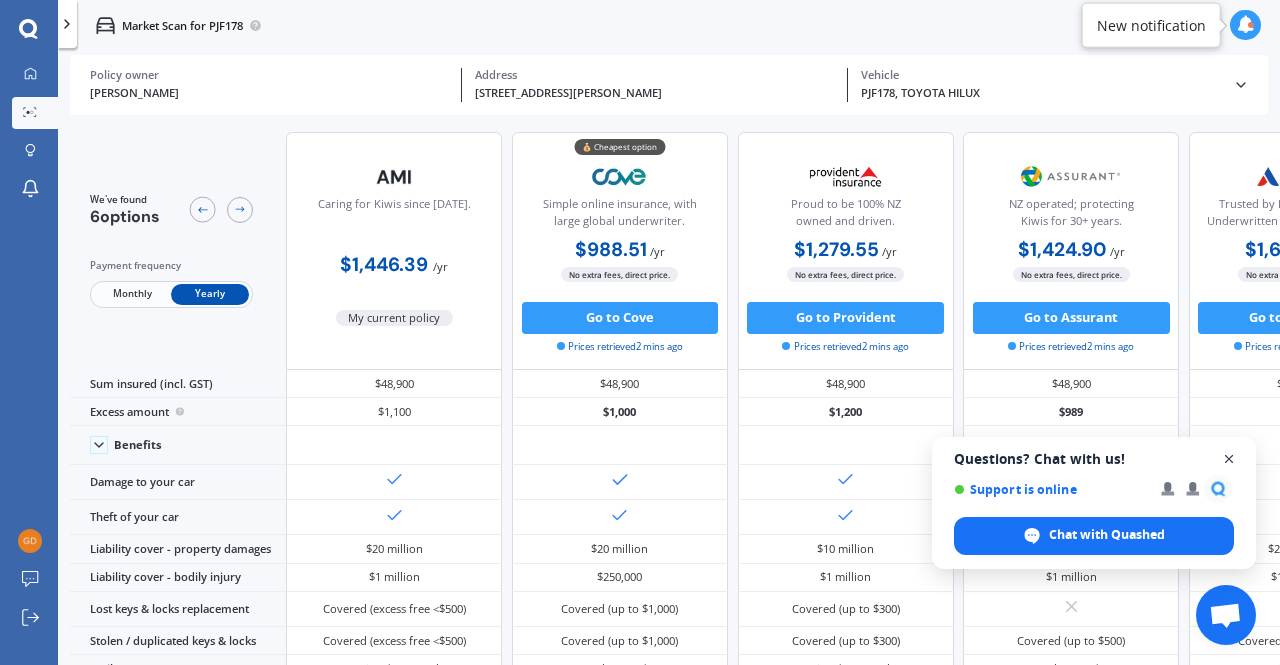 click at bounding box center (1229, 459) 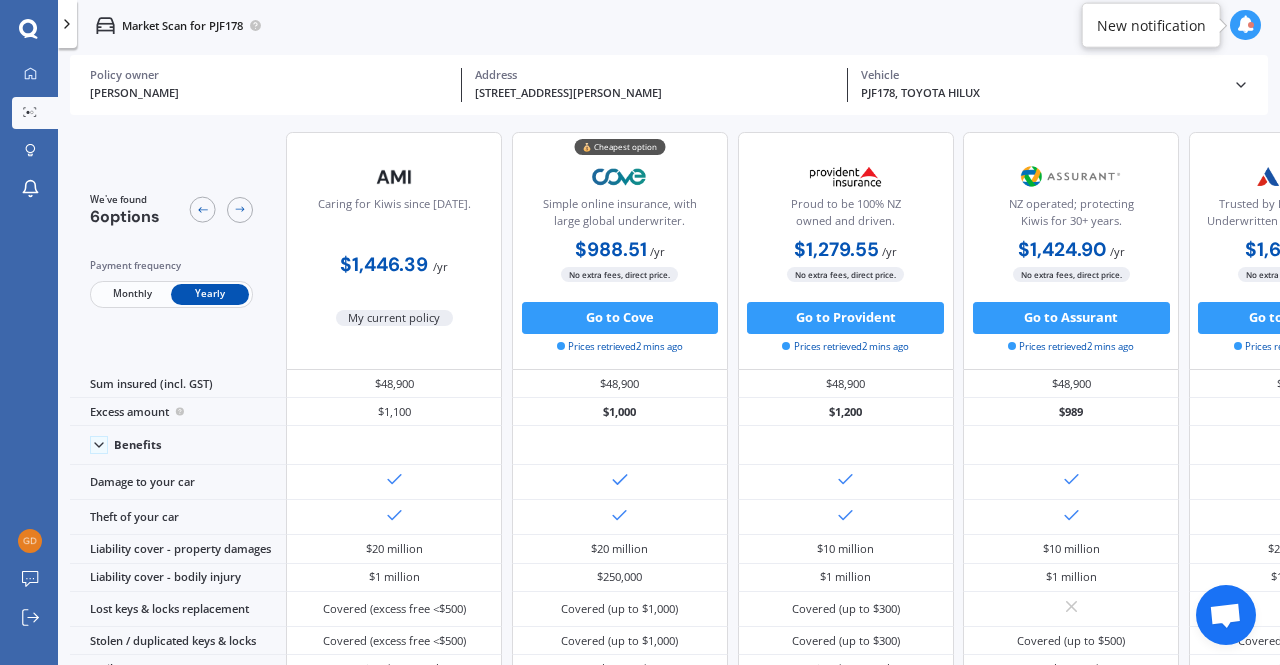 scroll, scrollTop: 0, scrollLeft: 448, axis: horizontal 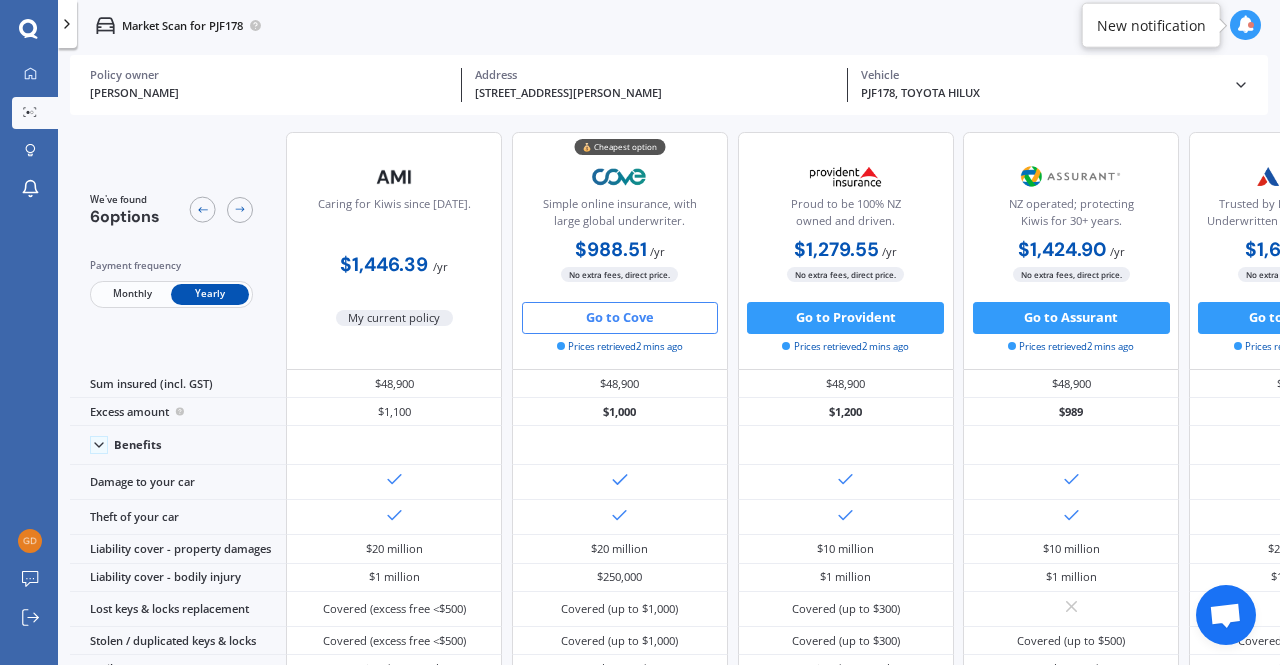 click on "Go to Cove" at bounding box center [620, 318] 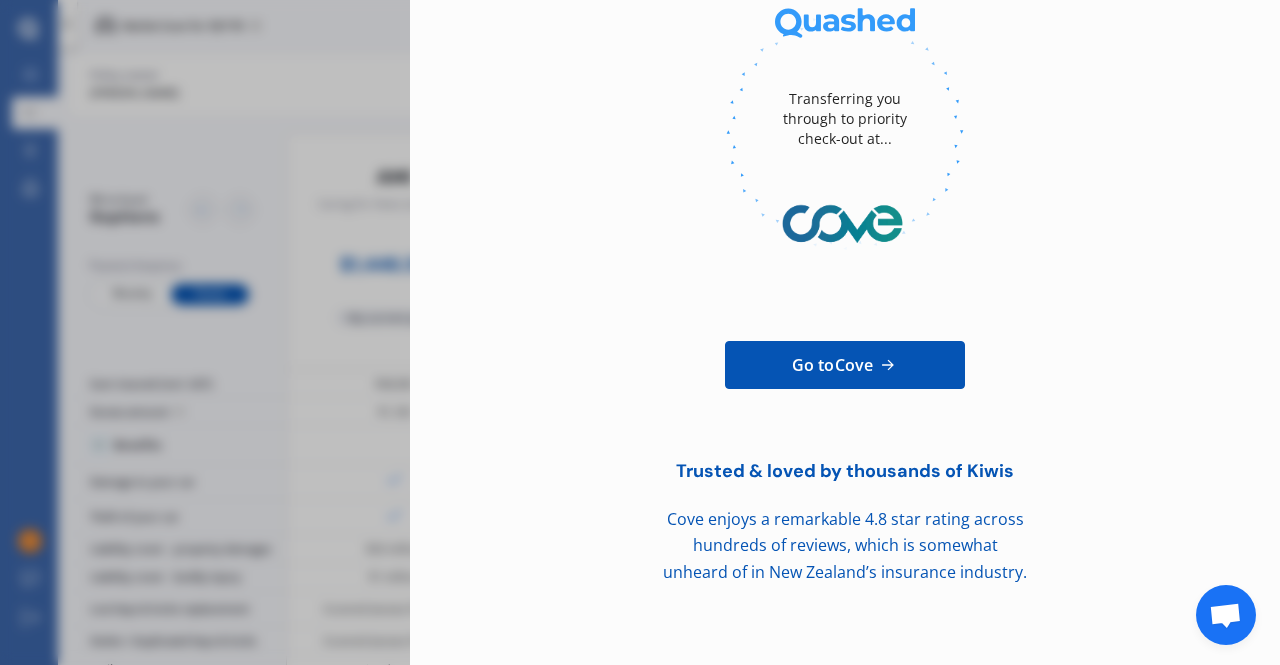 scroll, scrollTop: 0, scrollLeft: 0, axis: both 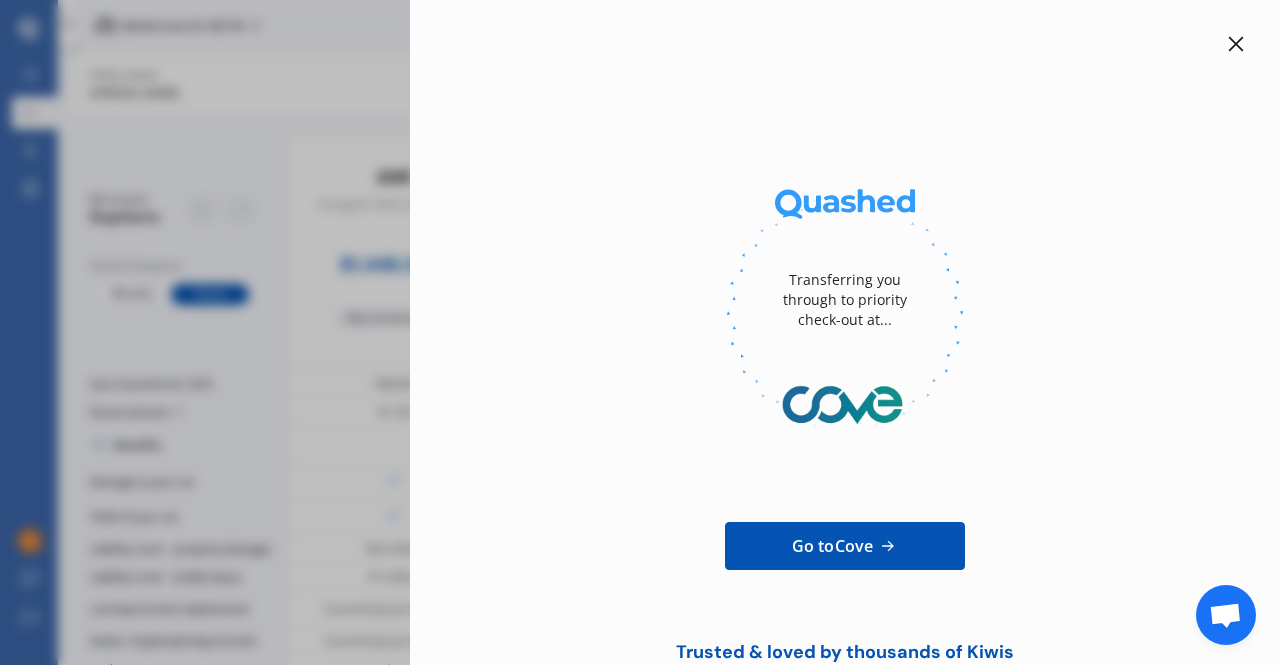 click 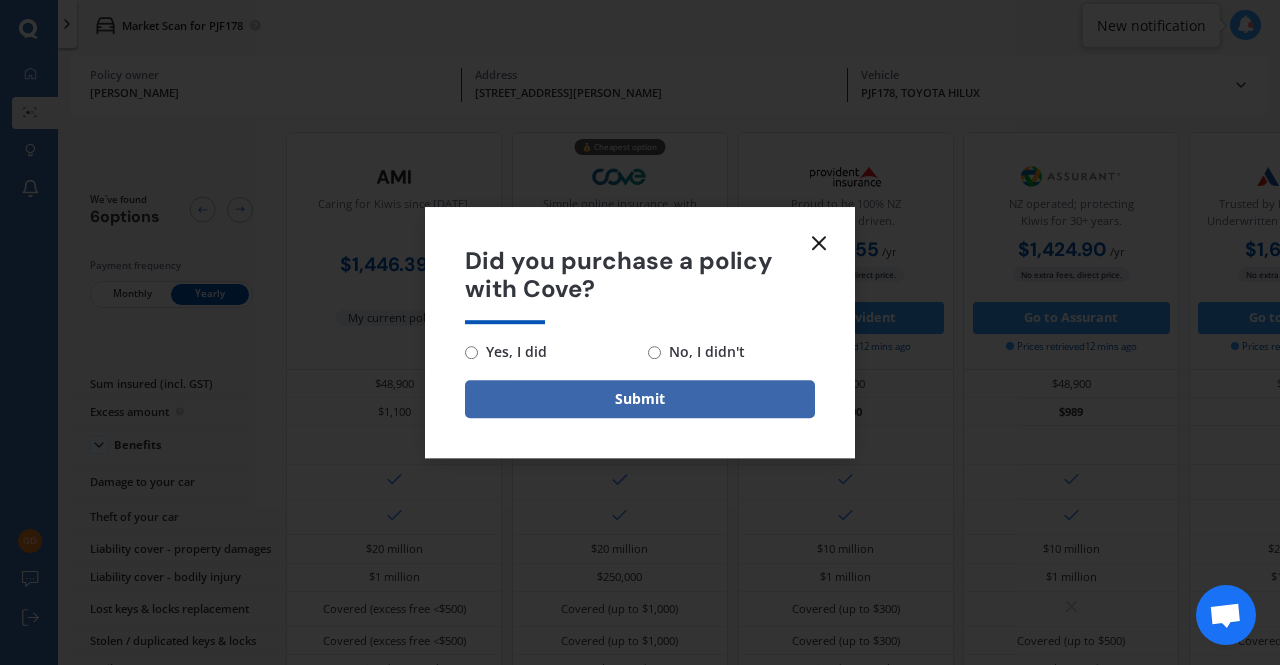 click on "Yes, I did" at bounding box center [471, 352] 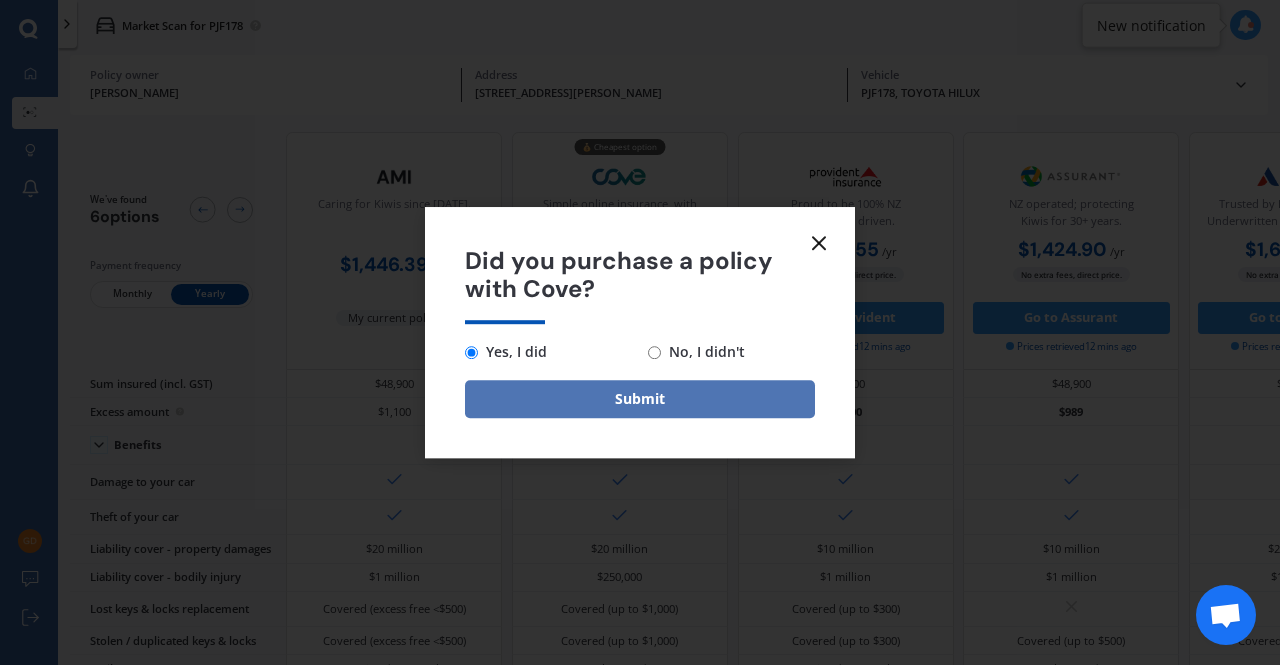 click on "Submit" at bounding box center [640, 399] 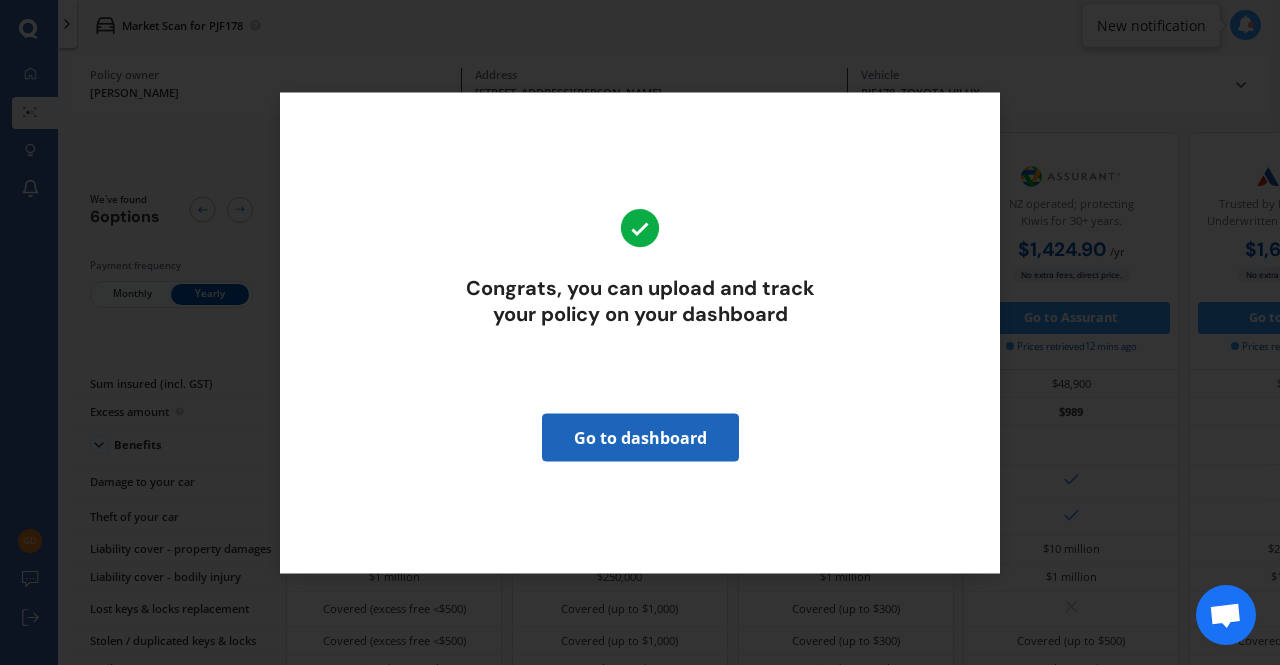 click on "Go to dashboard" at bounding box center [640, 437] 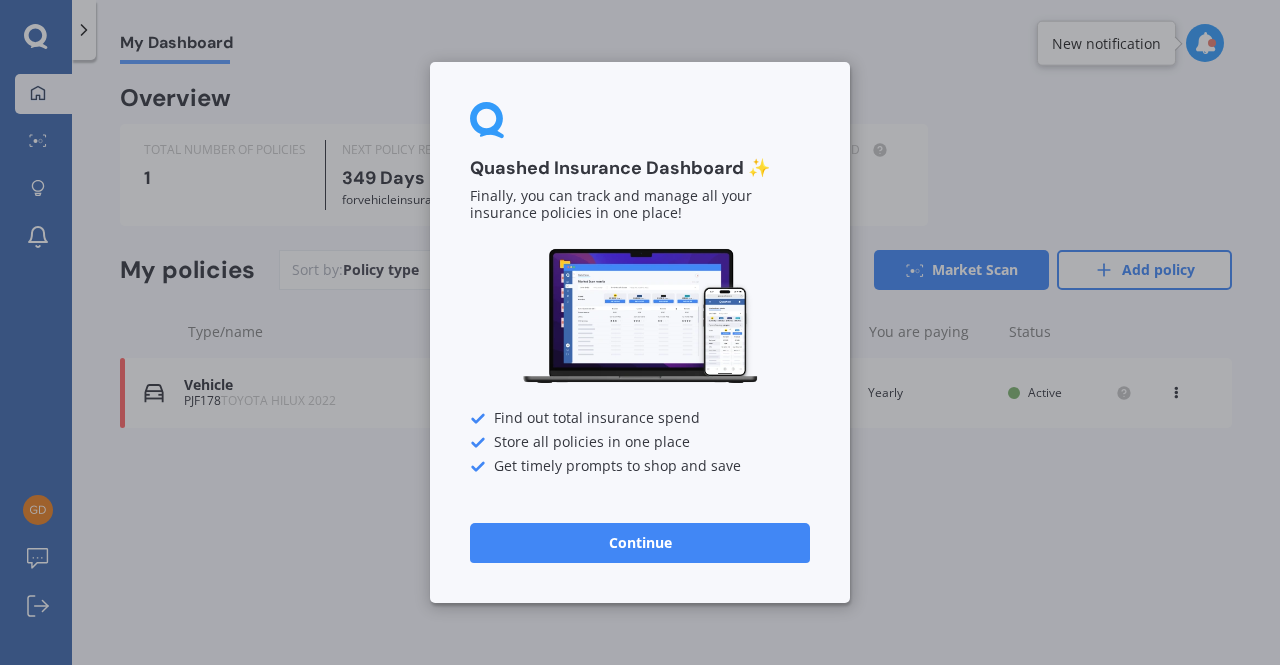 click on "Continue" at bounding box center [640, 543] 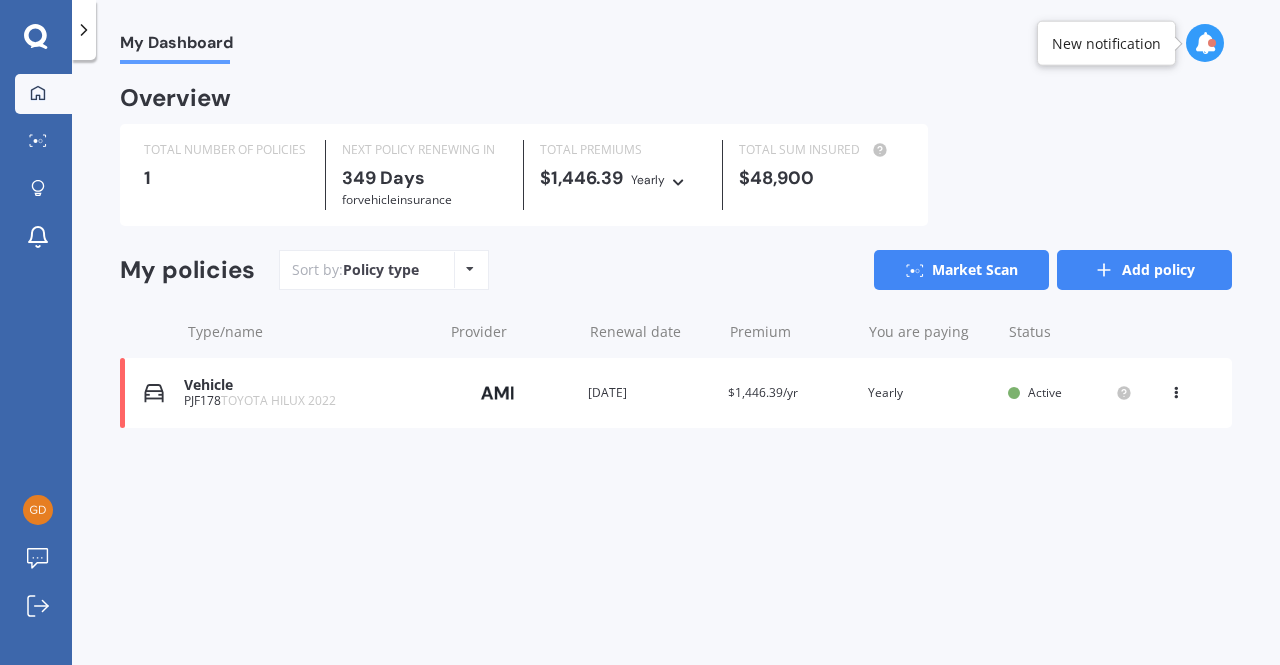 click on "Add policy" at bounding box center (1144, 270) 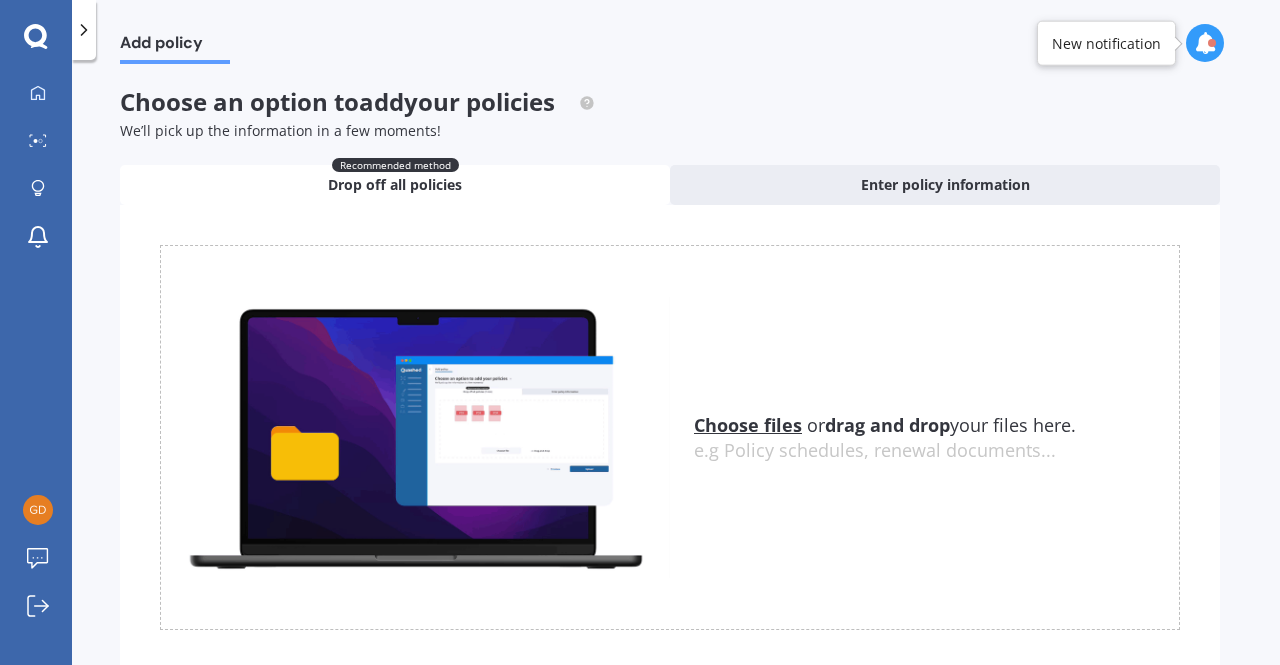 click on "Choose files" at bounding box center [748, 425] 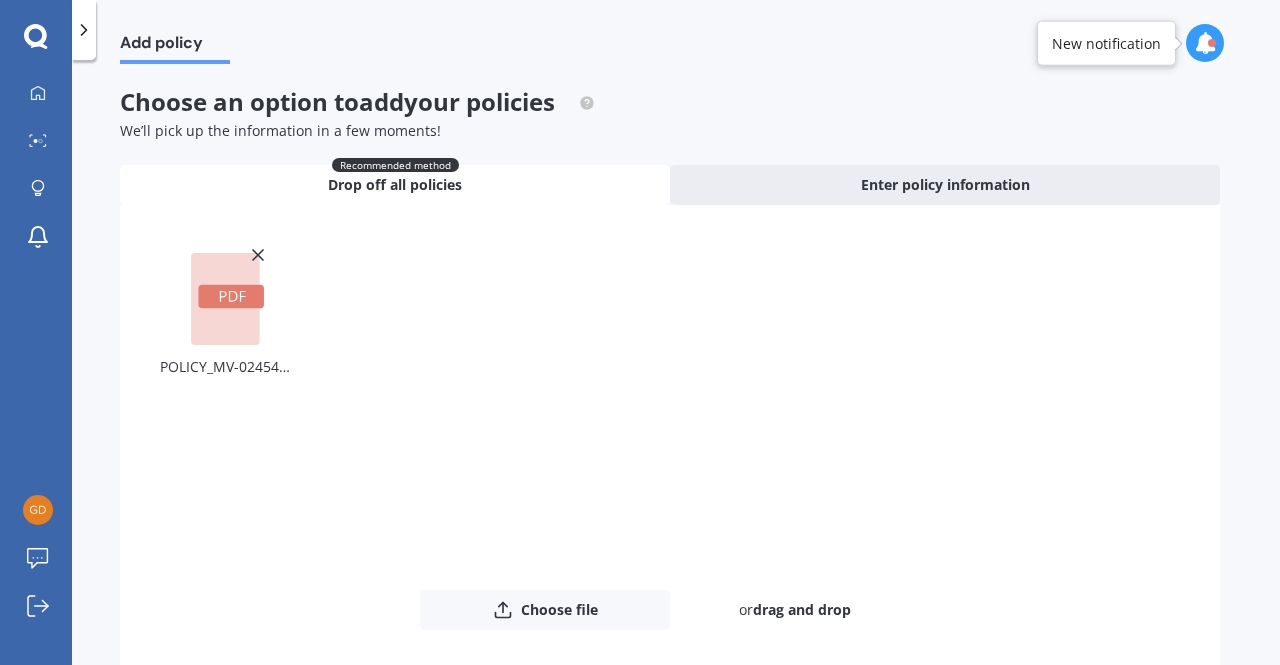 scroll, scrollTop: 102, scrollLeft: 0, axis: vertical 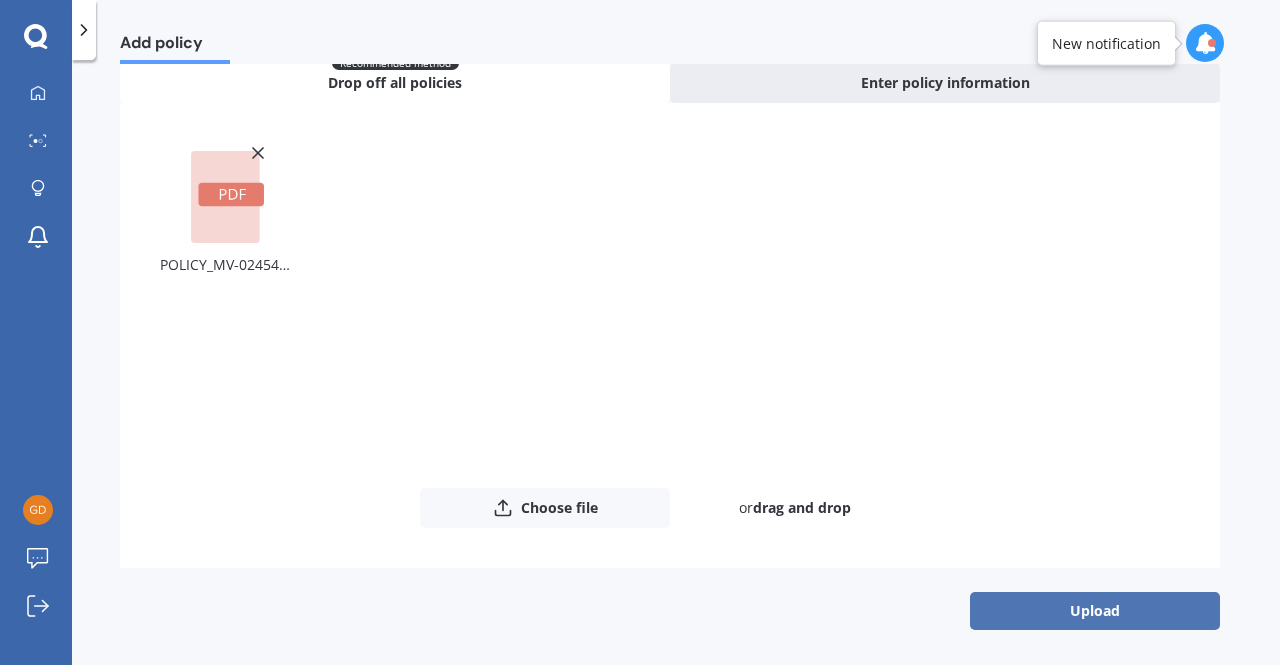 click on "Upload" at bounding box center [1095, 611] 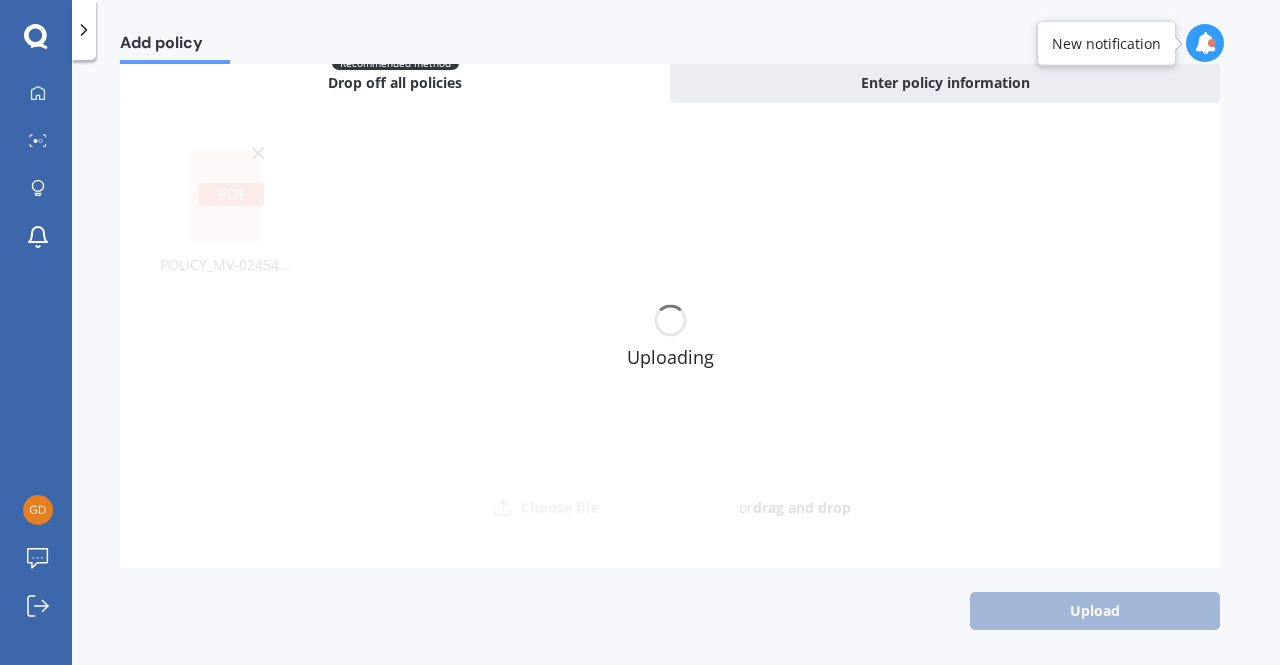 scroll, scrollTop: 0, scrollLeft: 0, axis: both 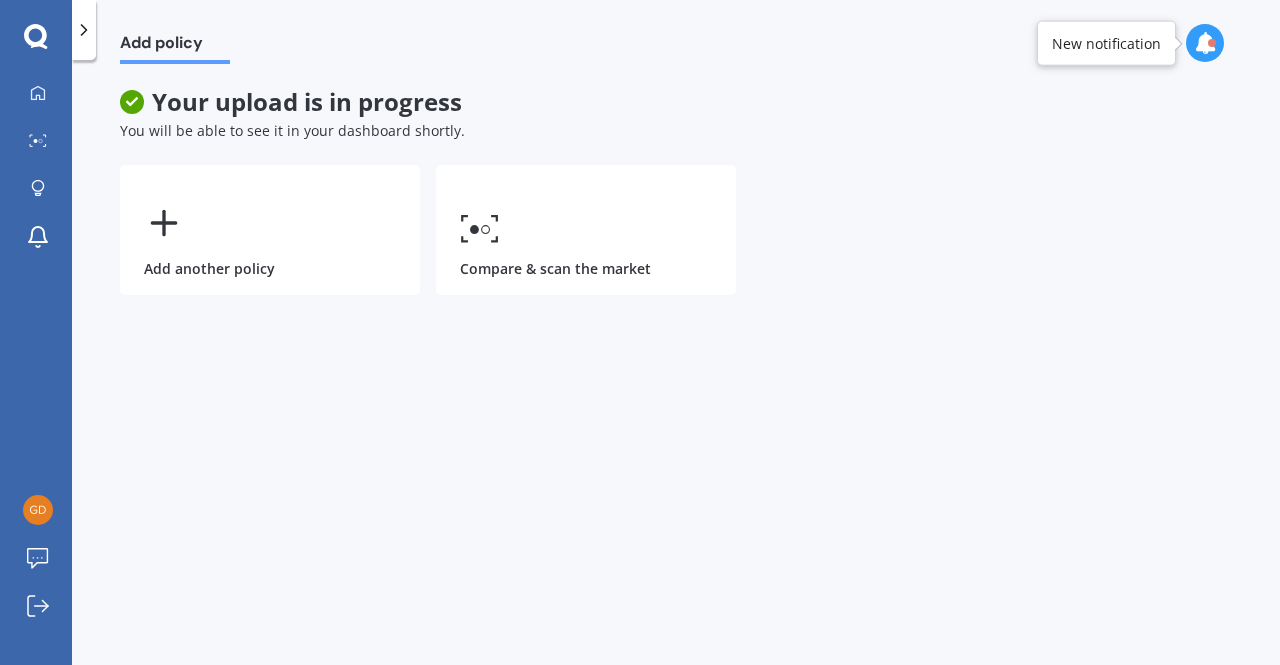 click at bounding box center (1205, 43) 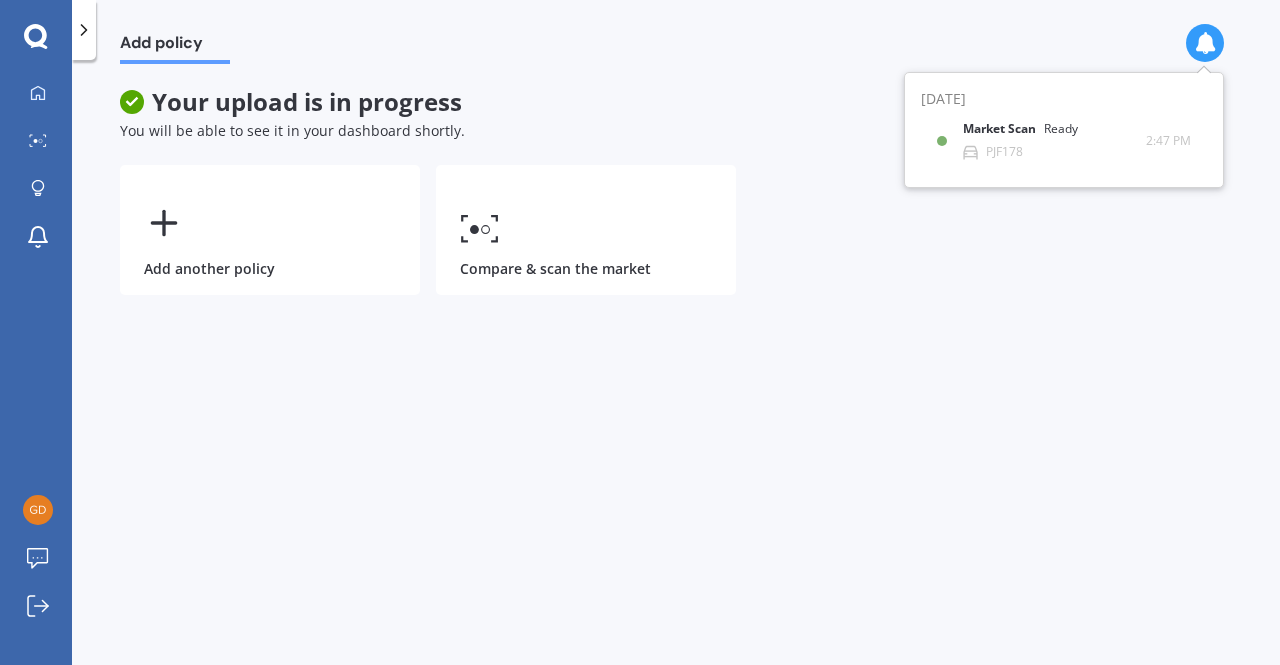 click on "Add policy" at bounding box center (676, 32) 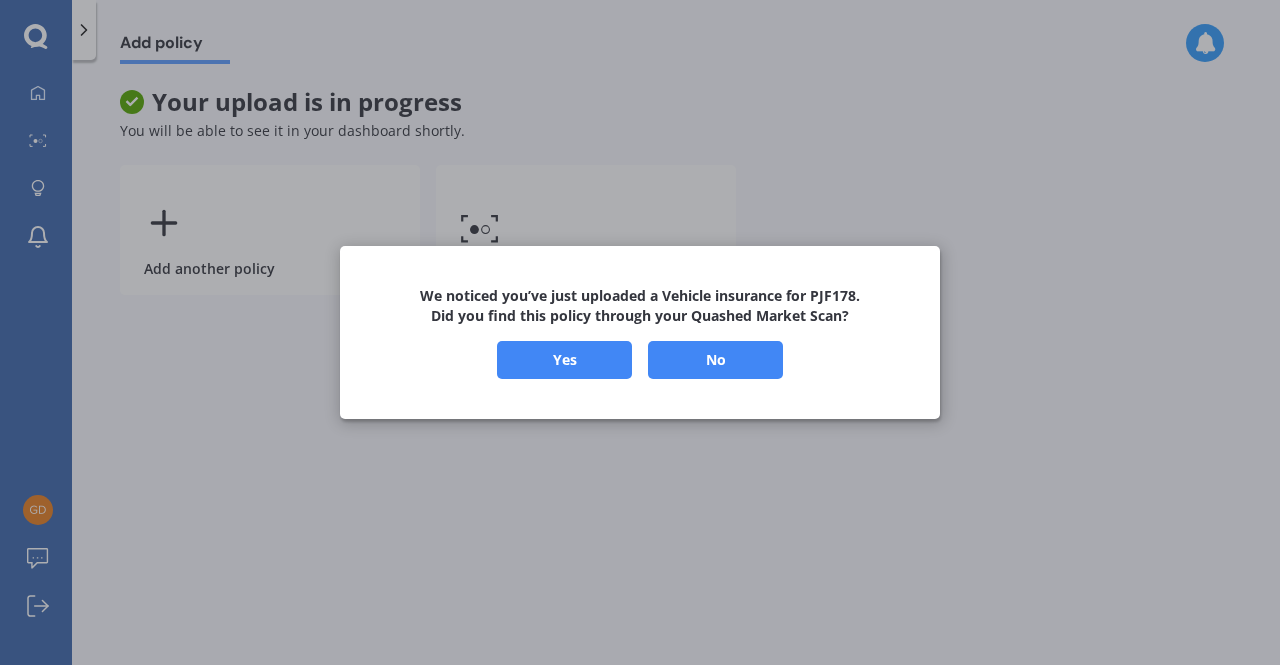 click on "Yes" at bounding box center [564, 360] 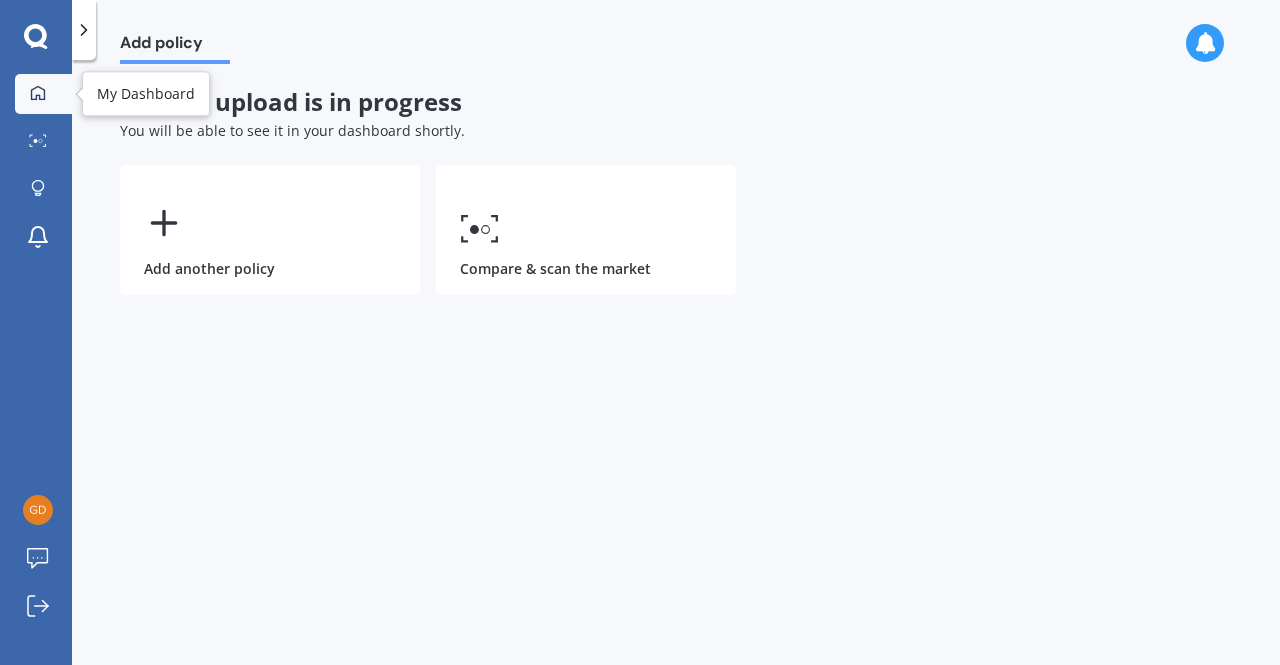click 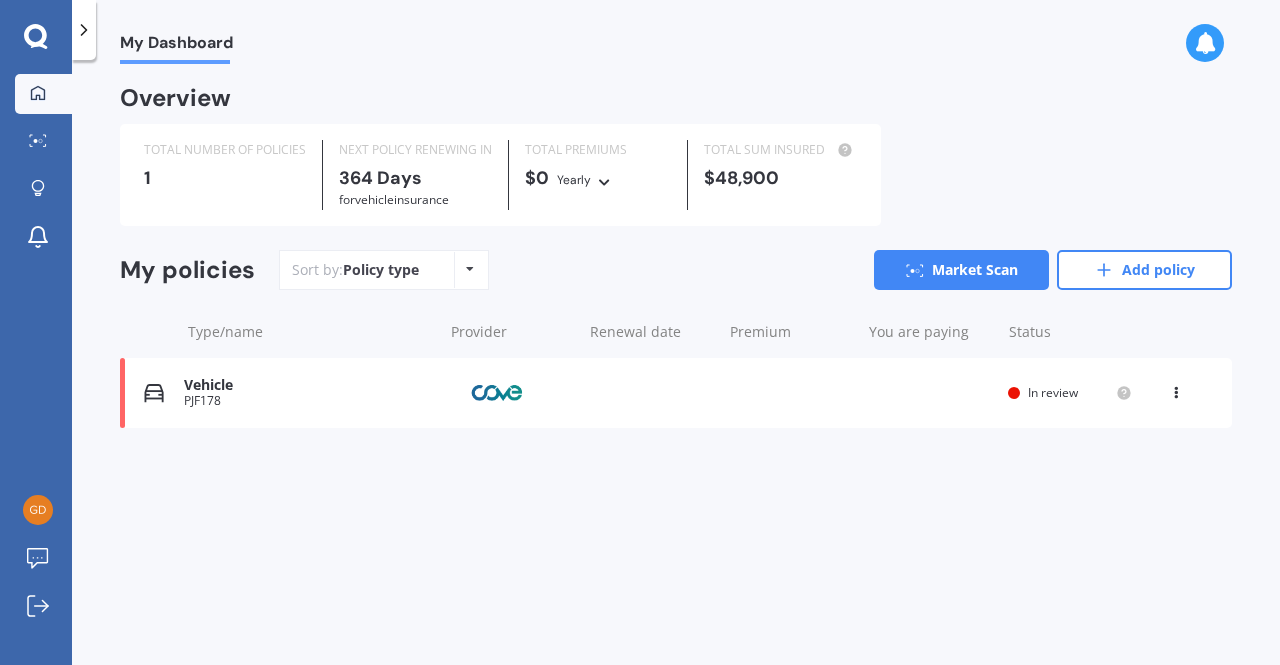 click at bounding box center [470, 269] 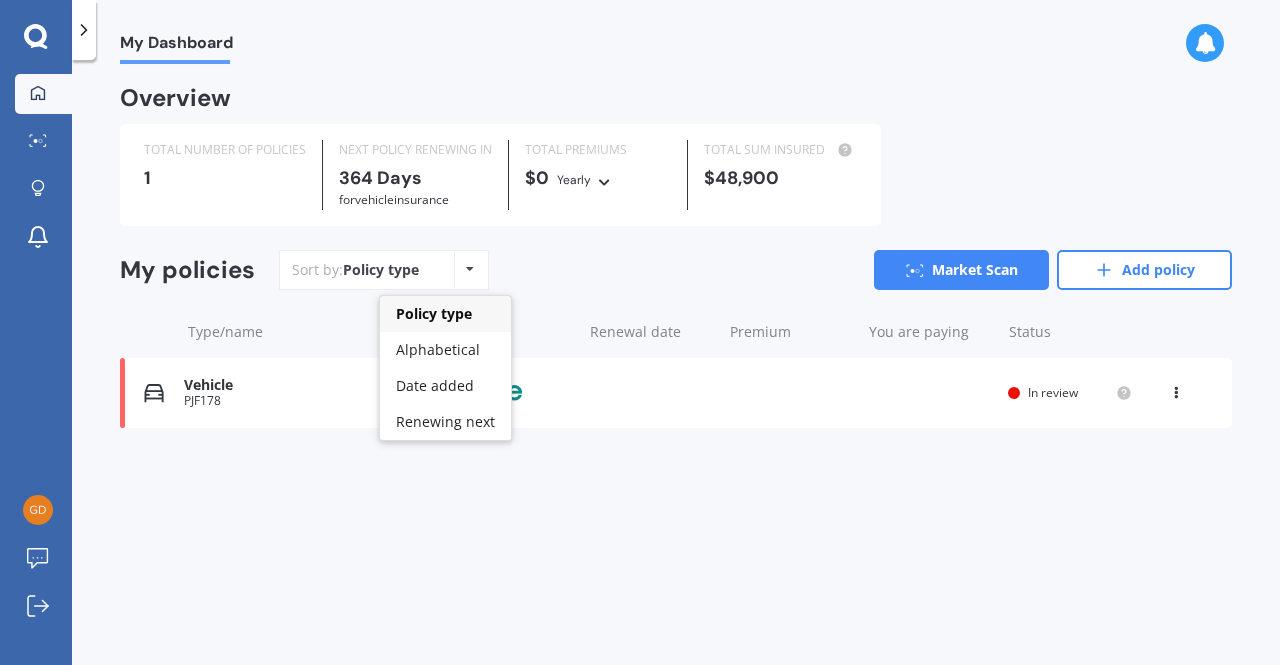 click at bounding box center [470, 269] 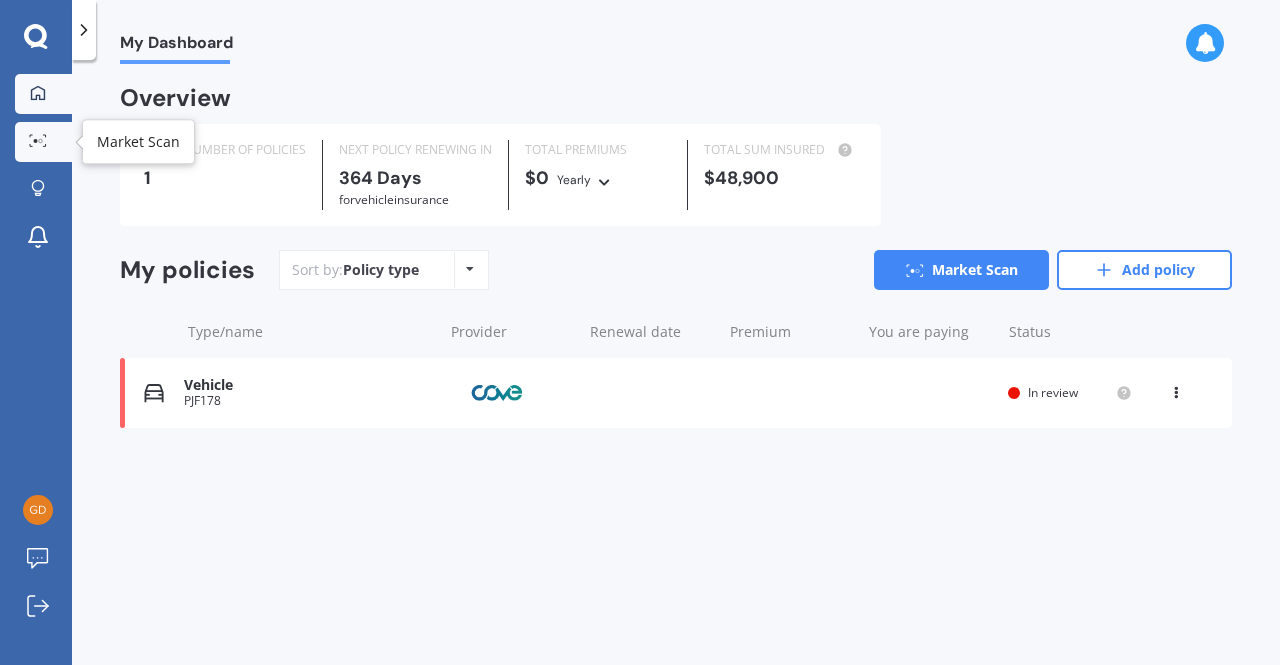 click 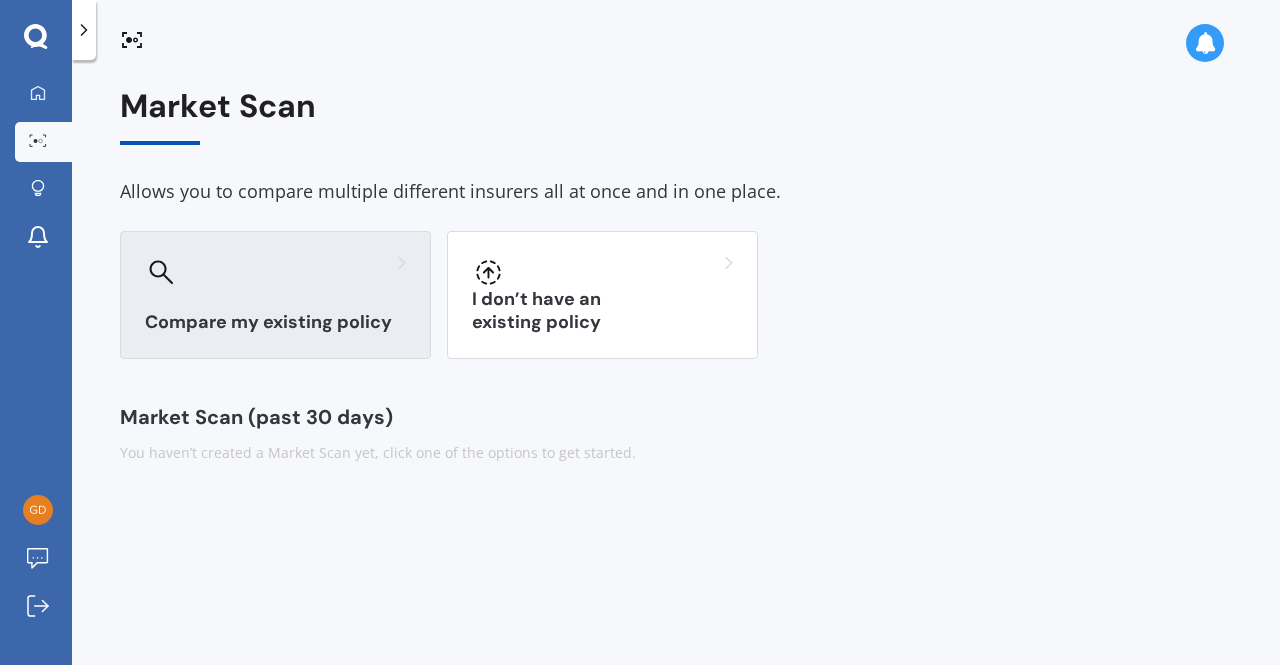 click at bounding box center [275, 272] 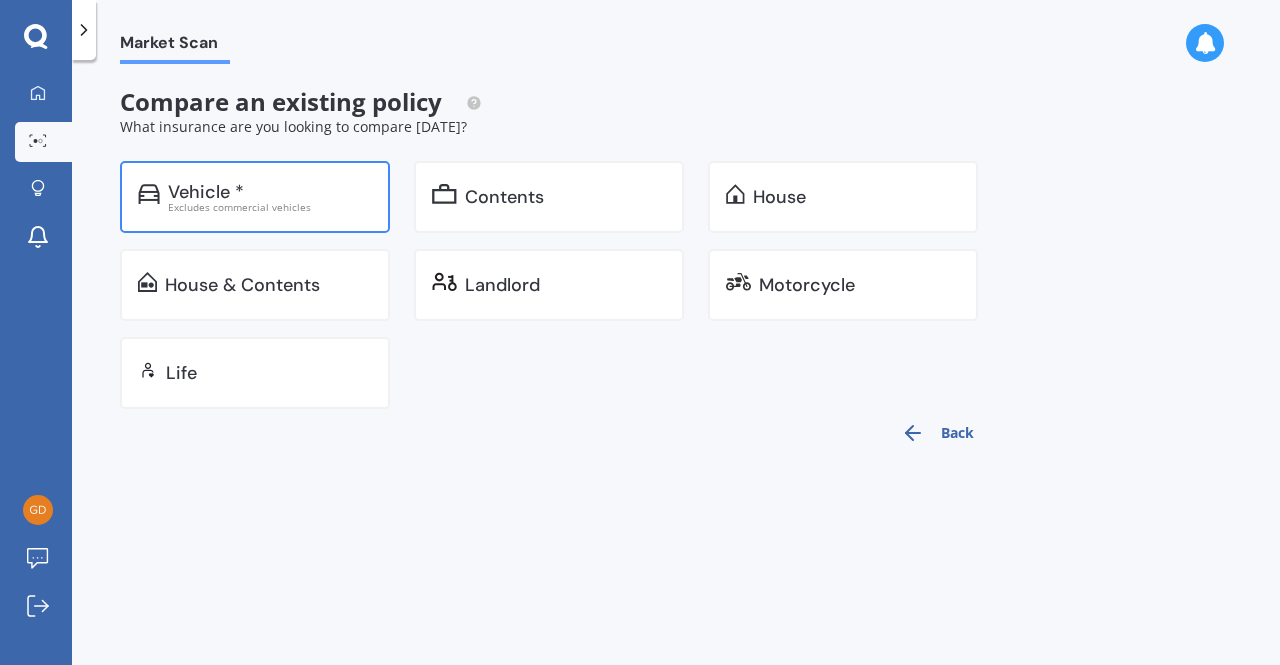 click on "Vehicle * Excludes commercial vehicles" at bounding box center (255, 197) 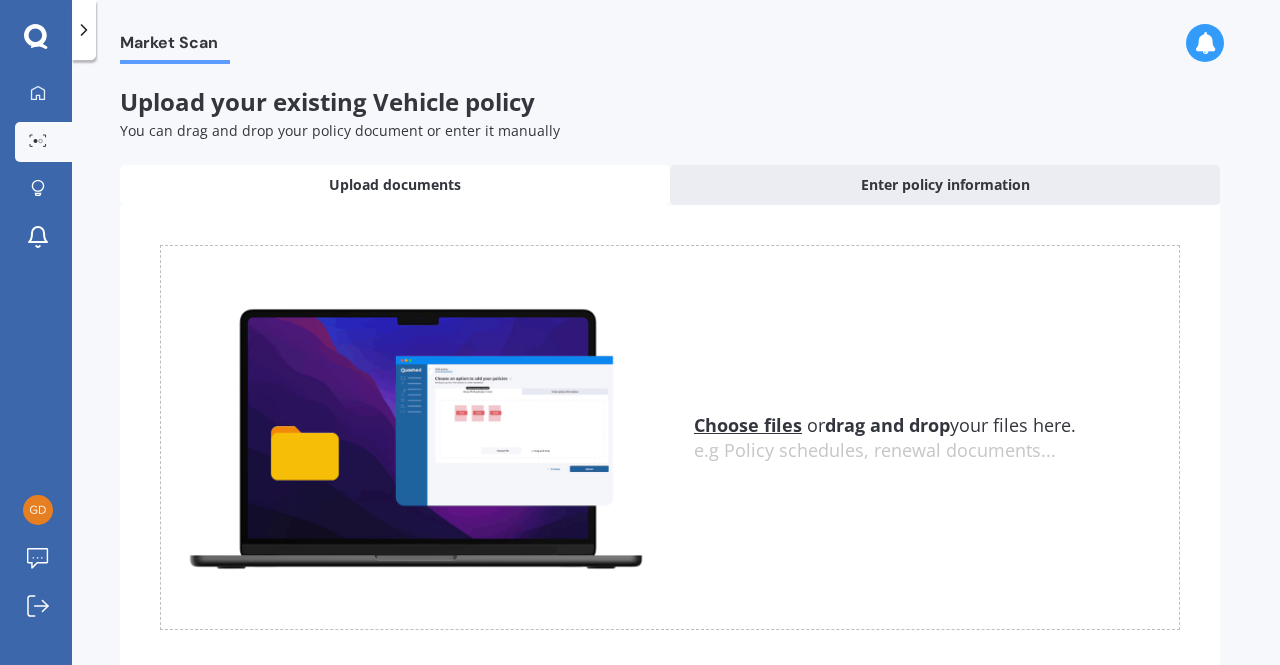 click on "Choose files" at bounding box center [748, 425] 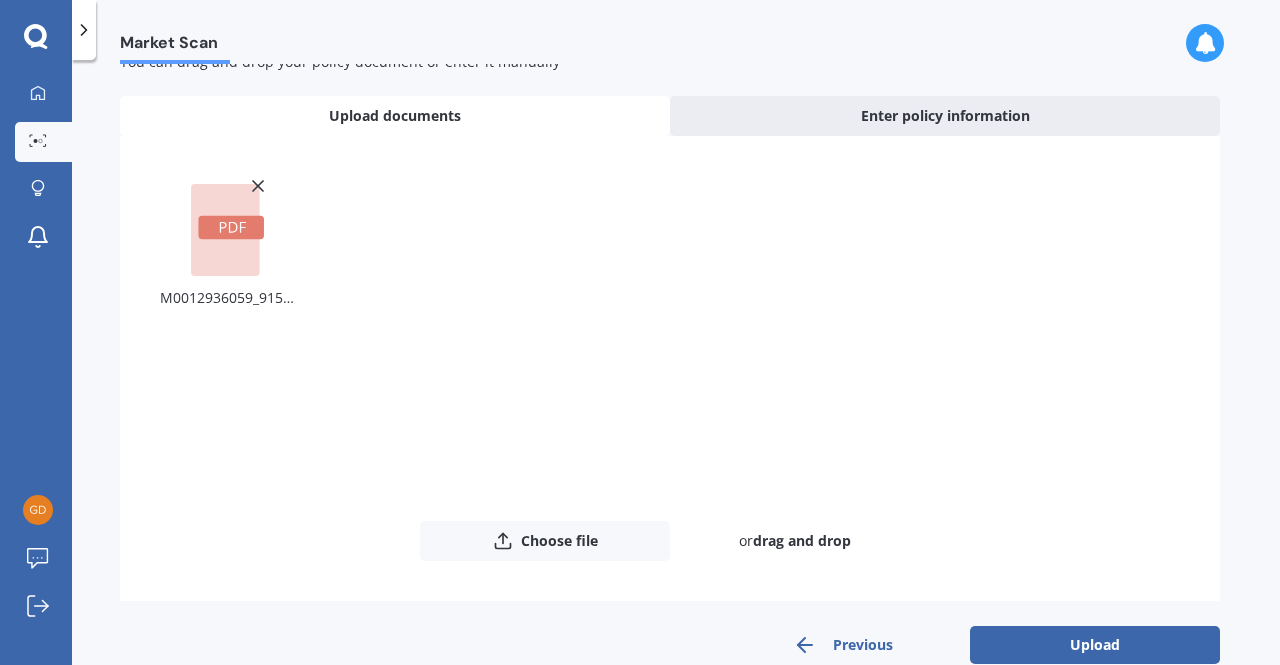 scroll, scrollTop: 100, scrollLeft: 0, axis: vertical 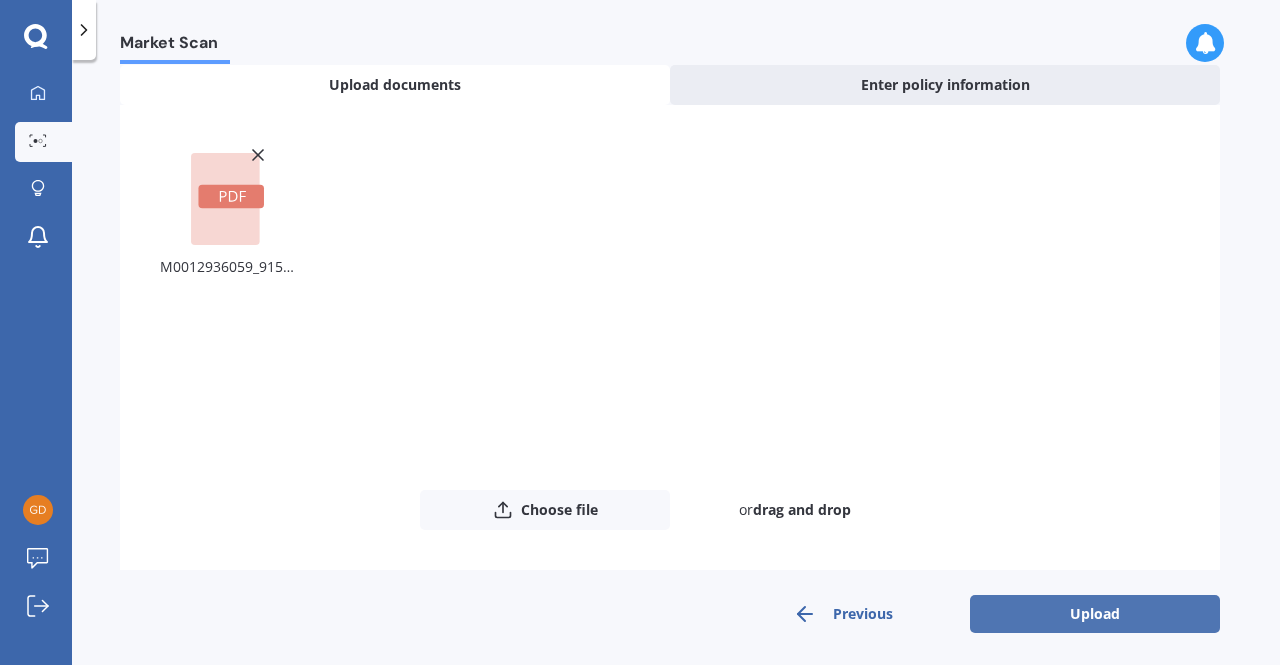 click on "Upload" at bounding box center (1095, 614) 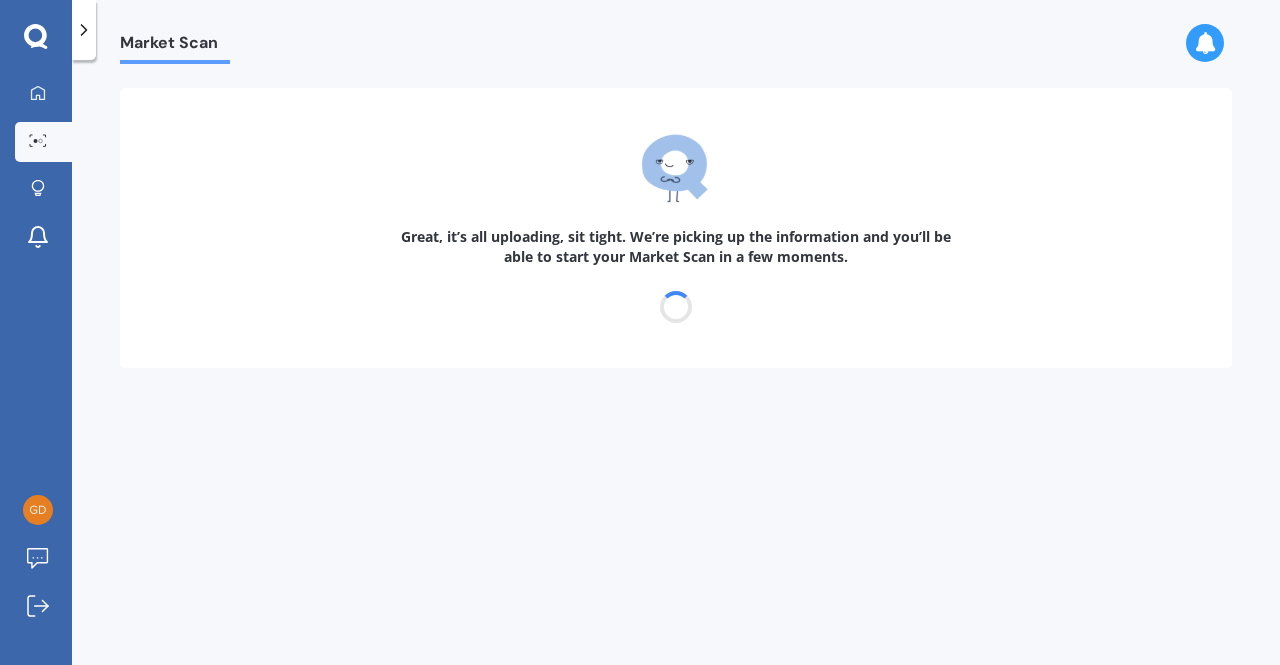 scroll, scrollTop: 0, scrollLeft: 0, axis: both 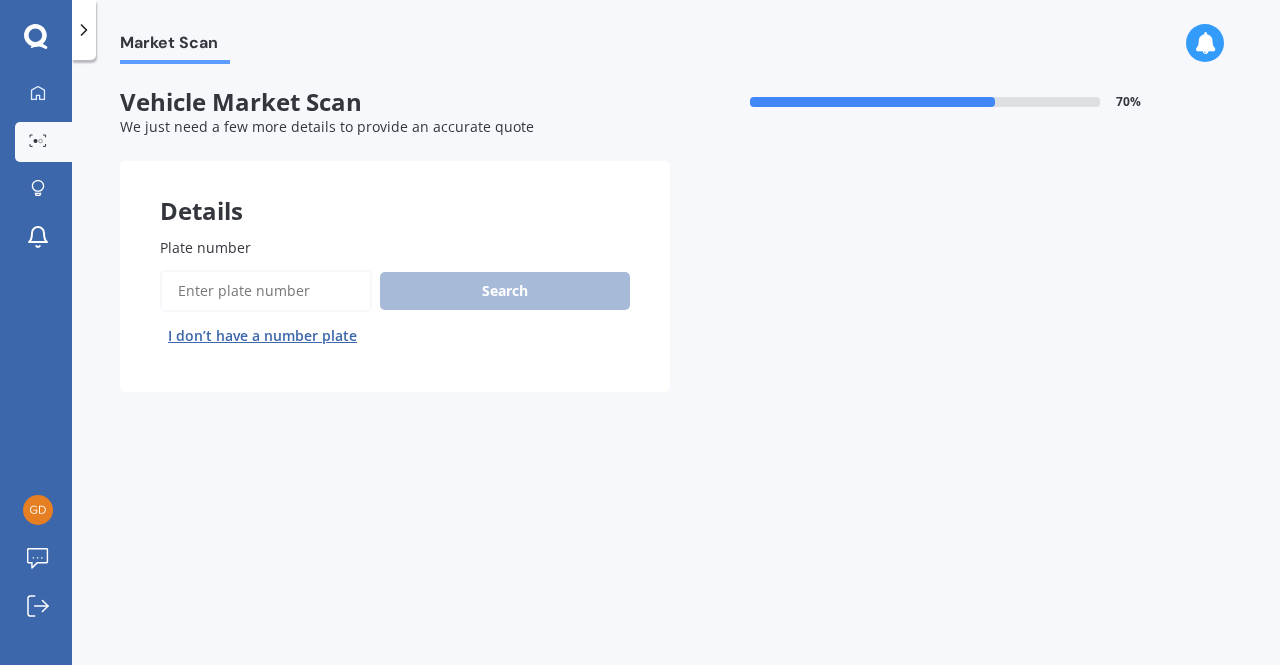 click on "Plate number" at bounding box center (266, 291) 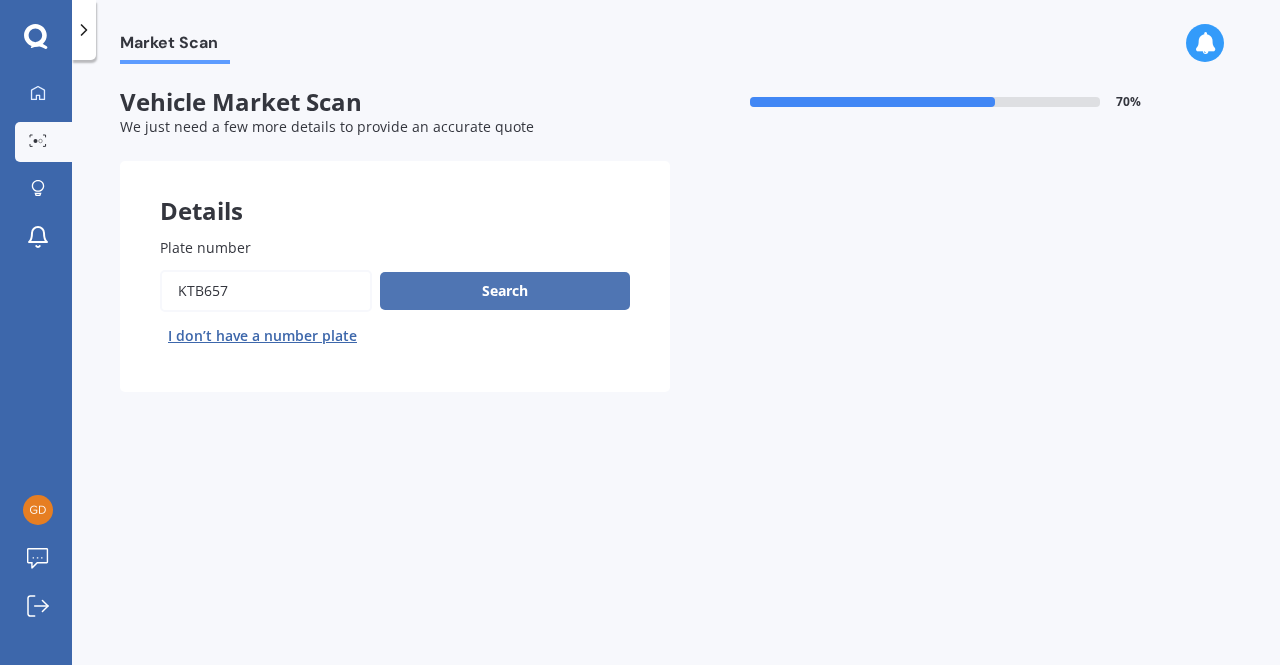 type on "KTB657" 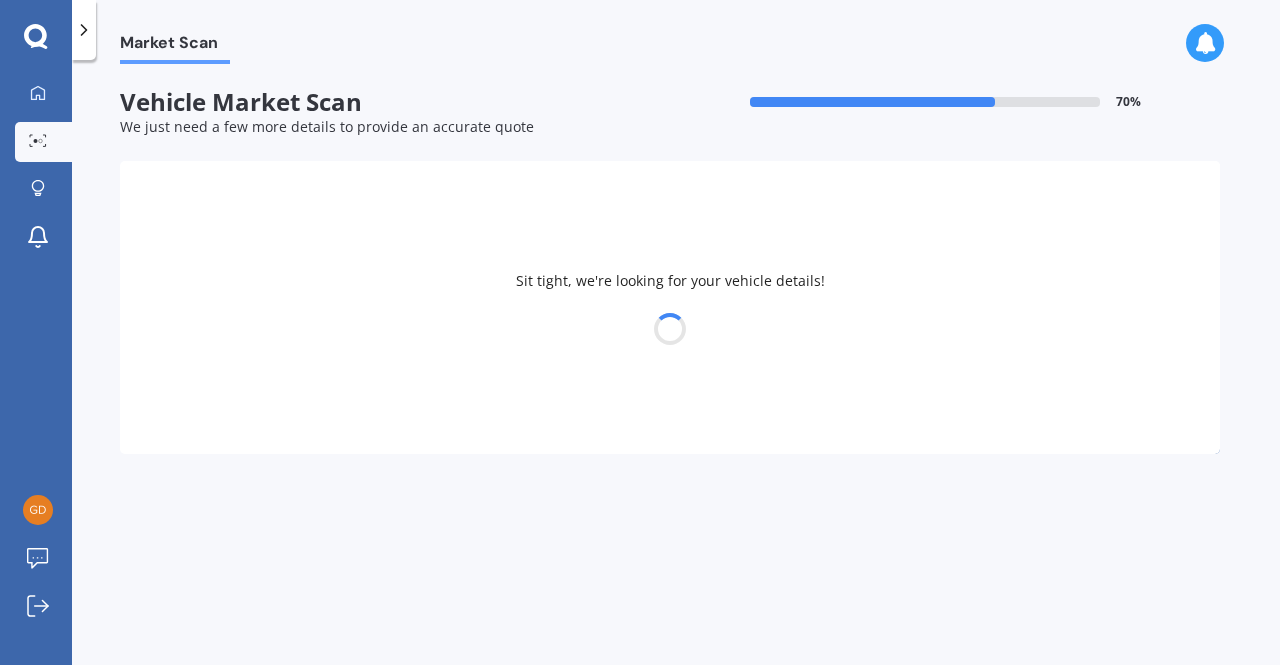 select on "AUDI" 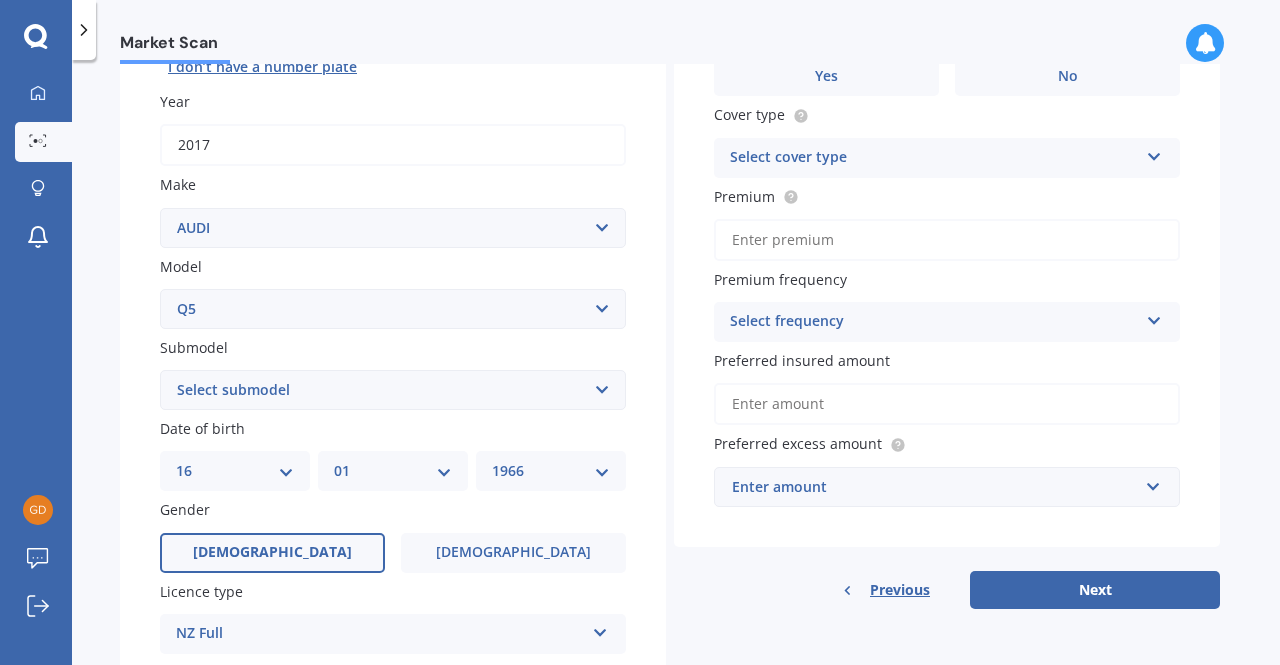 scroll, scrollTop: 300, scrollLeft: 0, axis: vertical 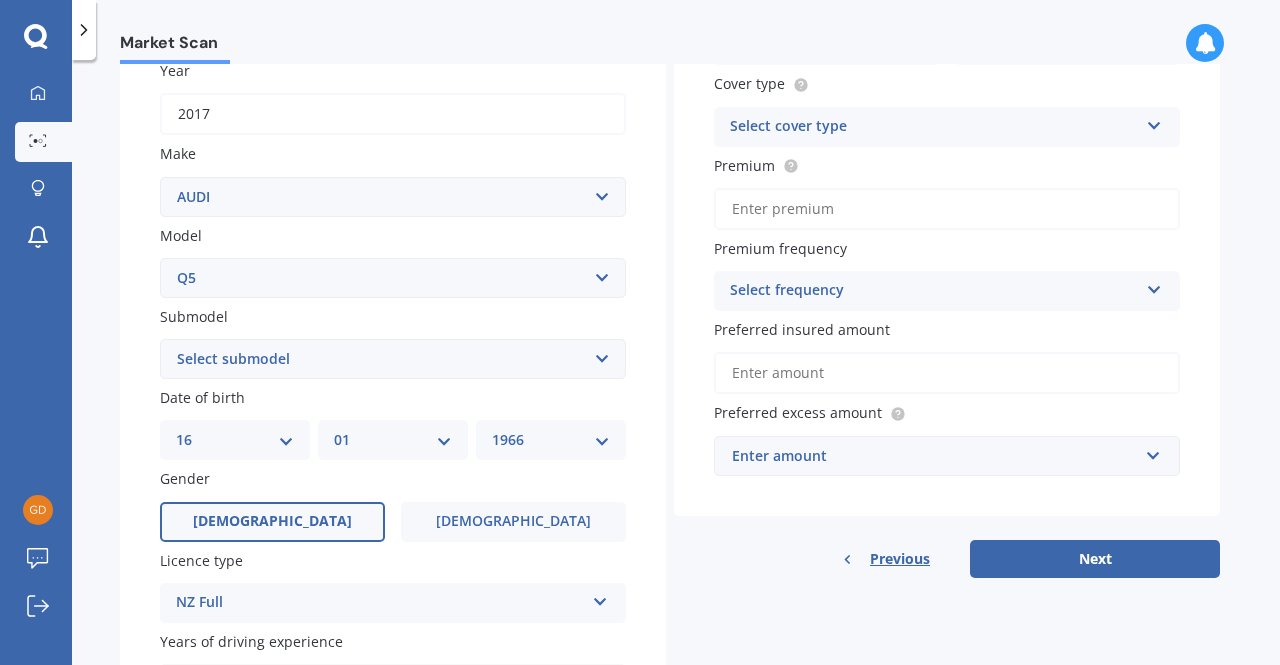 click on "DD 01 02 03 04 05 06 07 08 09 10 11 12 13 14 15 16 17 18 19 20 21 22 23 24 25 26 27 28 29 30 31" at bounding box center [235, 440] 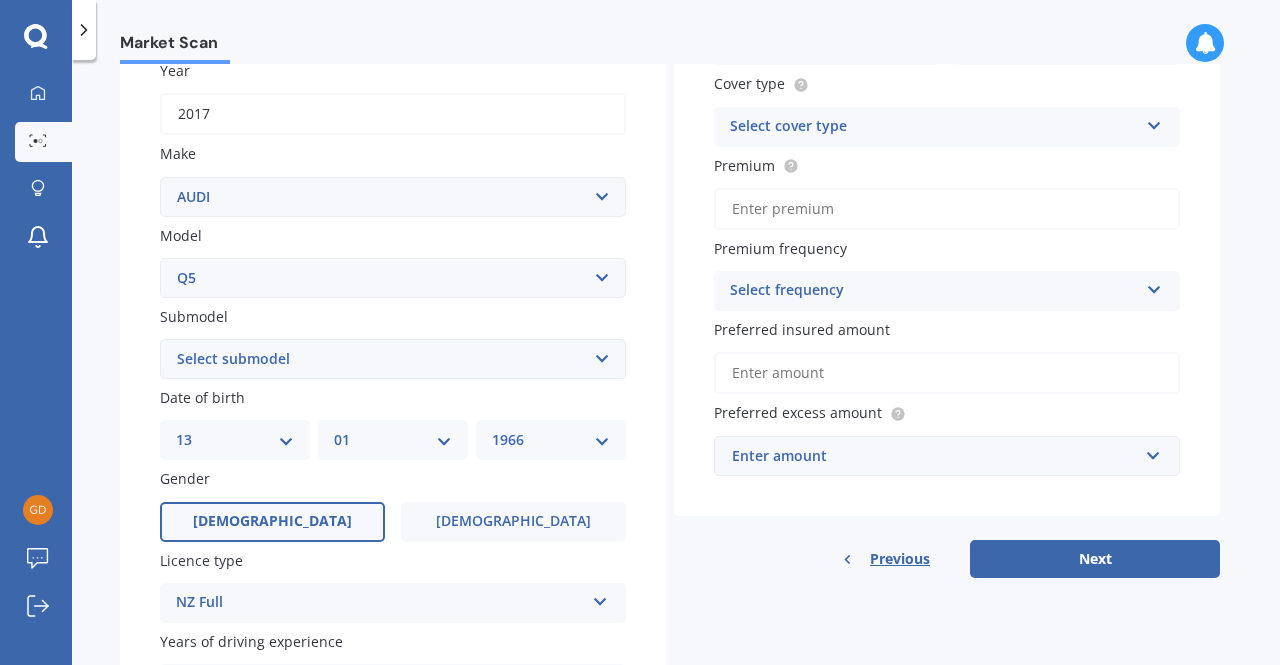 click on "DD 01 02 03 04 05 06 07 08 09 10 11 12 13 14 15 16 17 18 19 20 21 22 23 24 25 26 27 28 29 30 31" at bounding box center [235, 440] 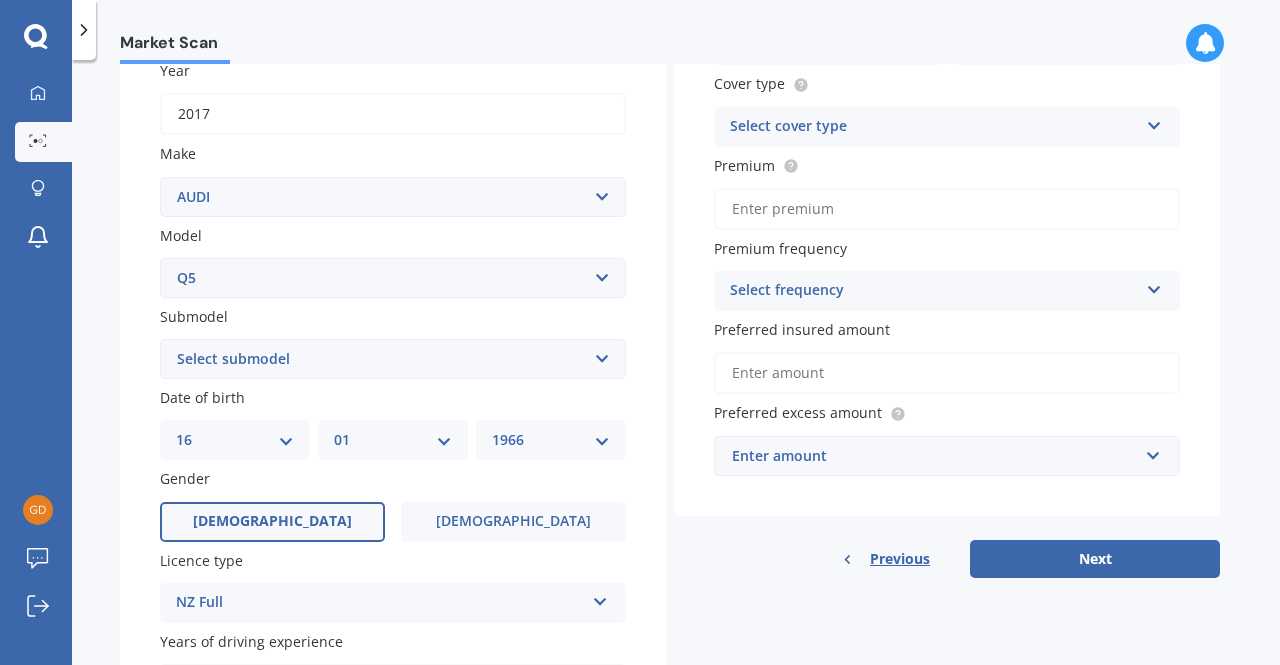 click on "DD 01 02 03 04 05 06 07 08 09 10 11 12 13 14 15 16 17 18 19 20 21 22 23 24 25 26 27 28 29 30 31" at bounding box center [235, 440] 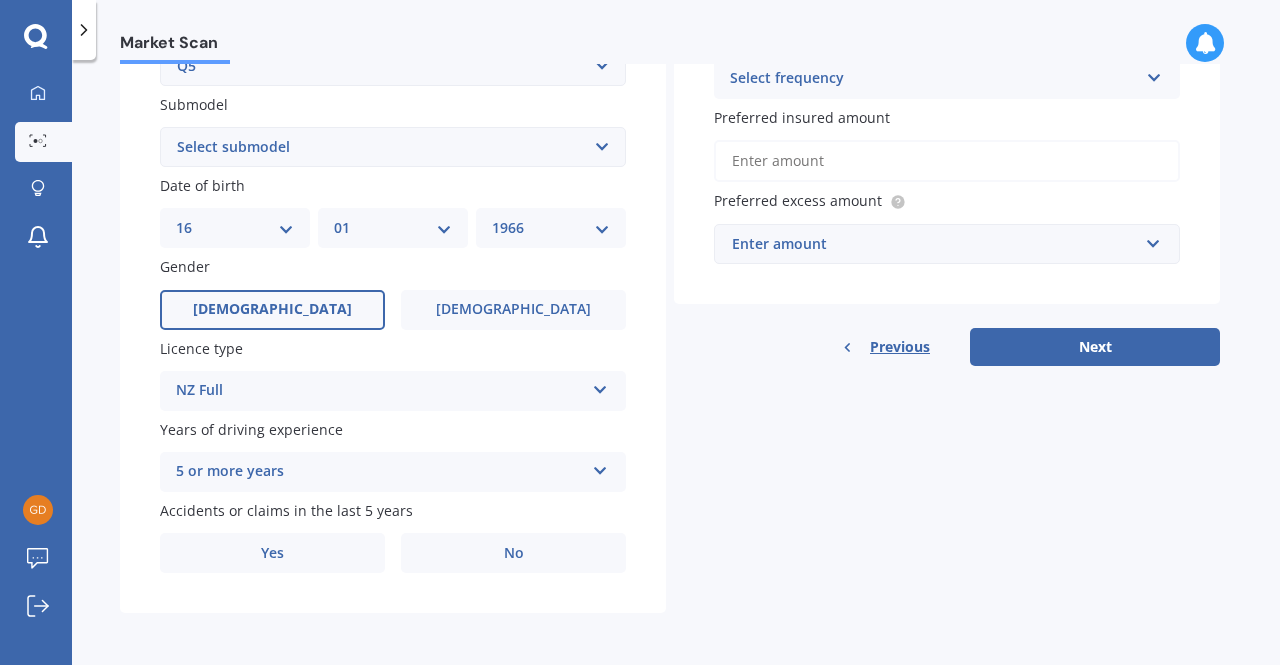 scroll, scrollTop: 515, scrollLeft: 0, axis: vertical 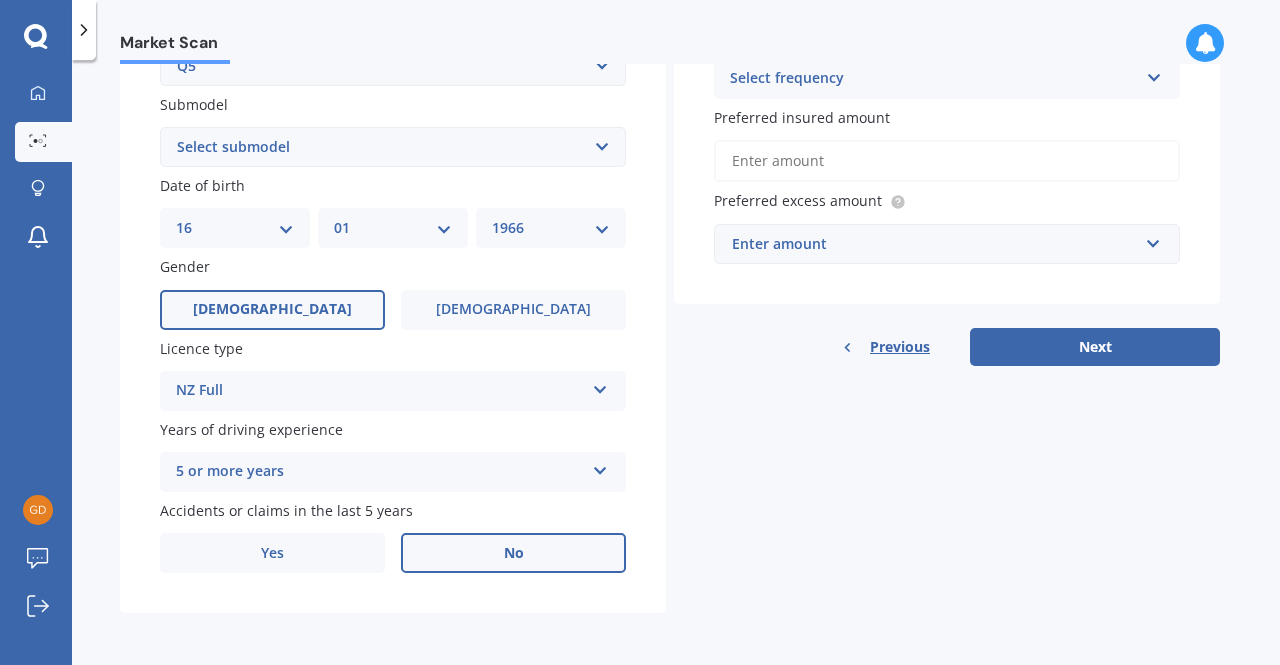 click on "No" at bounding box center (514, 553) 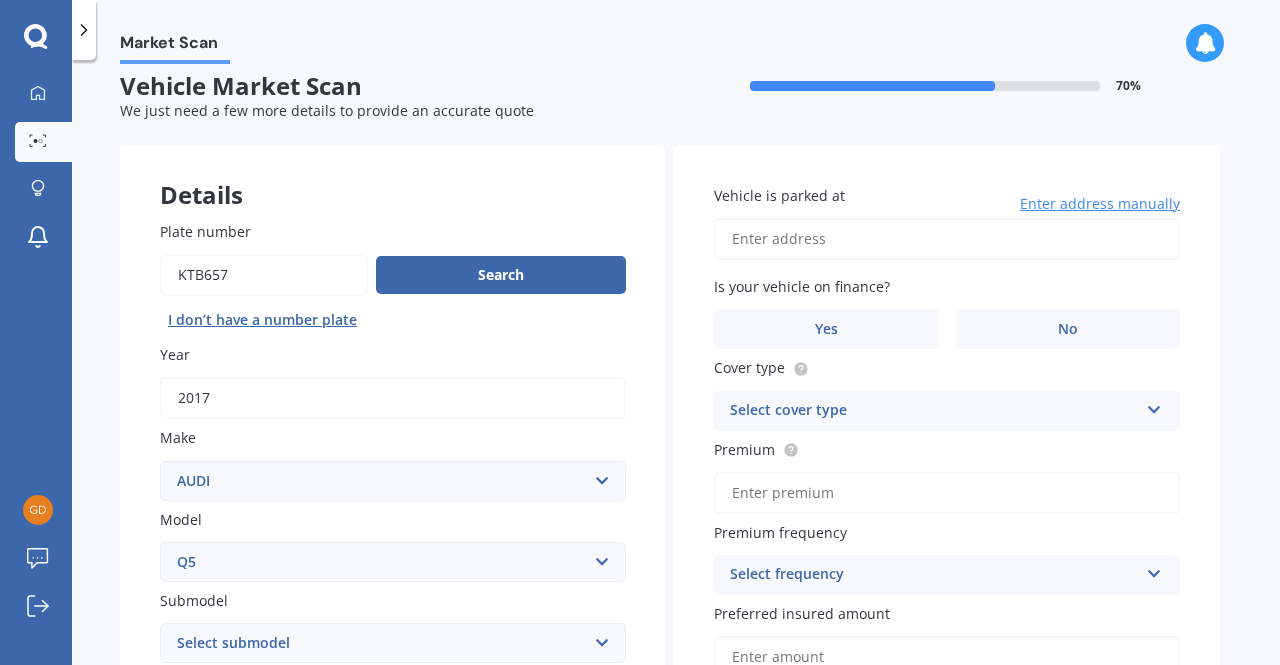scroll, scrollTop: 15, scrollLeft: 0, axis: vertical 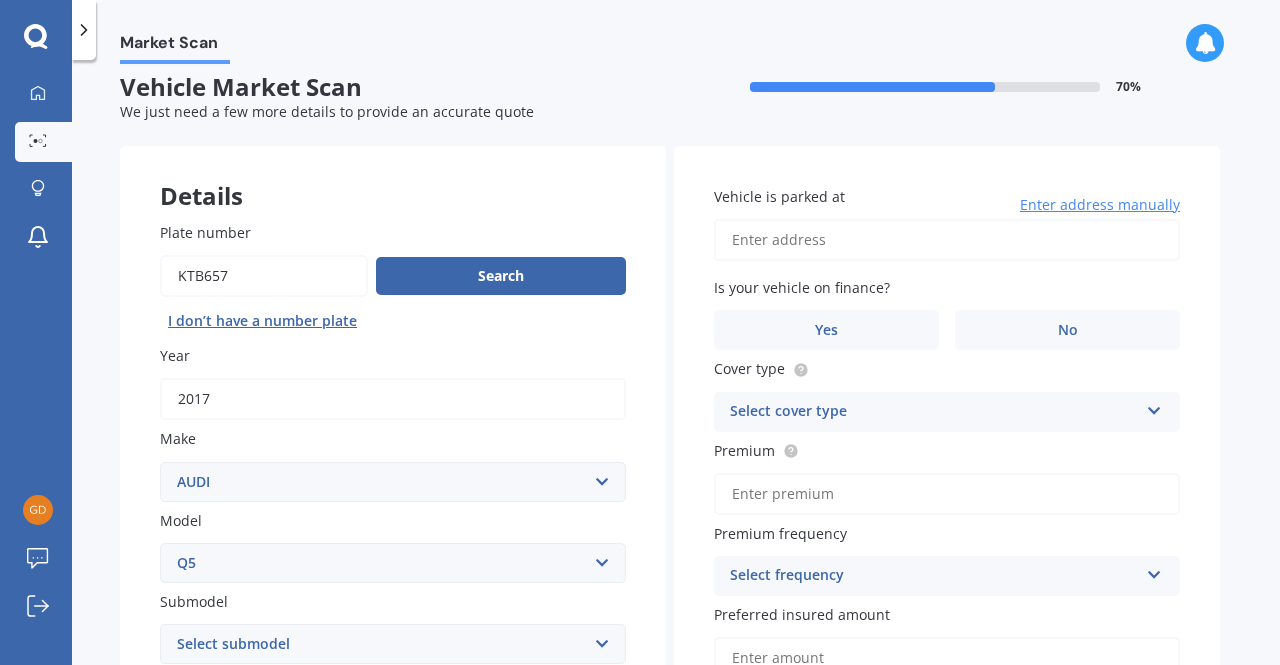 click on "Vehicle is parked at" at bounding box center (947, 240) 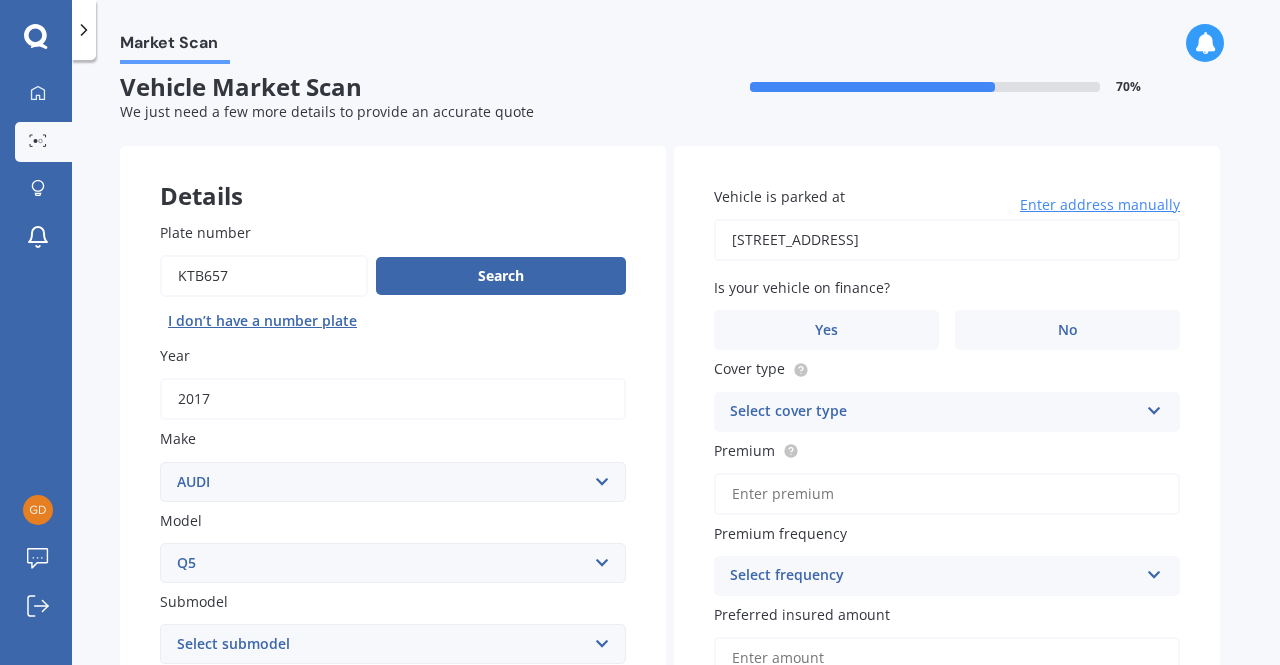 click on "29 Awatea Rd ParnellAuckland 1052" at bounding box center (947, 240) 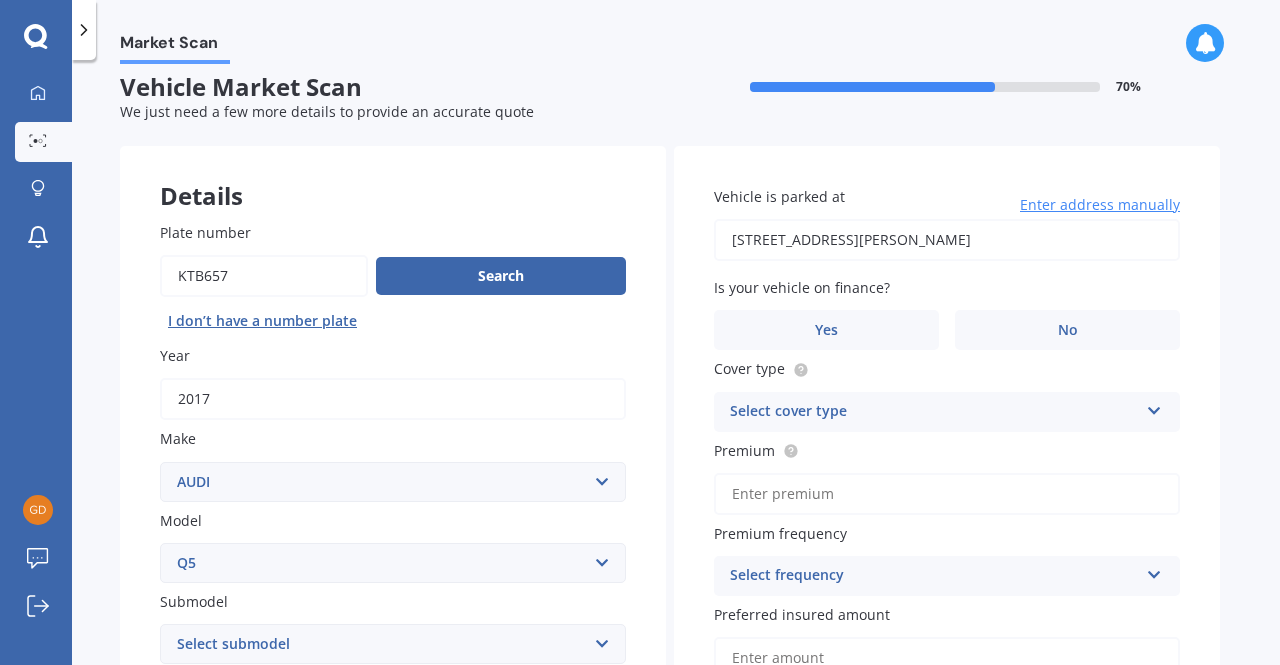 type on "[STREET_ADDRESS][PERSON_NAME]" 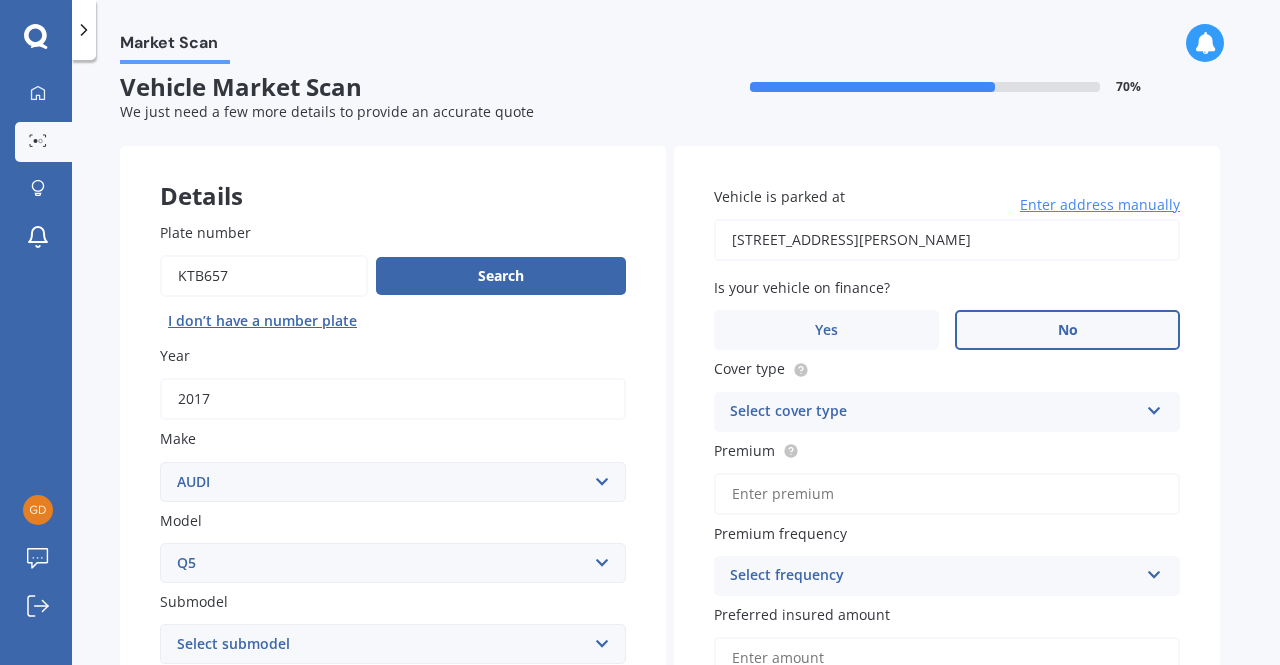 click on "No" at bounding box center (1068, 330) 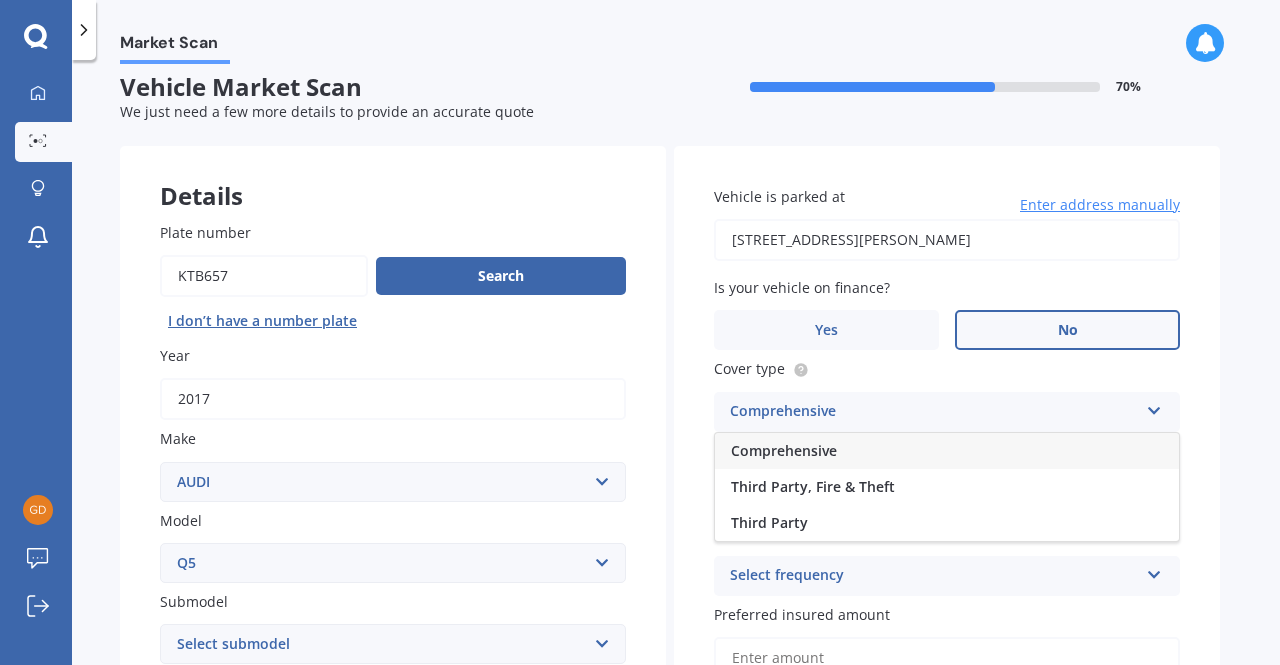 click on "Comprehensive" at bounding box center (784, 450) 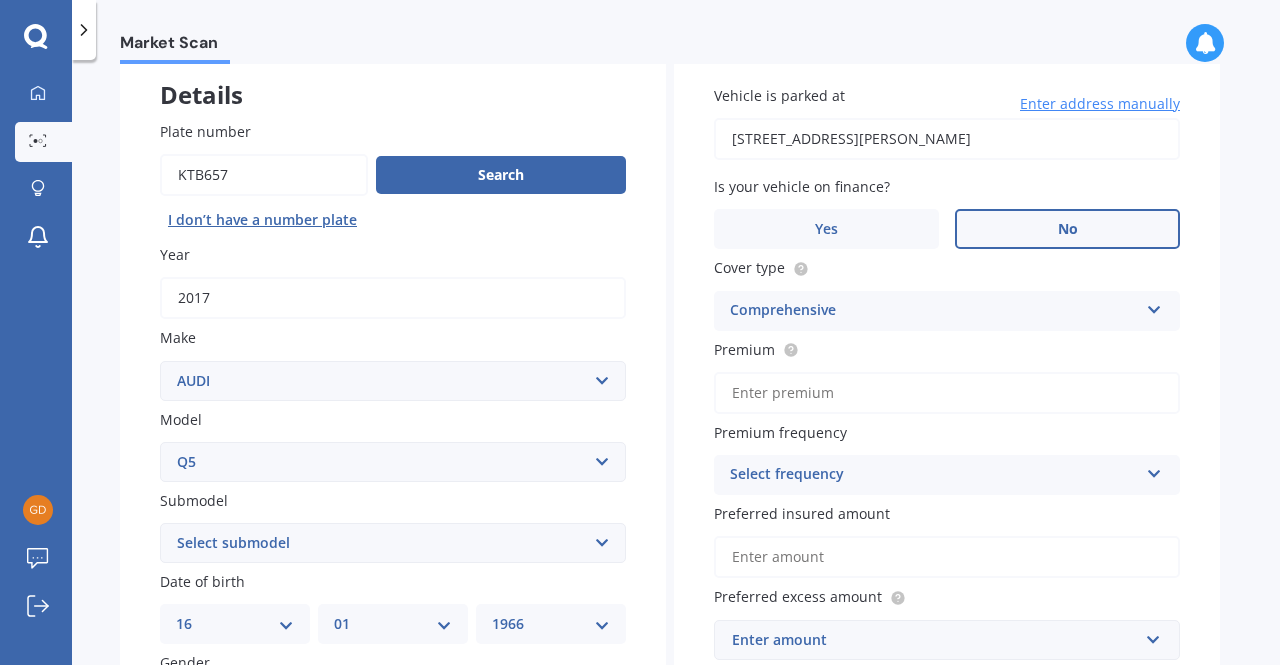 scroll, scrollTop: 215, scrollLeft: 0, axis: vertical 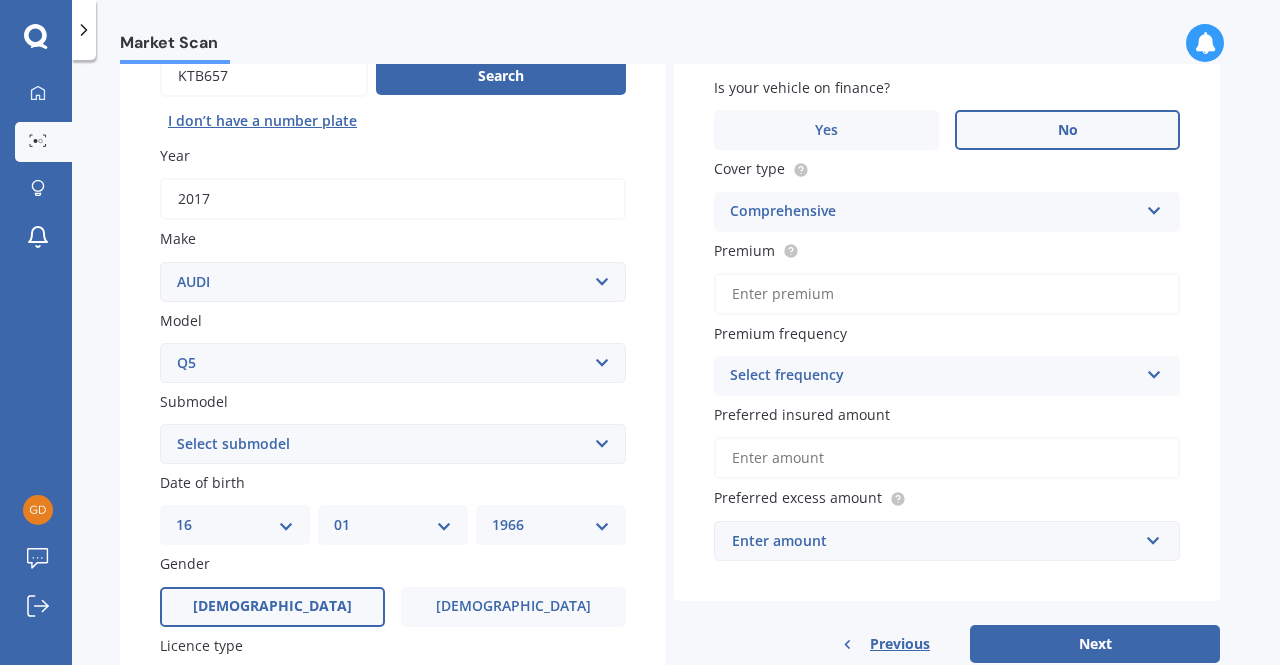 click at bounding box center [1154, 371] 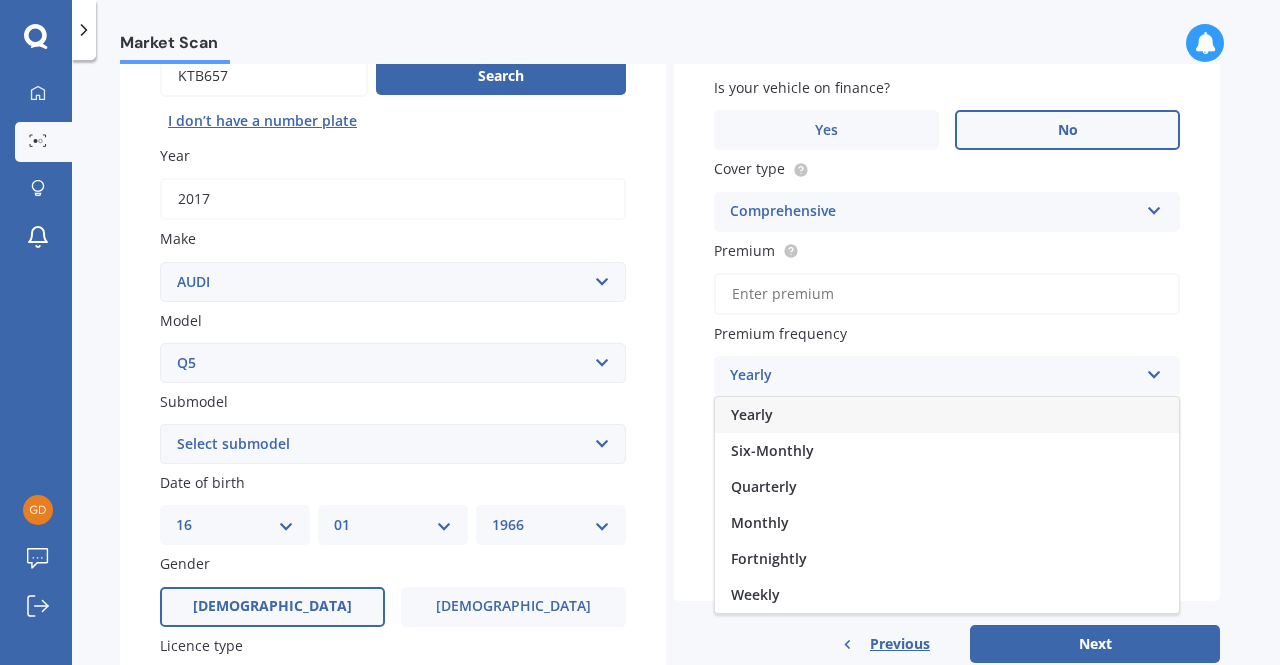 click on "Yearly" at bounding box center [752, 414] 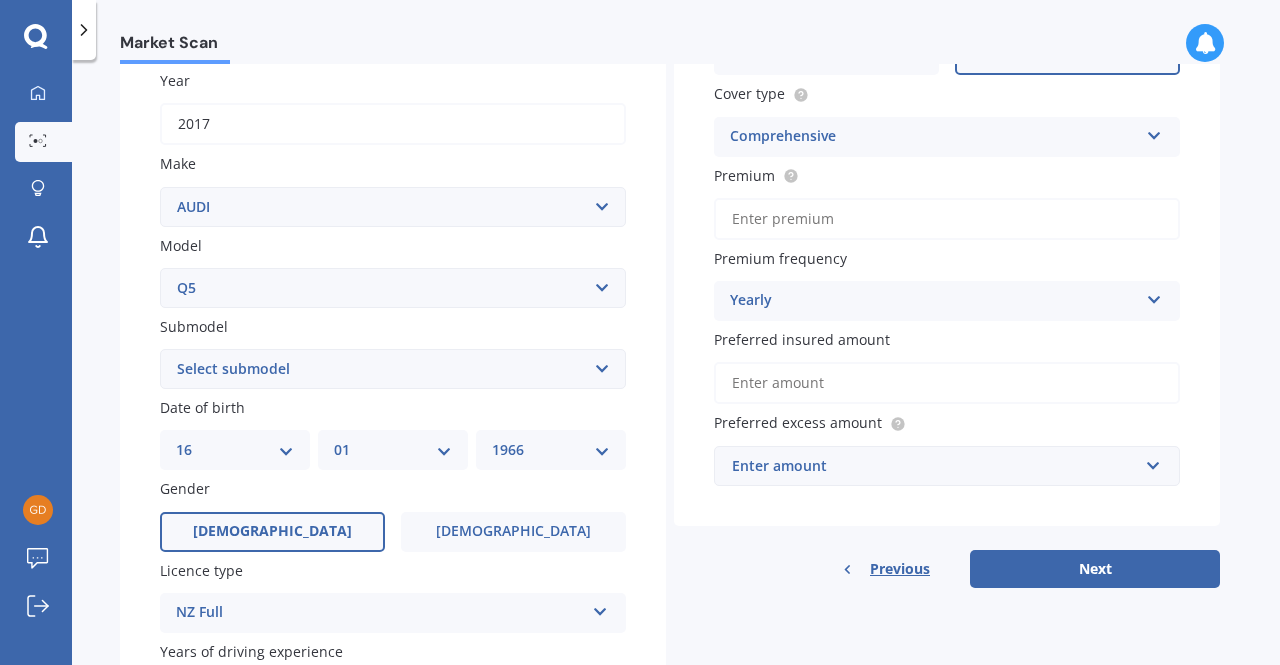 scroll, scrollTop: 315, scrollLeft: 0, axis: vertical 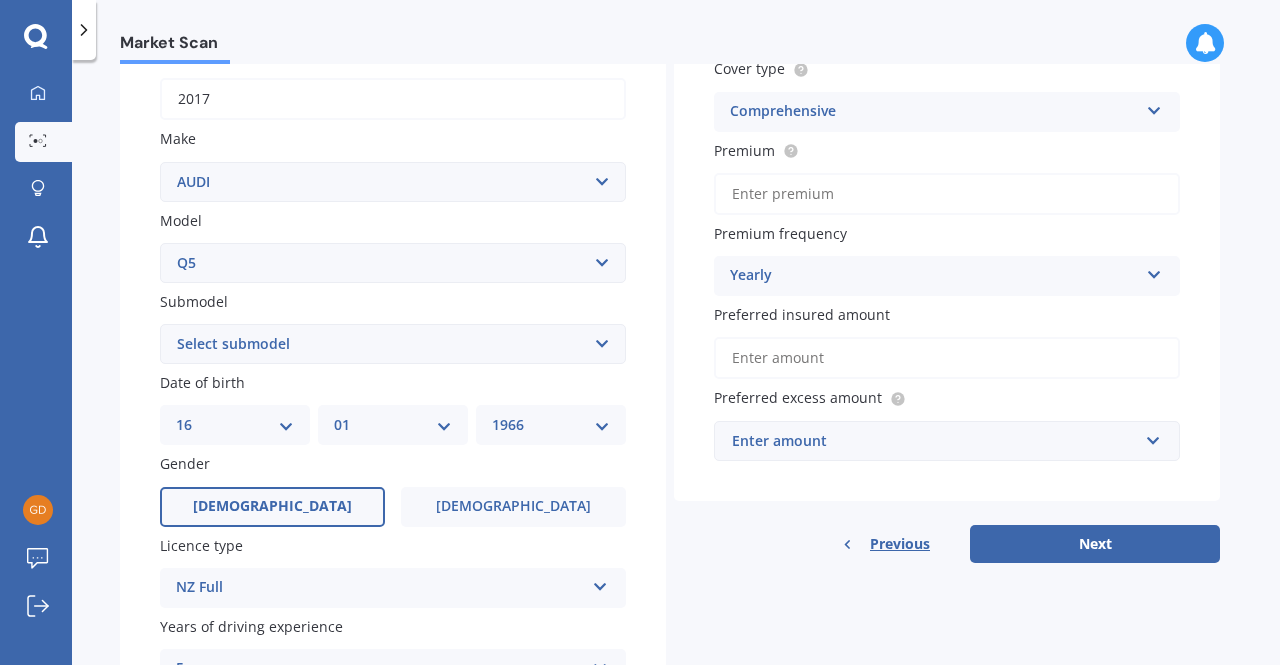 click on "Preferred insured amount" at bounding box center [947, 358] 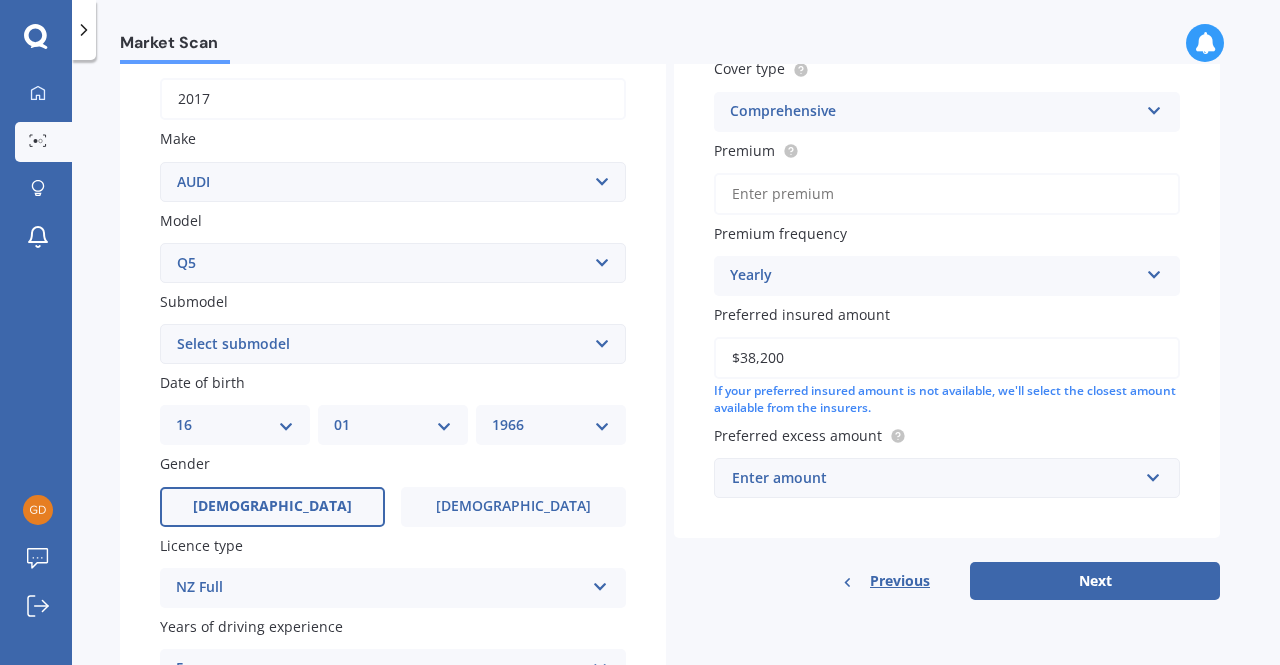 type on "$38,200" 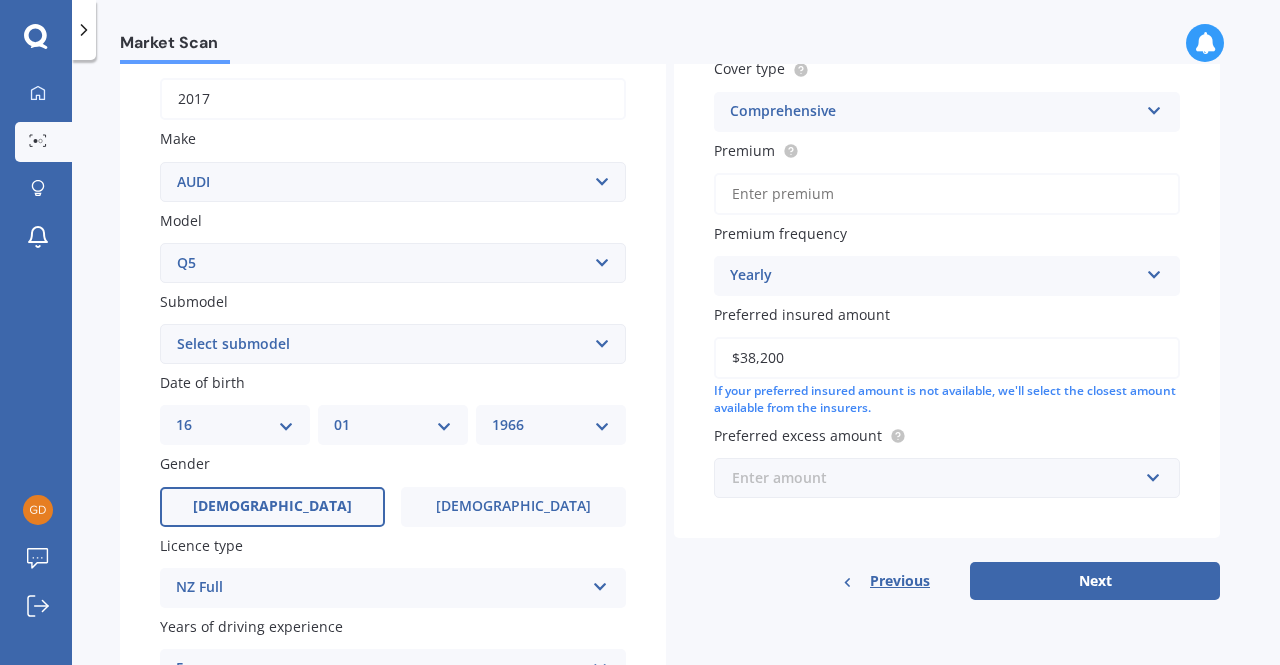 click at bounding box center (940, 478) 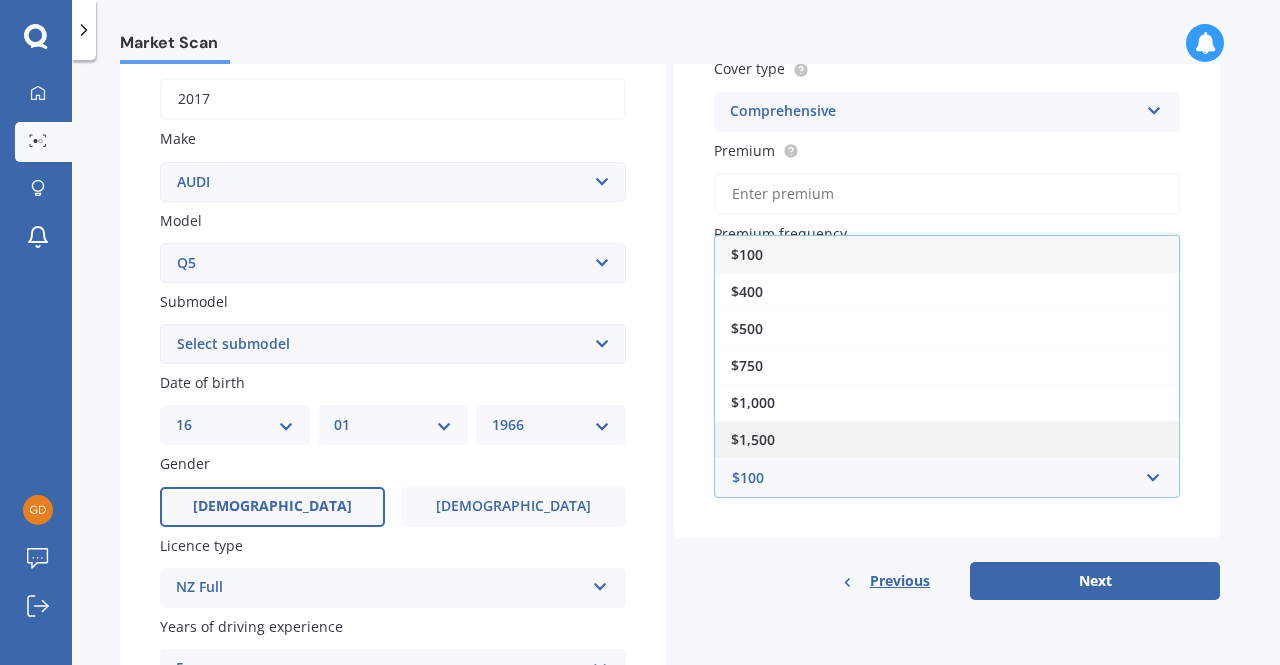 click on "$1,500" at bounding box center [753, 439] 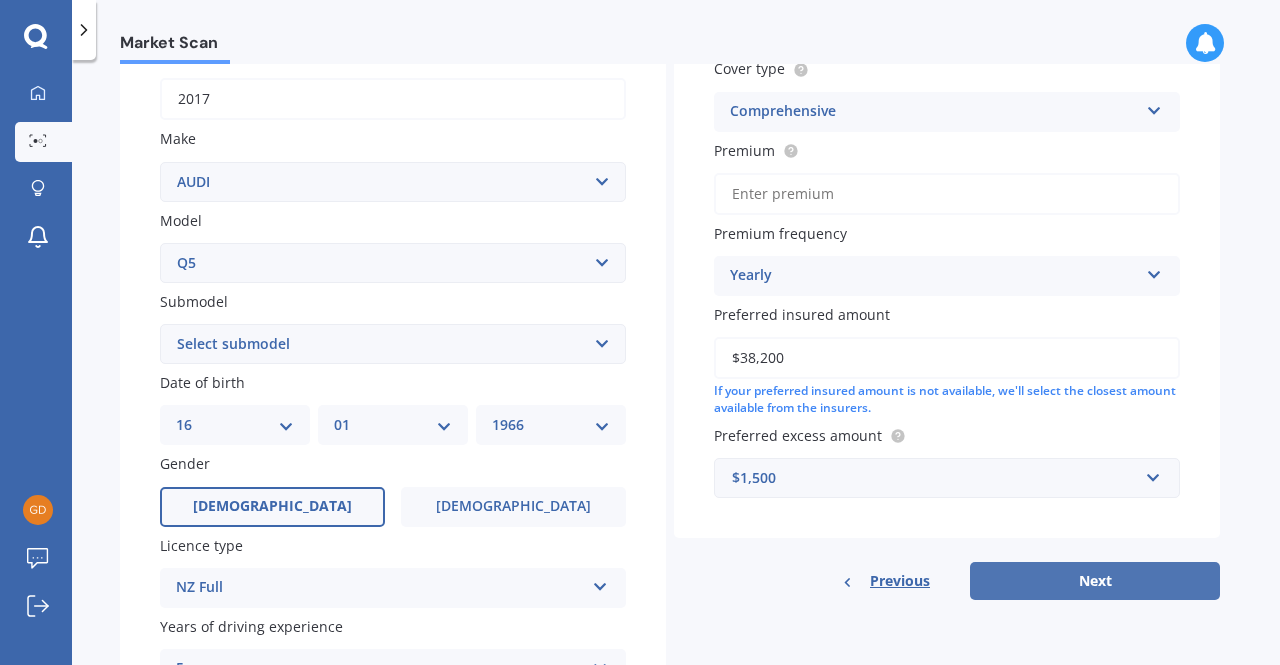 click on "Next" at bounding box center (1095, 581) 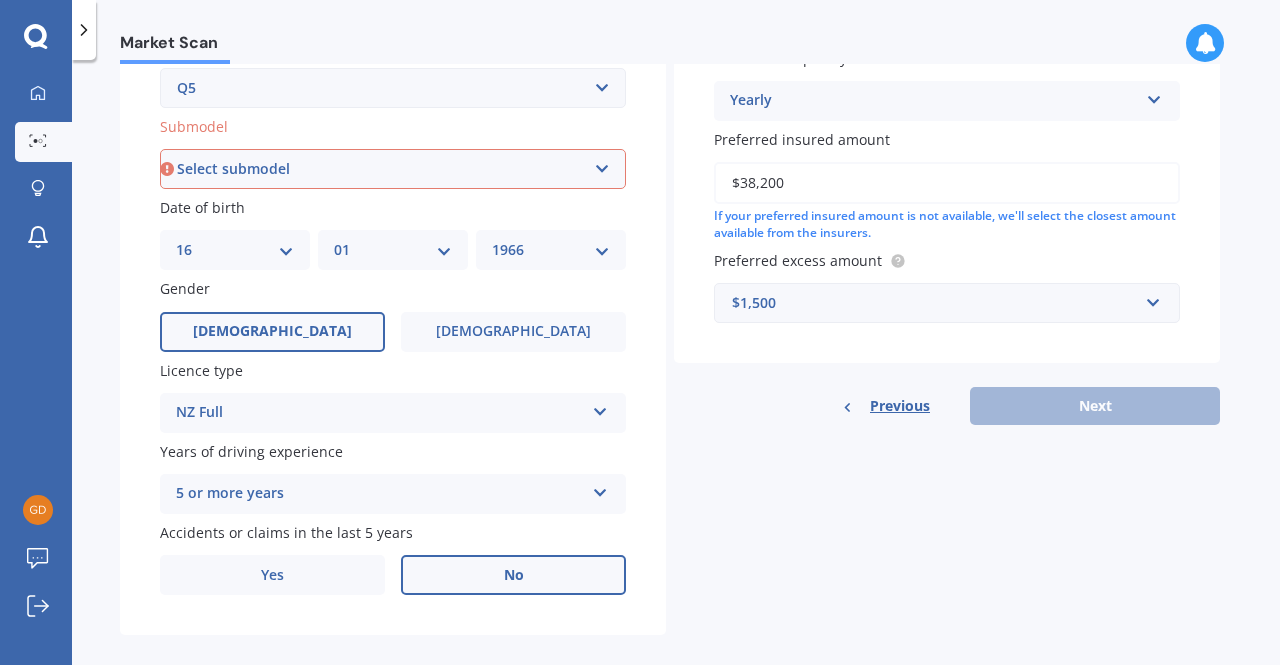 scroll, scrollTop: 515, scrollLeft: 0, axis: vertical 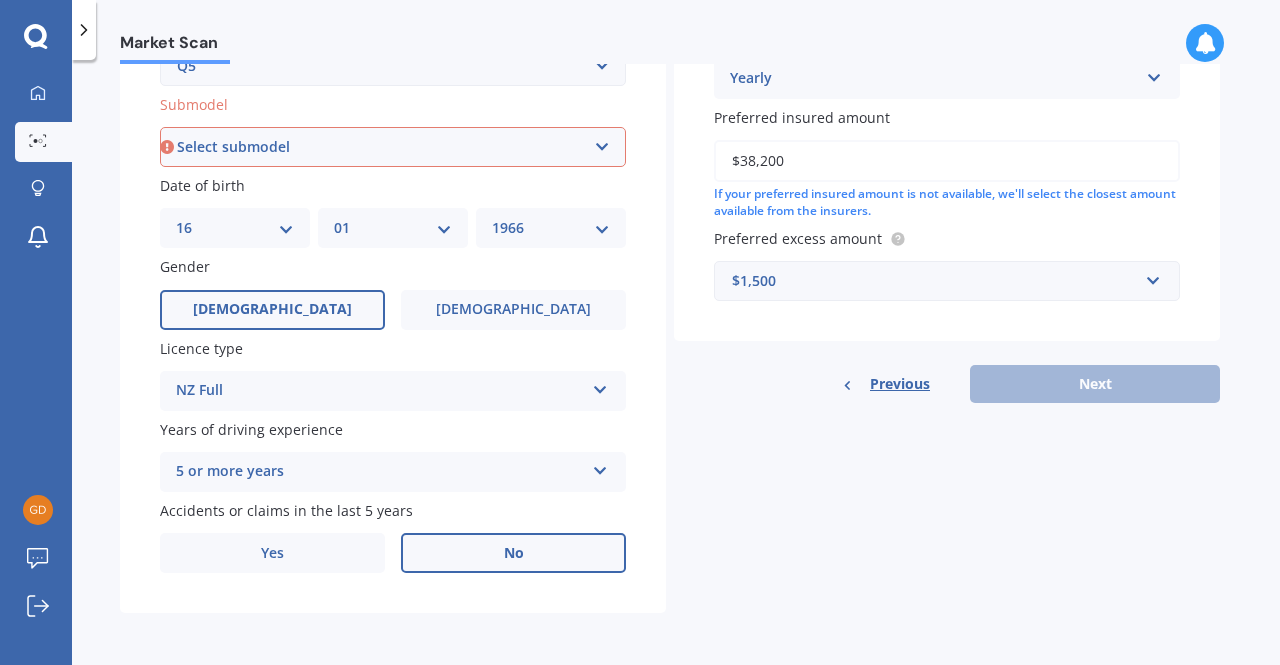 type on "$1,569.99" 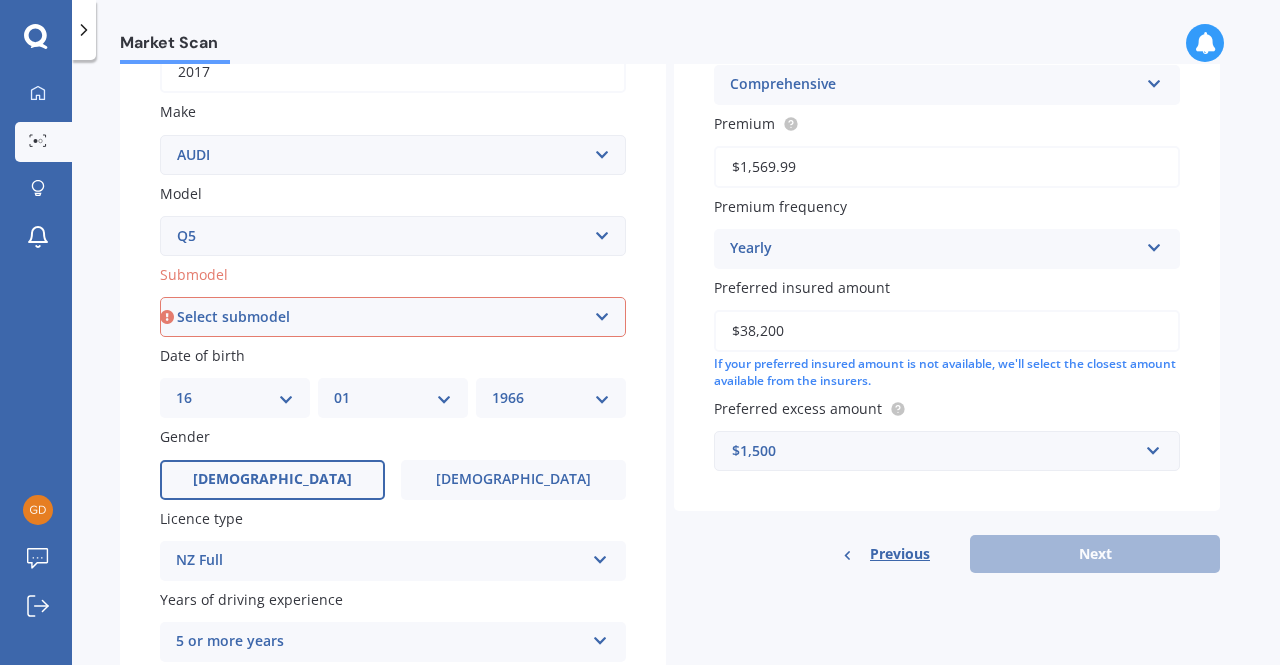 scroll, scrollTop: 215, scrollLeft: 0, axis: vertical 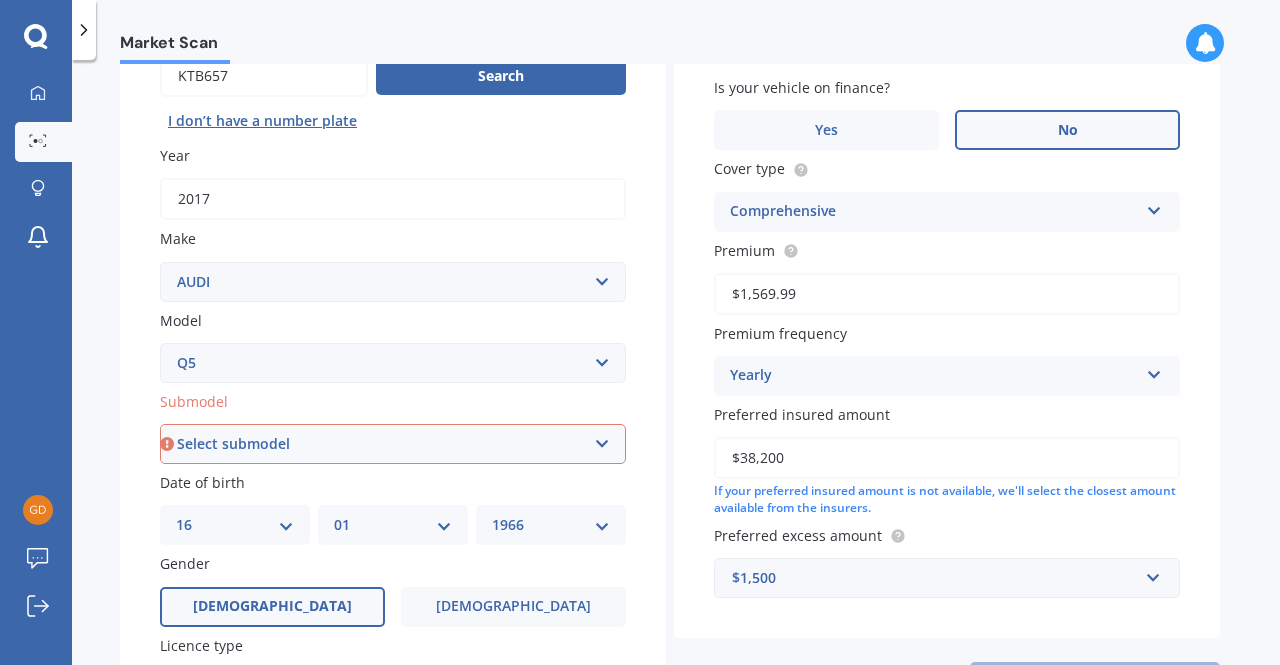 click on "$1,569.99" at bounding box center (947, 294) 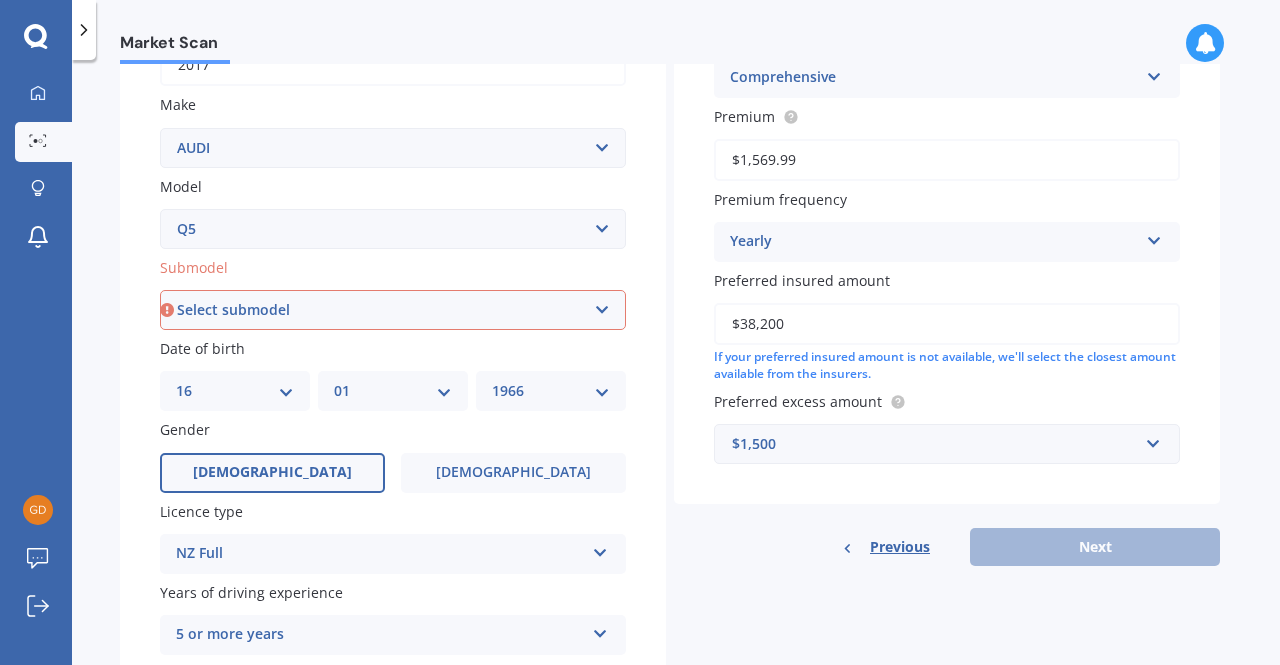 scroll, scrollTop: 515, scrollLeft: 0, axis: vertical 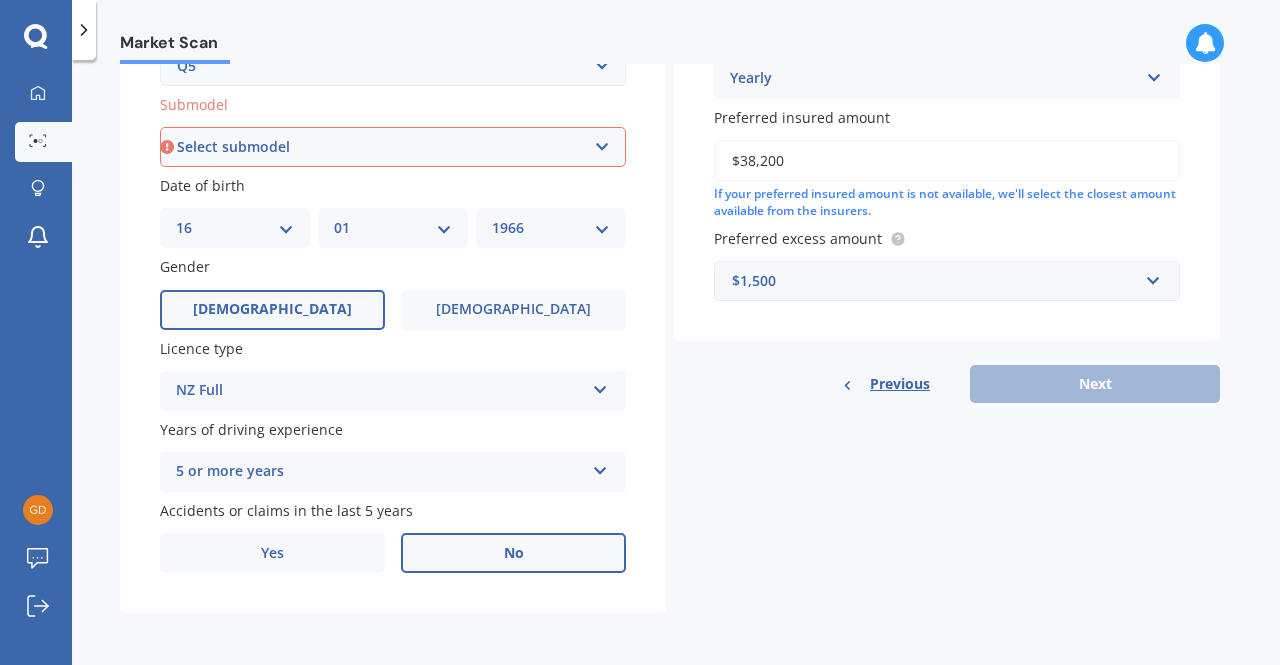 click on "Previous Next" at bounding box center [947, 384] 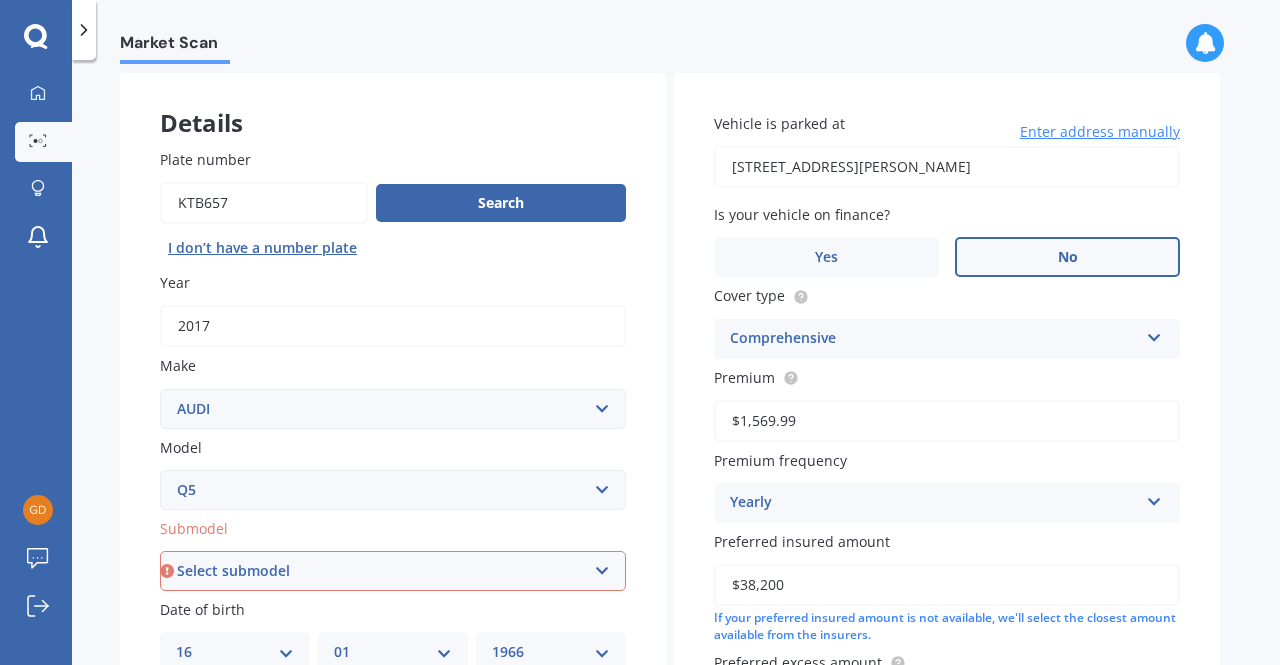 scroll, scrollTop: 215, scrollLeft: 0, axis: vertical 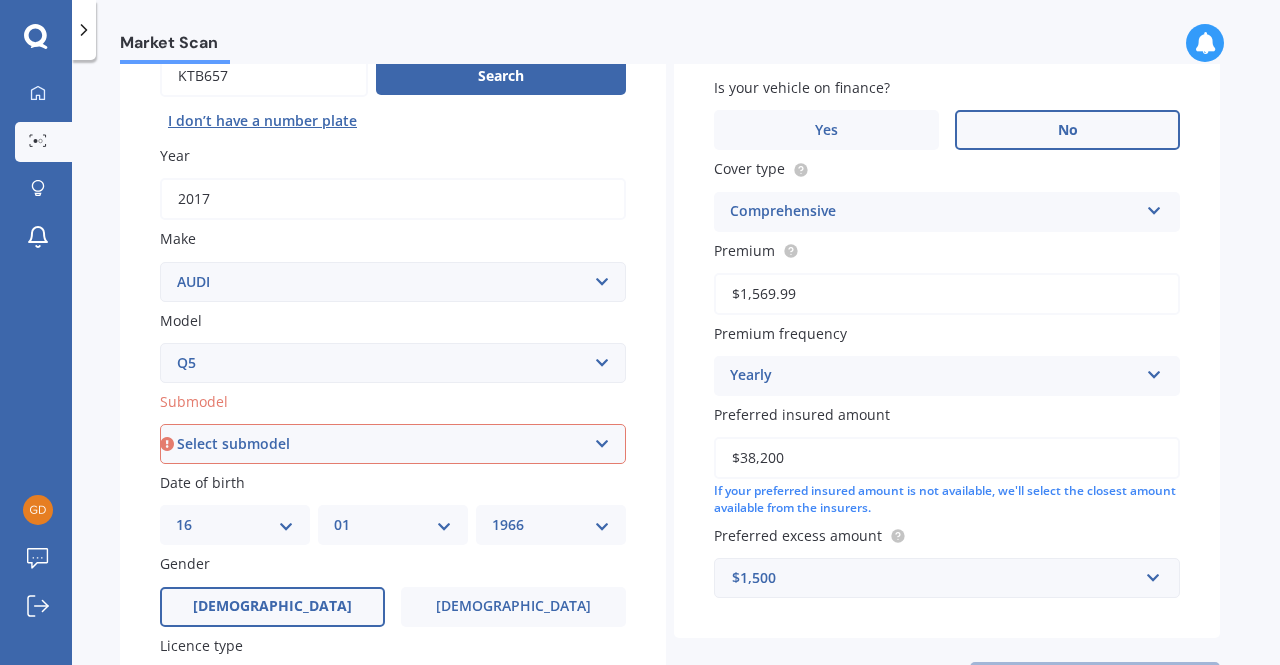 click on "Select submodel 2.0 TDI 3.0 TDI e-Tron Petrol Turbo S Station Wagon" at bounding box center [393, 444] 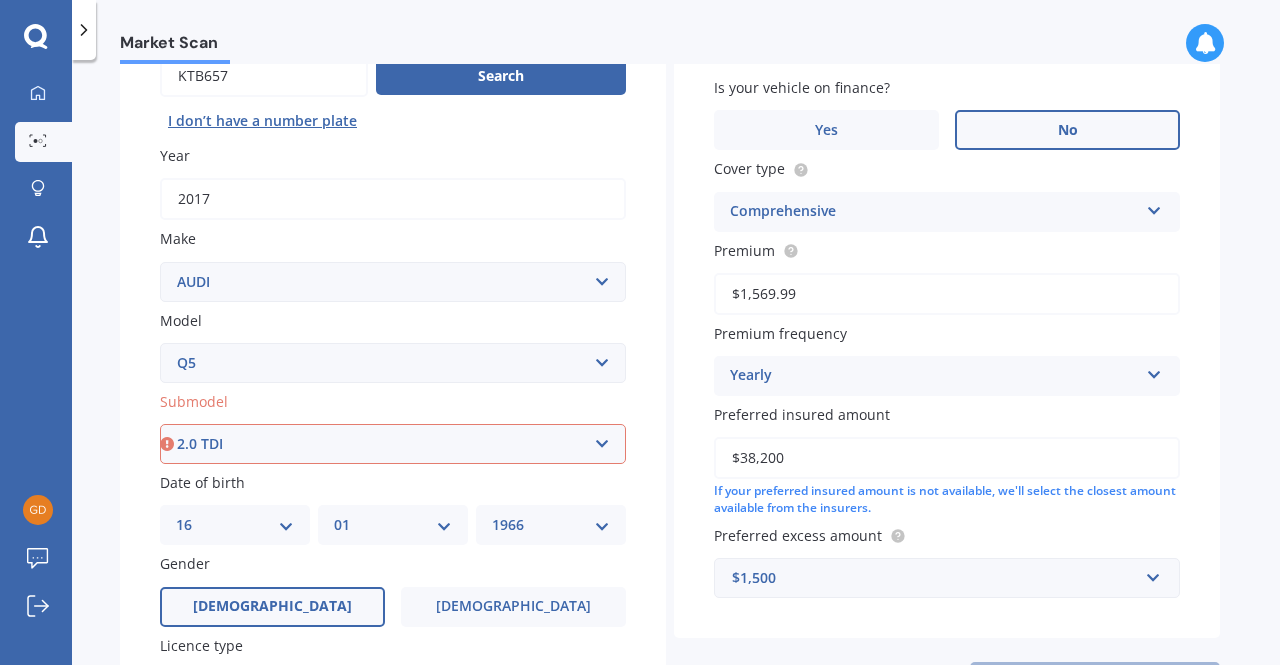 click on "Select submodel 2.0 TDI 3.0 TDI e-Tron Petrol Turbo S Station Wagon" at bounding box center [393, 444] 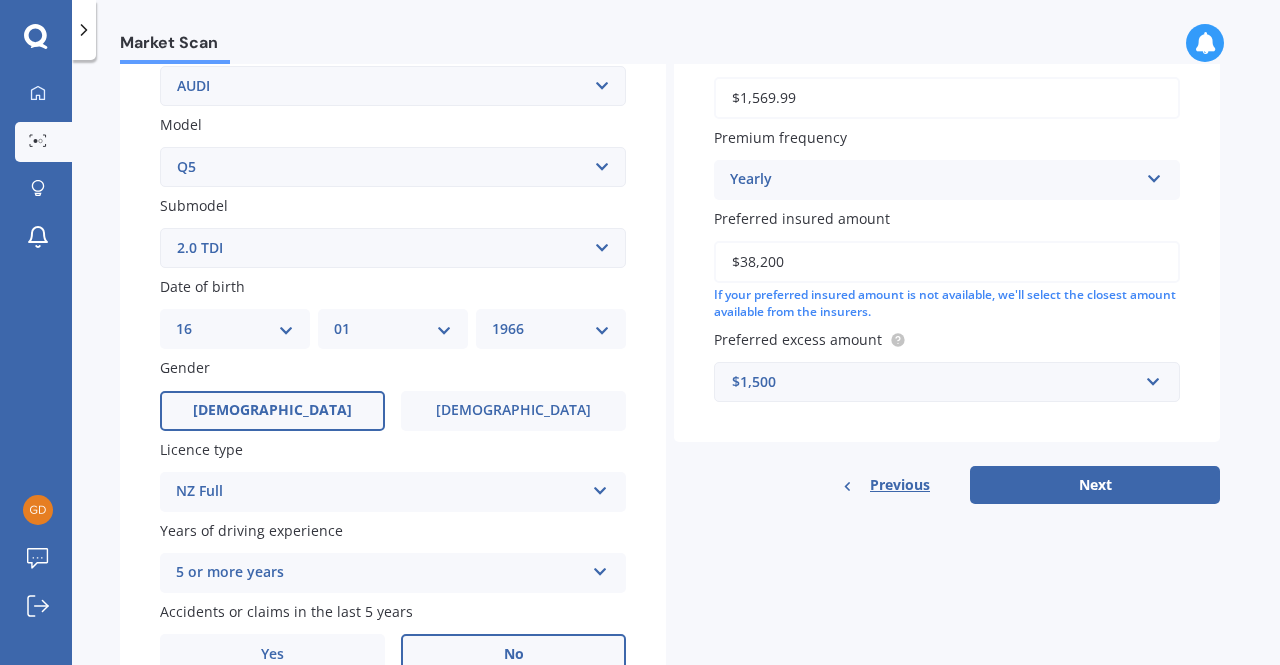 scroll, scrollTop: 415, scrollLeft: 0, axis: vertical 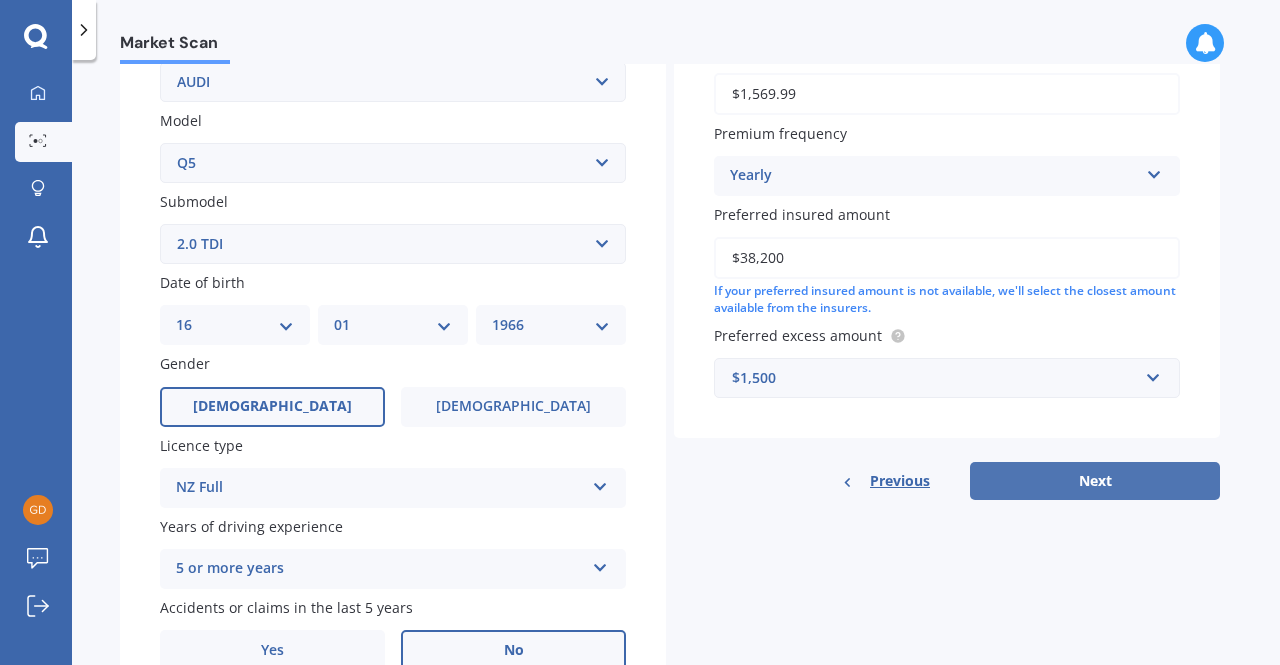 click on "Next" at bounding box center (1095, 481) 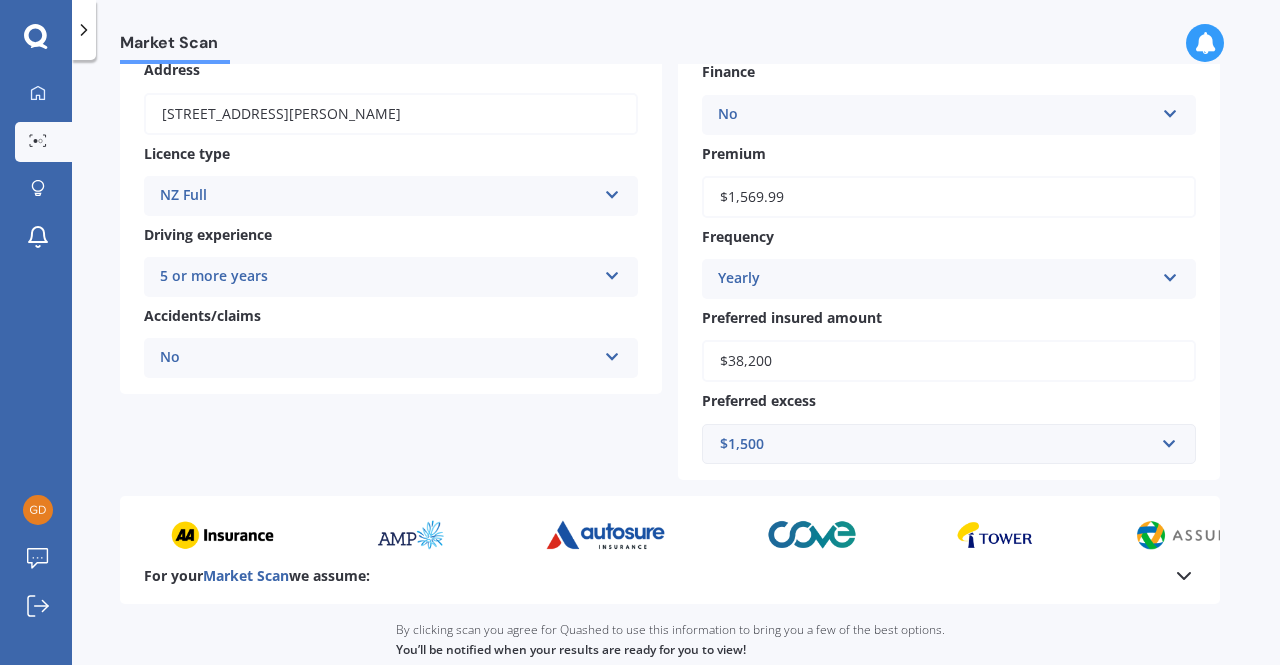 scroll, scrollTop: 400, scrollLeft: 0, axis: vertical 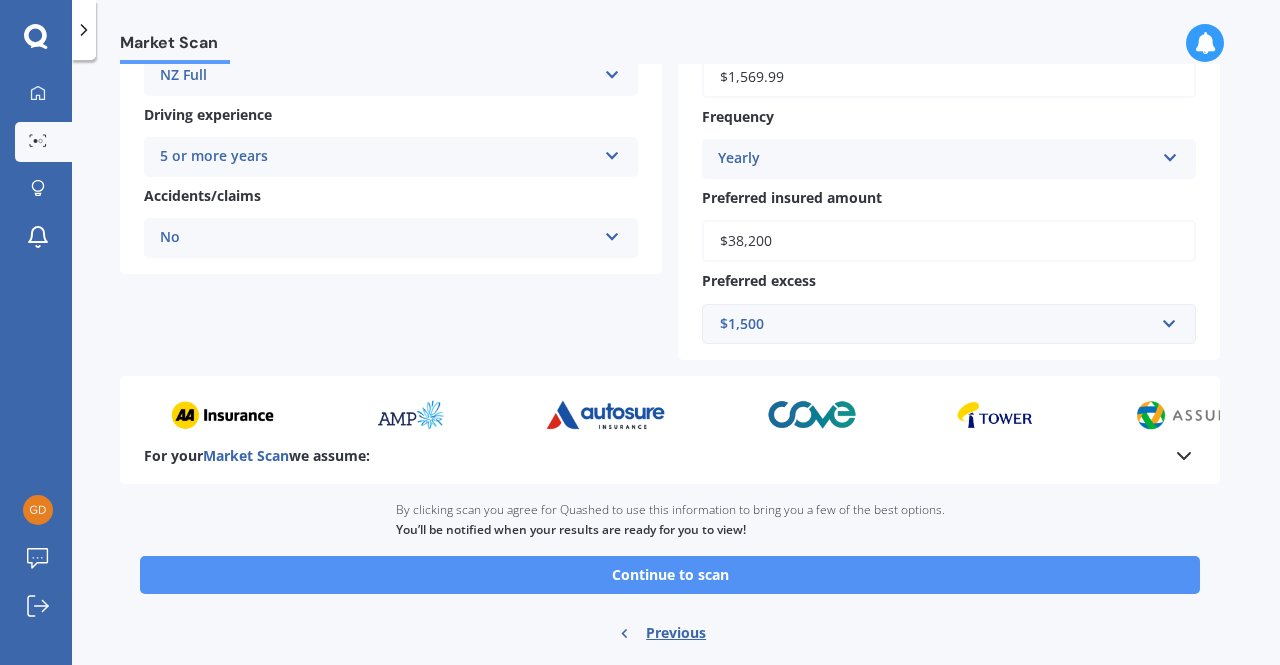 click on "Continue to scan" at bounding box center [670, 575] 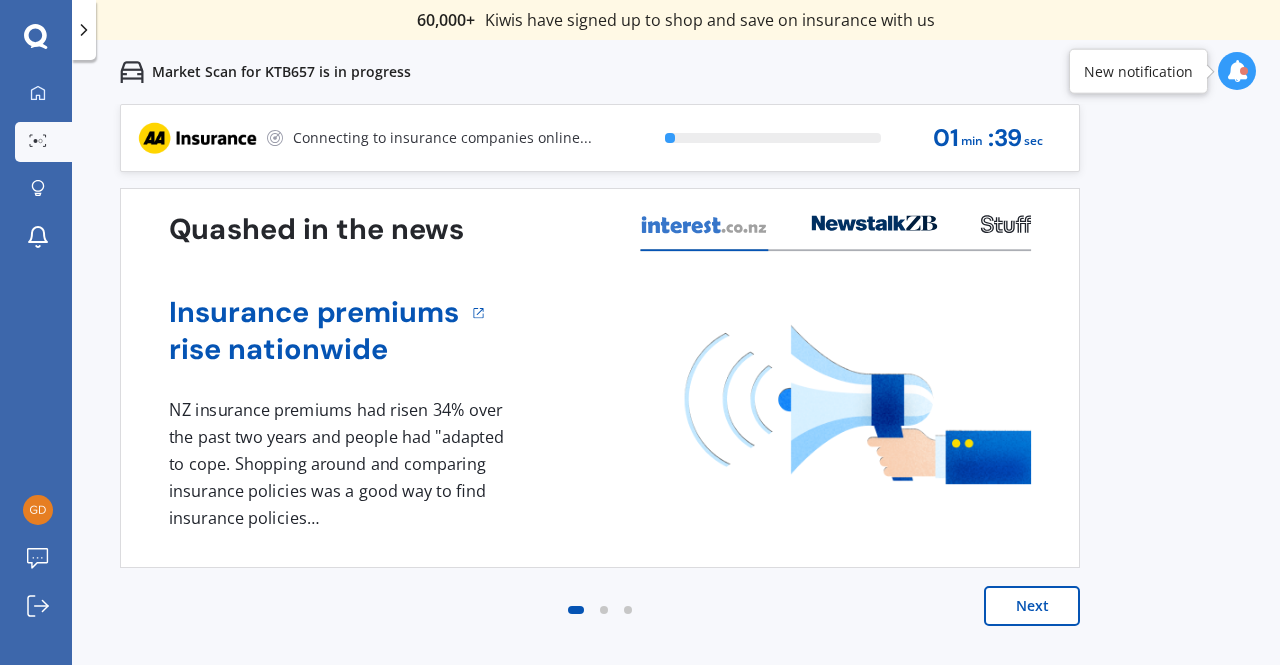 scroll, scrollTop: 0, scrollLeft: 0, axis: both 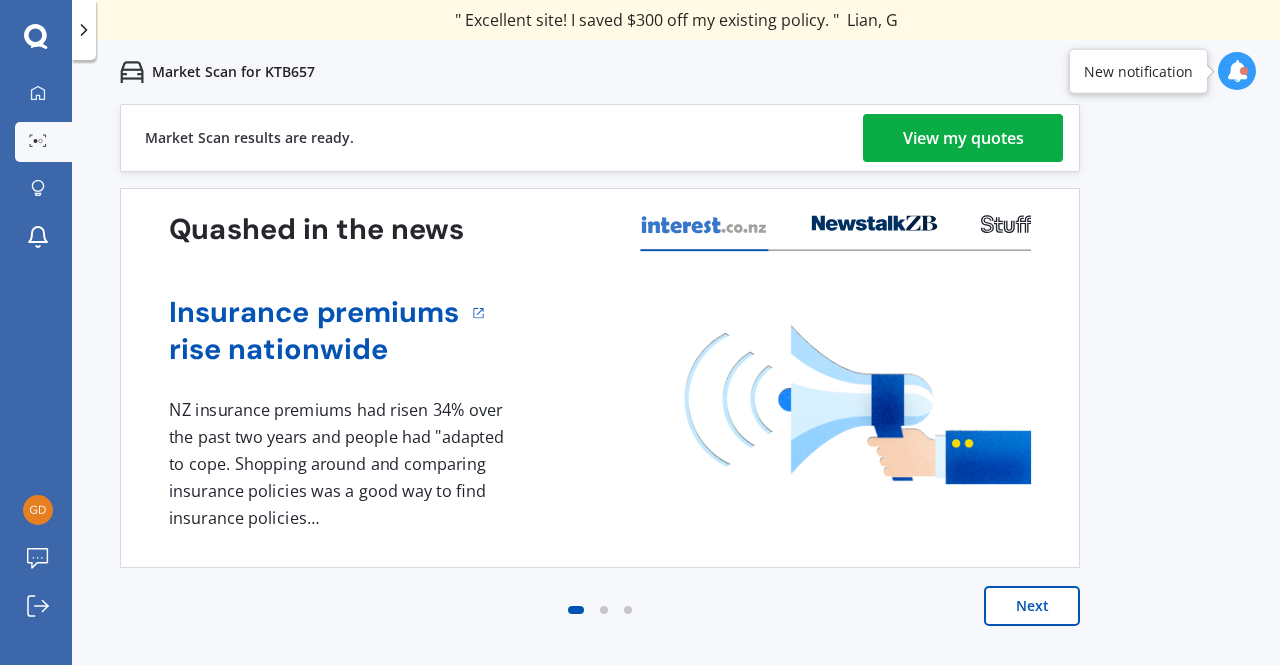 click on "View my quotes" at bounding box center (963, 138) 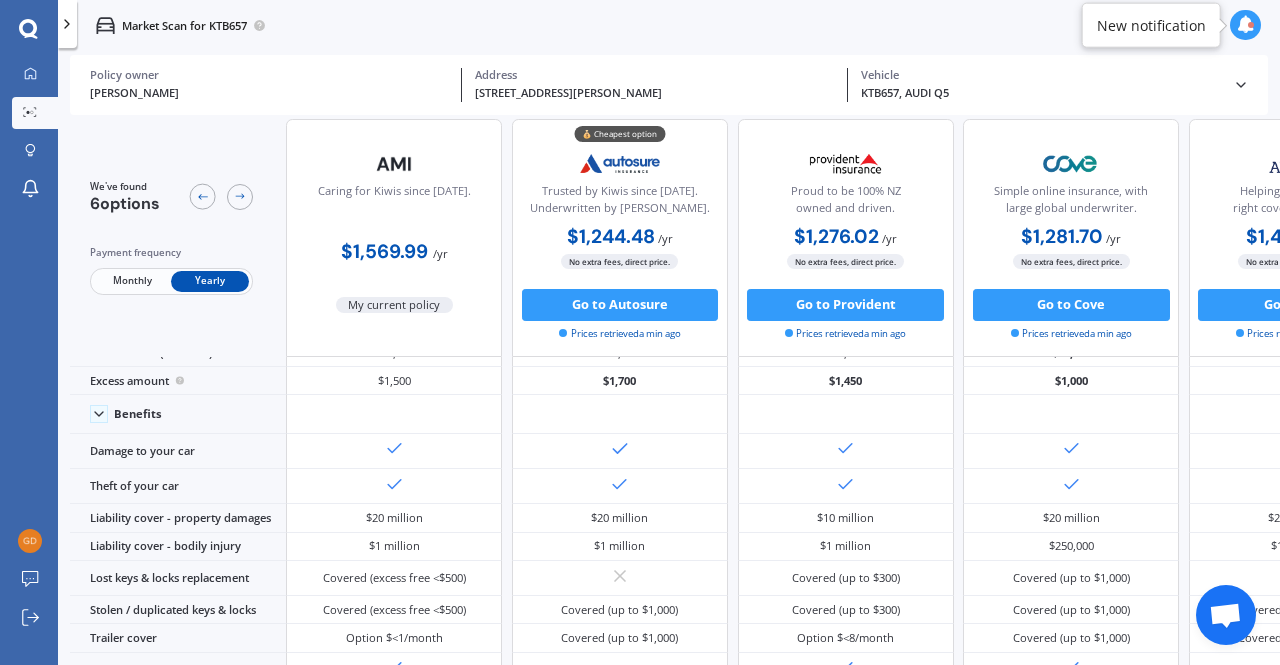 scroll, scrollTop: 0, scrollLeft: 0, axis: both 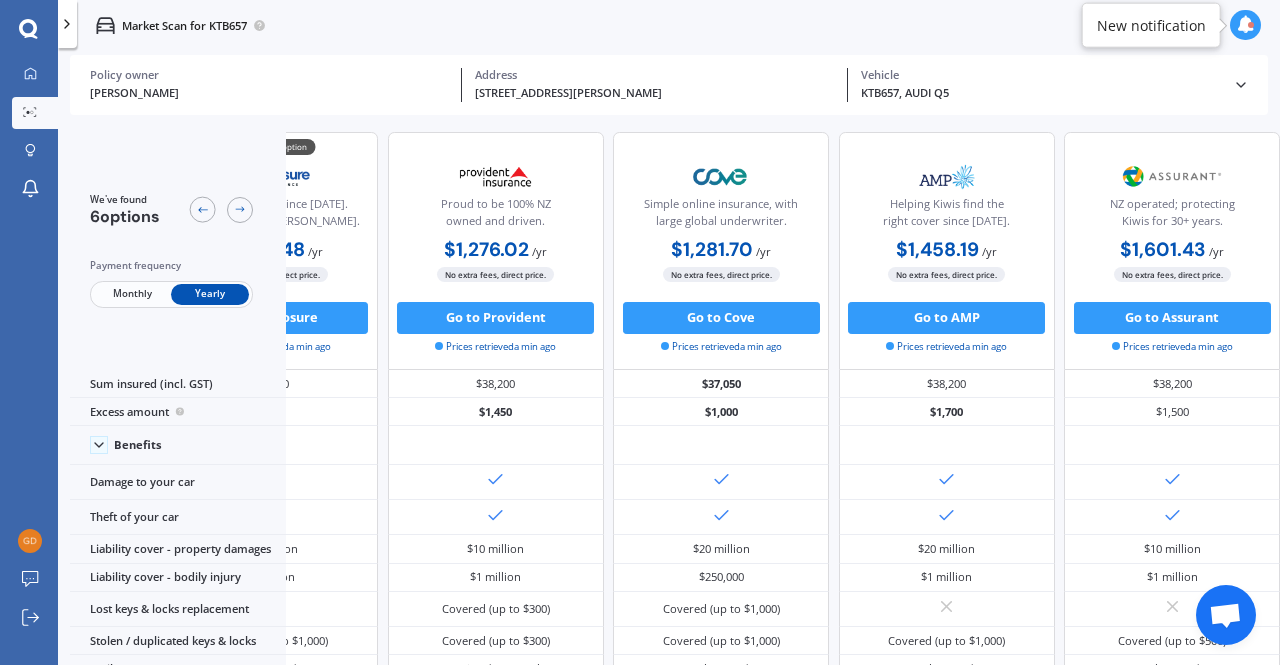 click 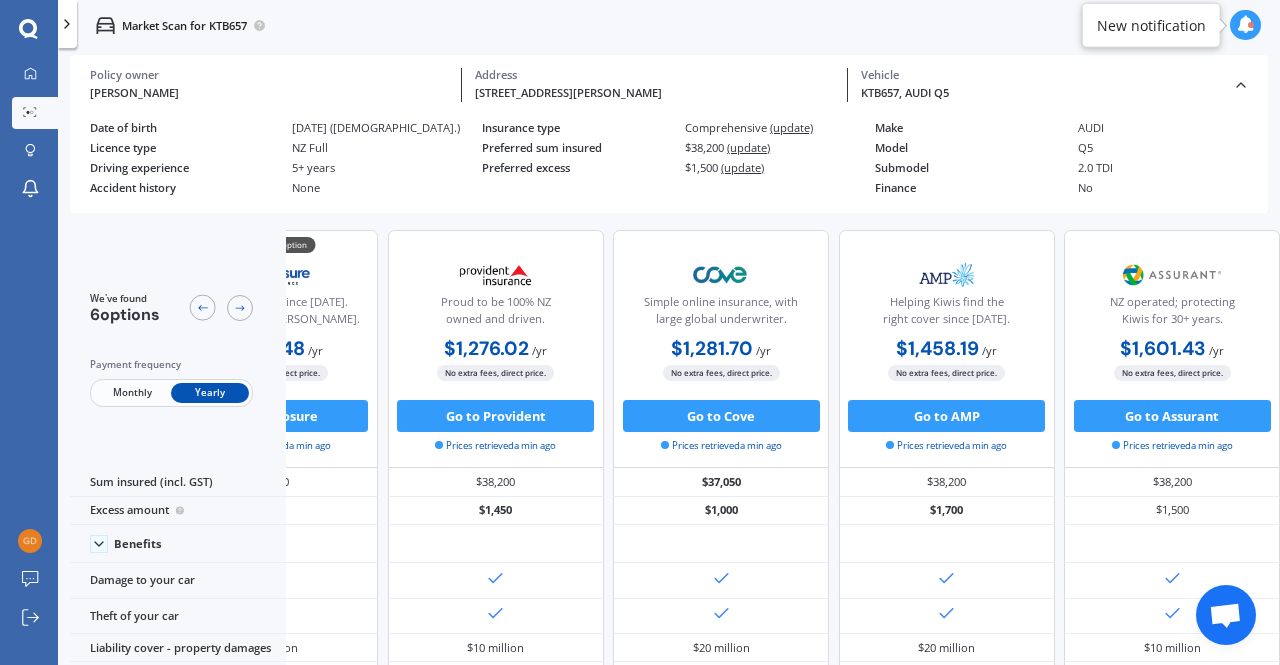 click 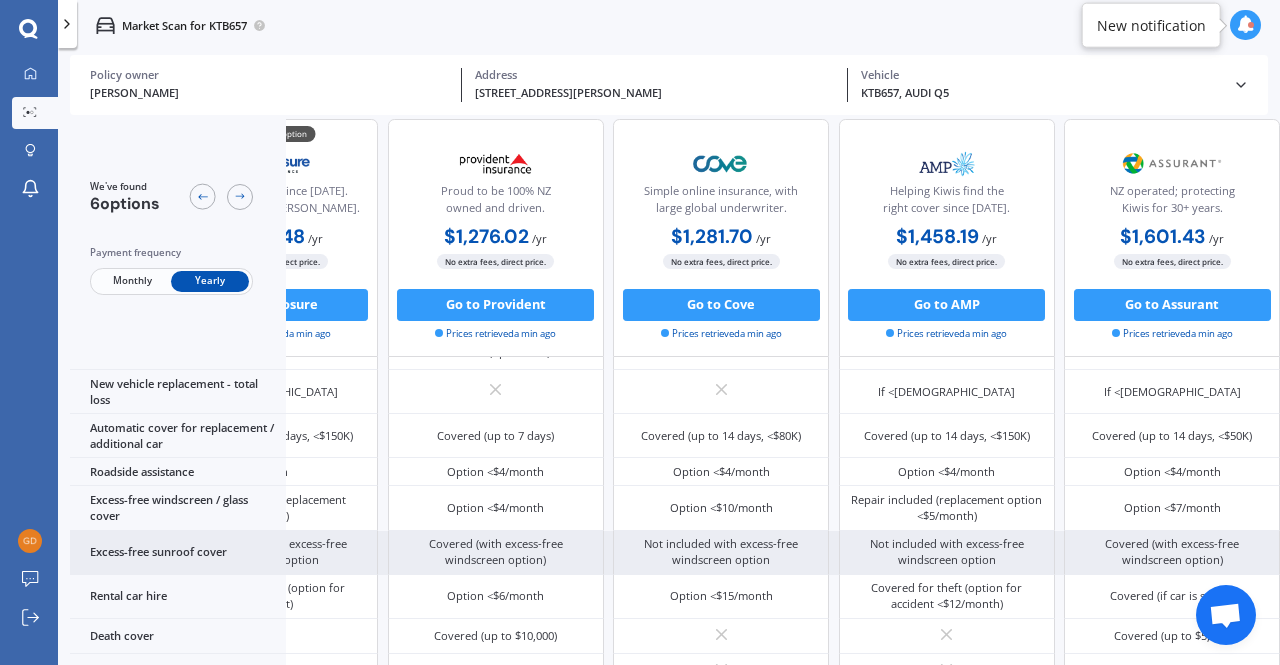 scroll, scrollTop: 0, scrollLeft: 448, axis: horizontal 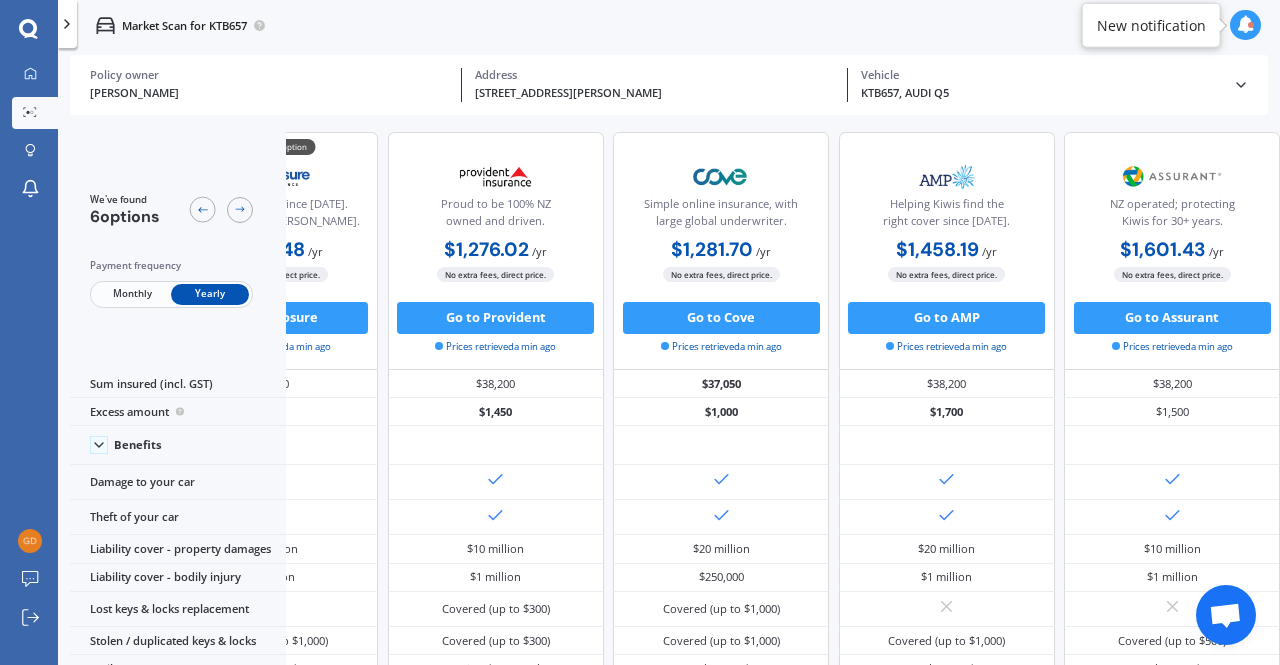click 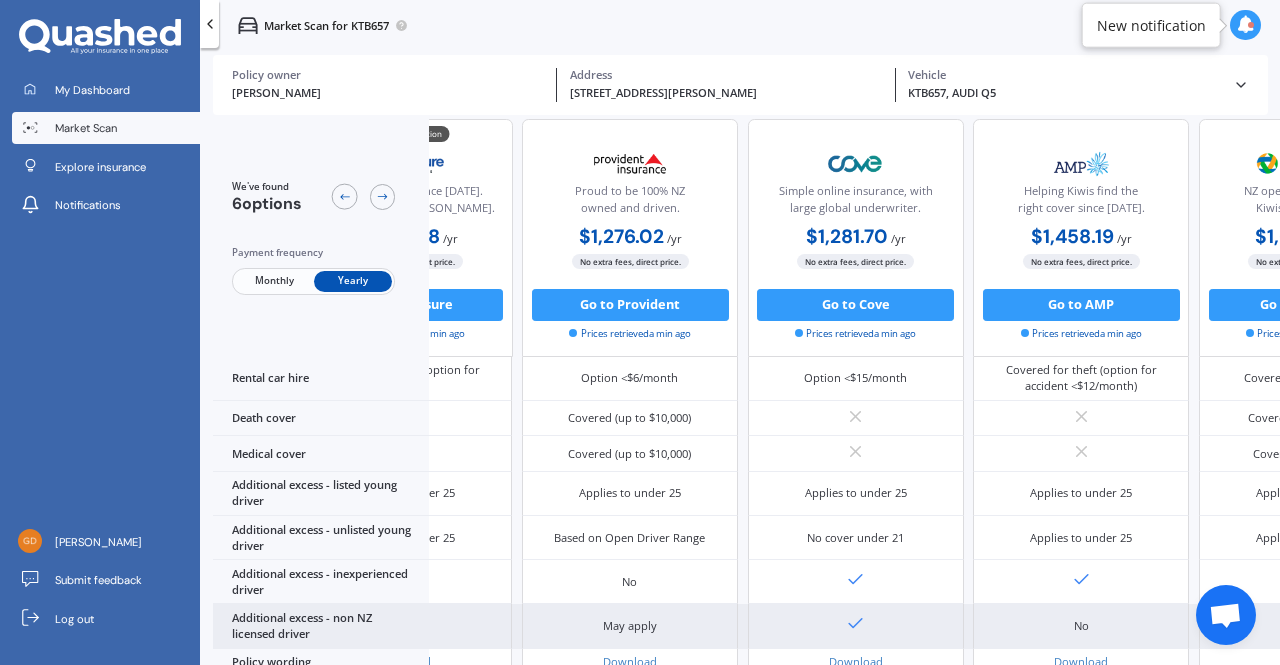 scroll, scrollTop: 955, scrollLeft: 448, axis: both 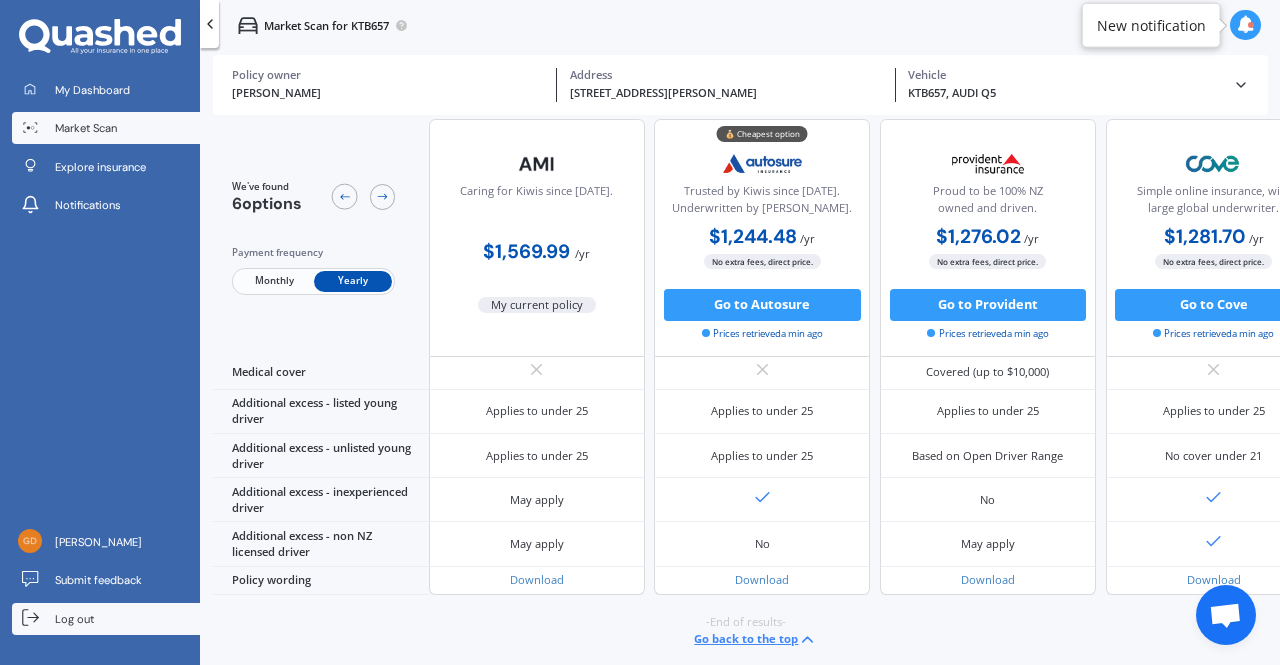 click on "Log out" at bounding box center [74, 619] 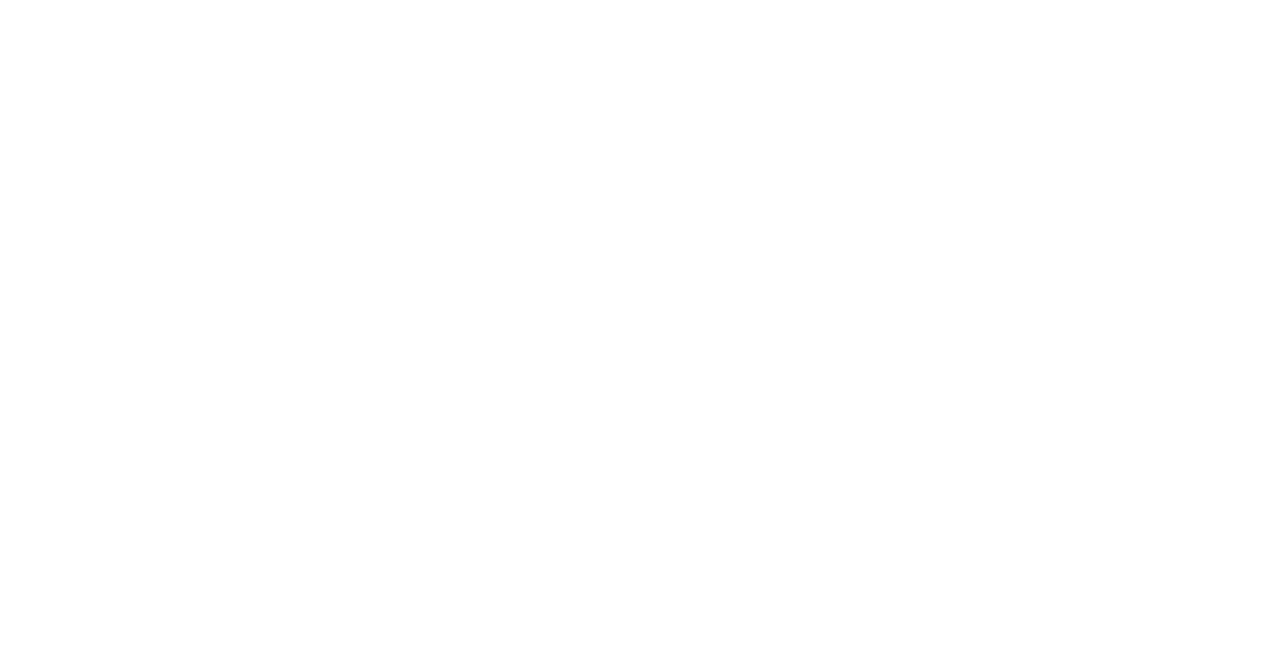 scroll, scrollTop: 0, scrollLeft: 0, axis: both 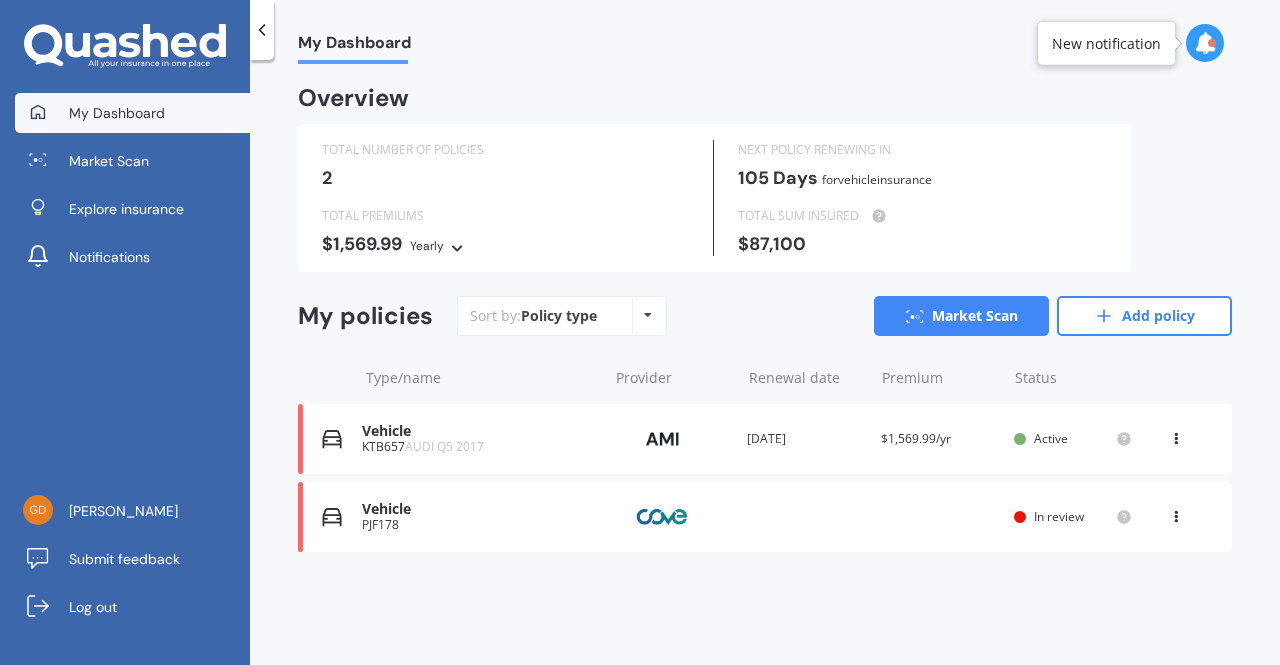click at bounding box center (1176, 513) 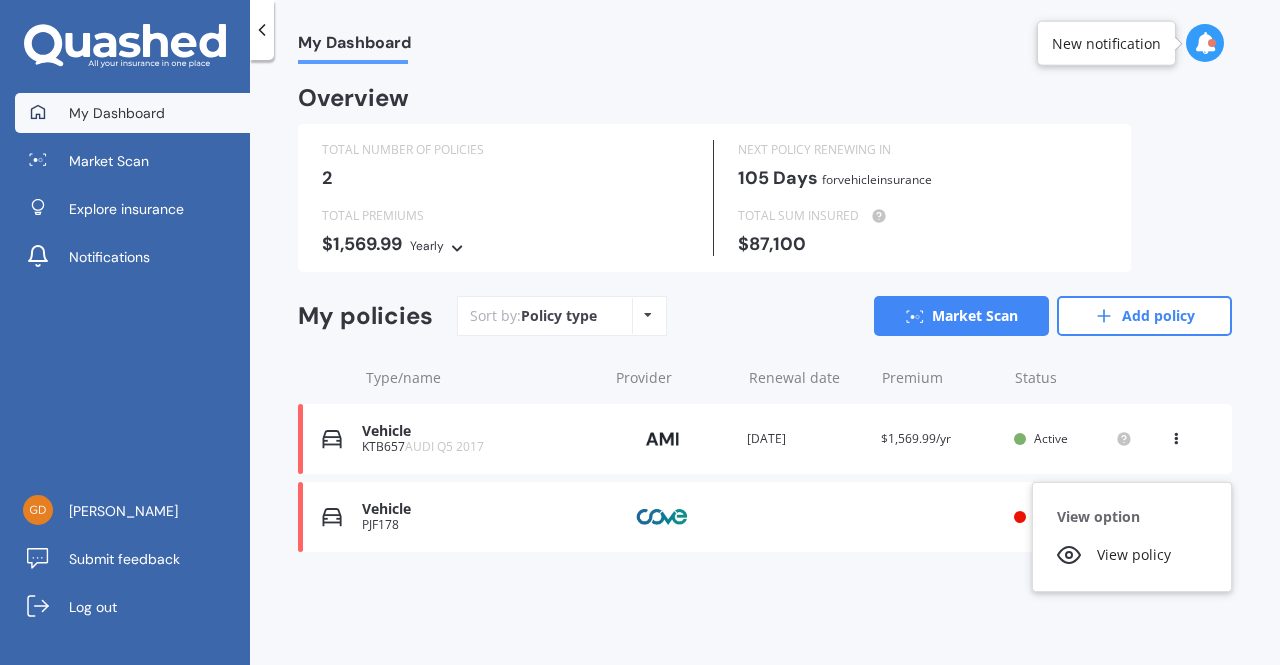 click on "View option" at bounding box center [1132, 517] 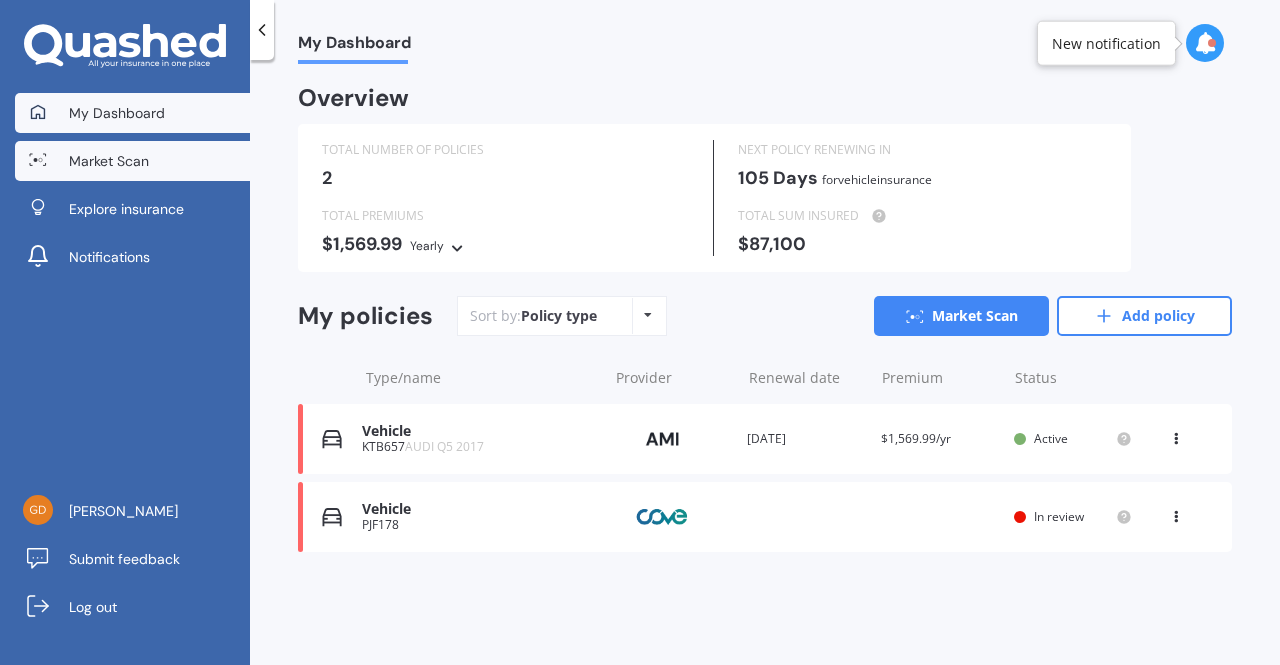 click on "Market Scan" at bounding box center [109, 161] 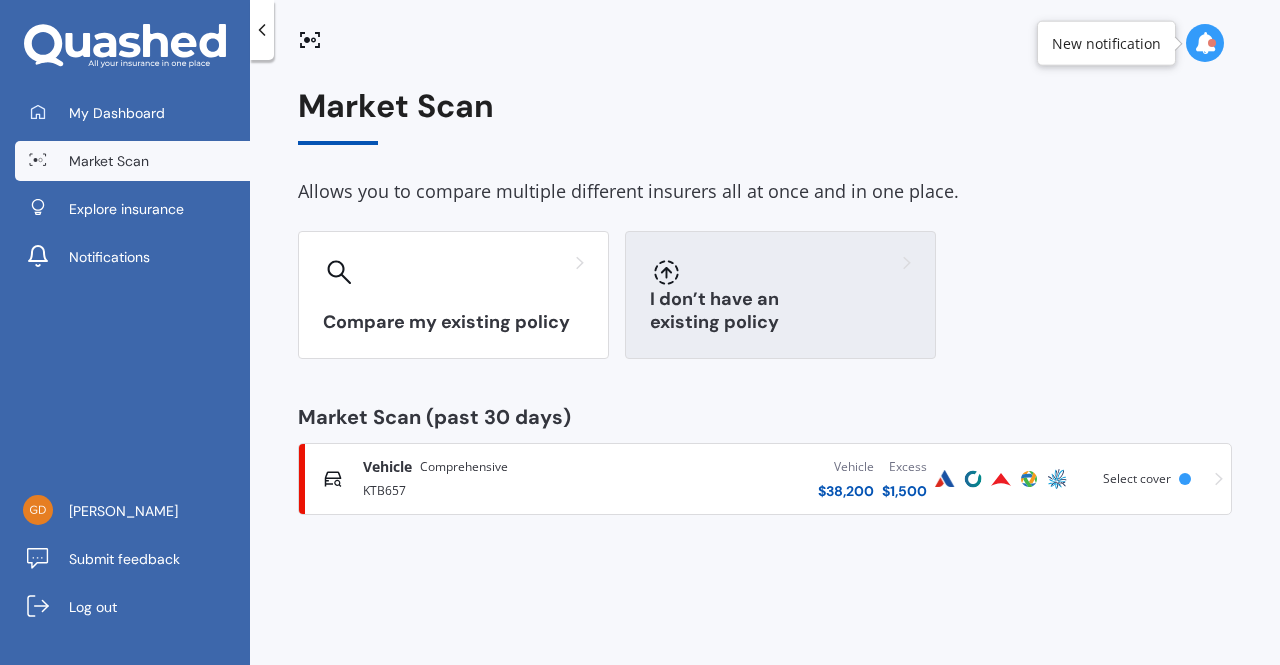 click on "I don’t have an existing policy" at bounding box center [780, 295] 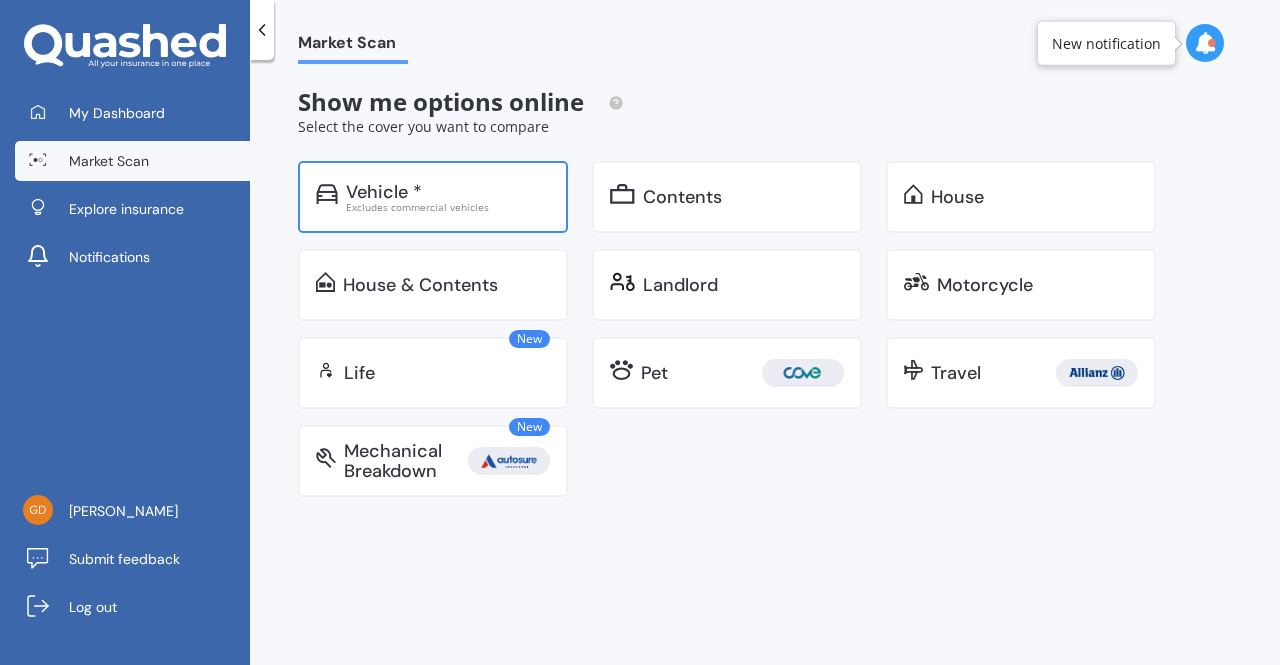 click on "Excludes commercial vehicles" at bounding box center [448, 207] 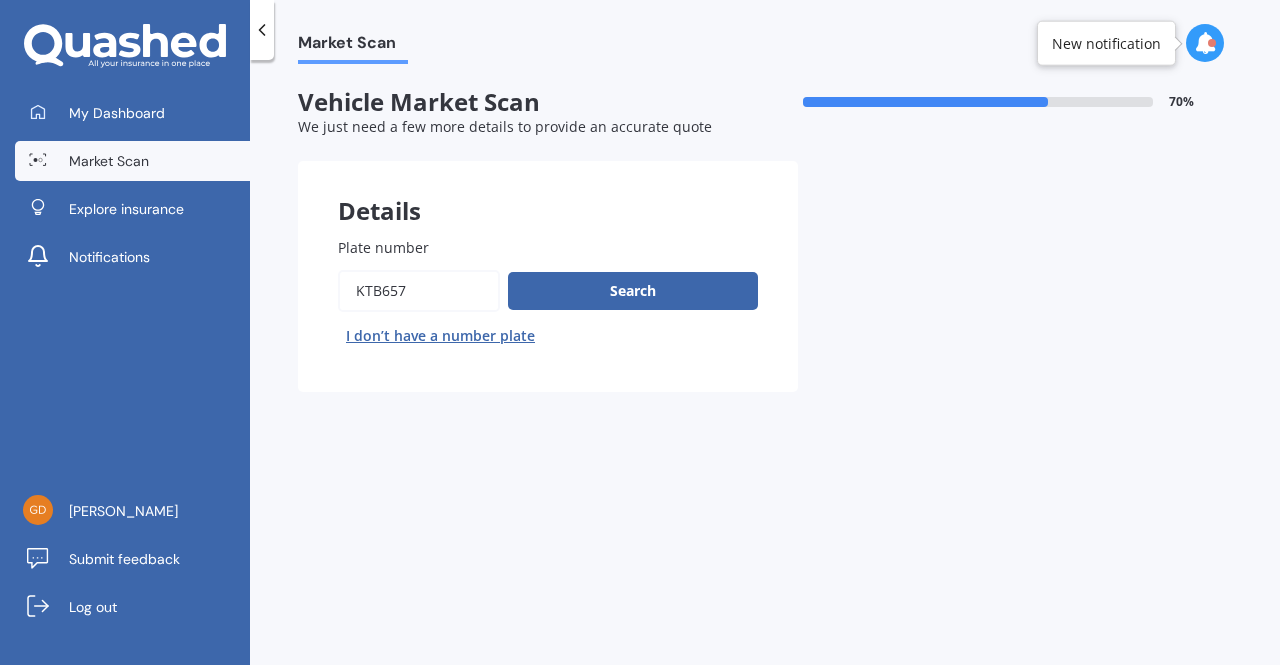 click on "Plate number" at bounding box center (419, 291) 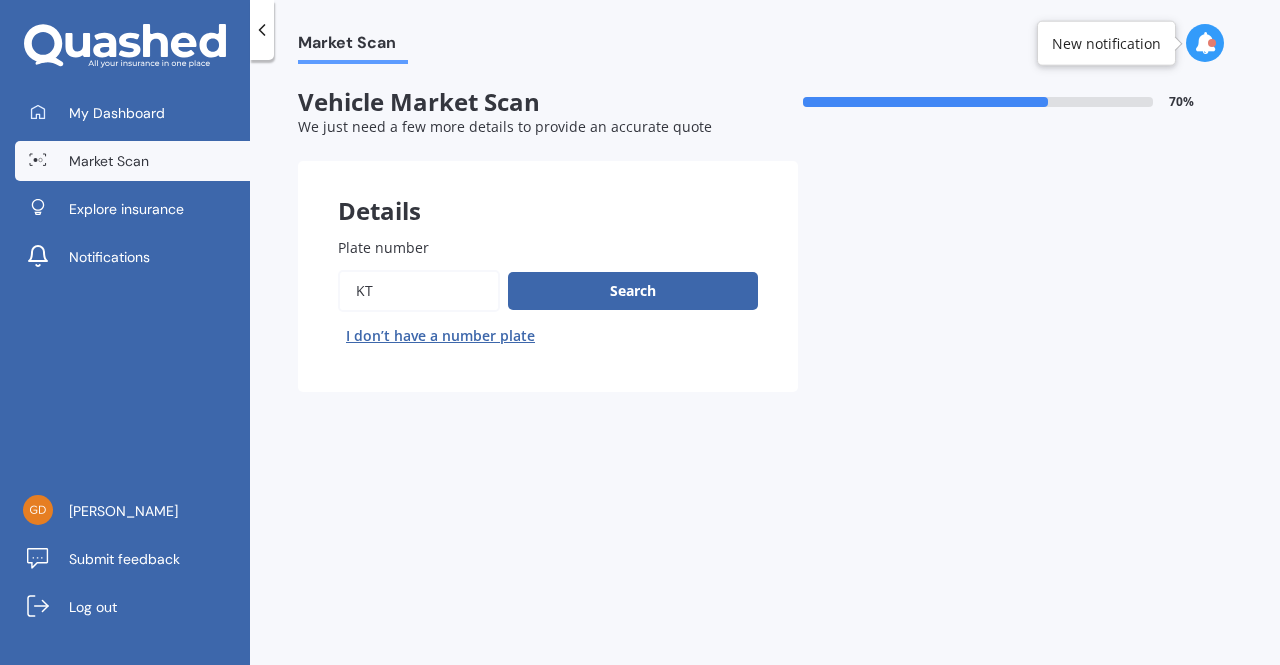 type on "K" 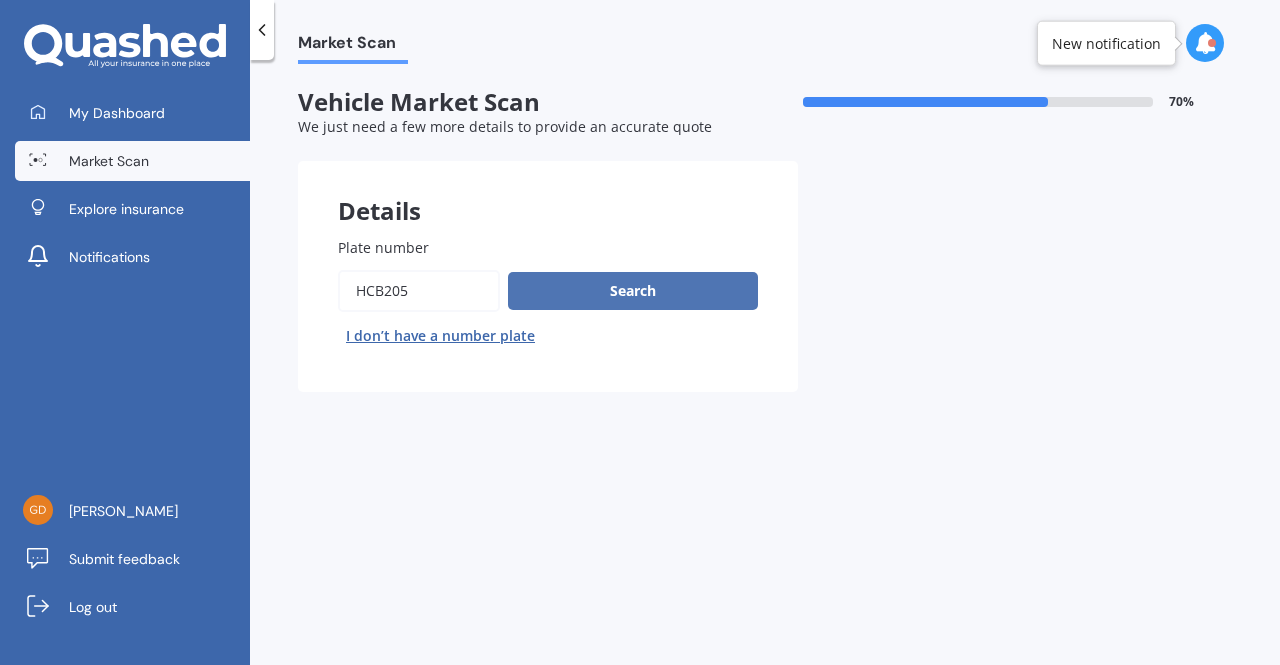 type on "HCB205" 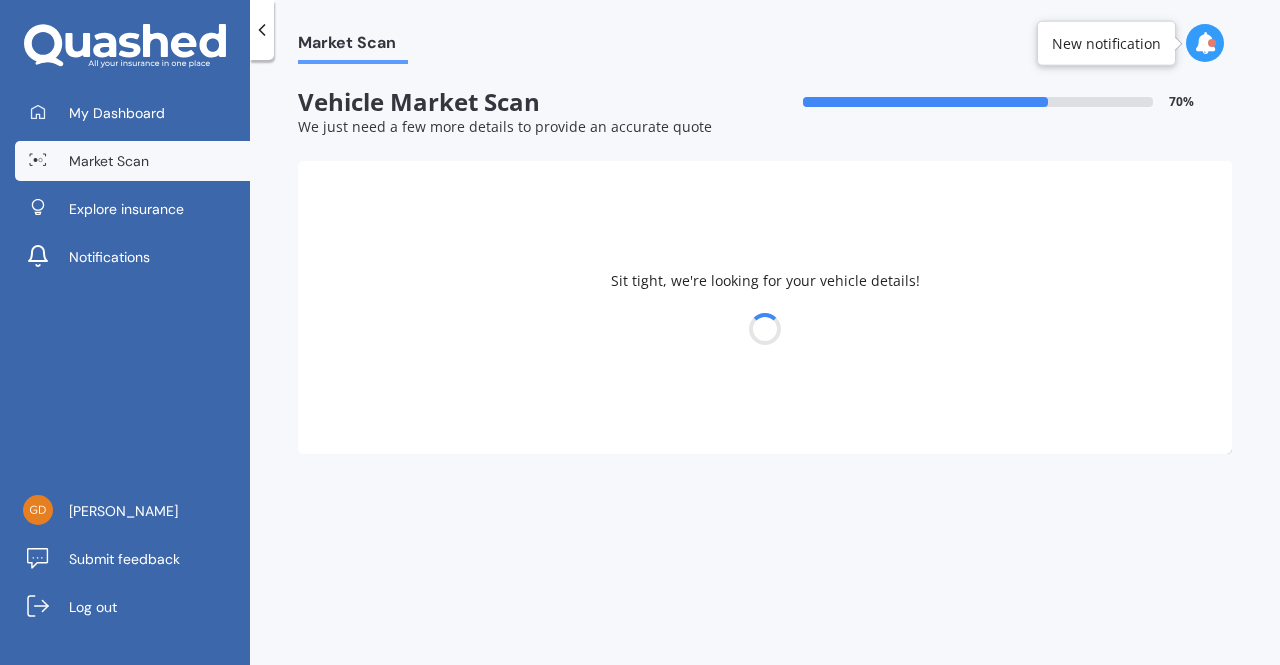 select on "TOYOTA" 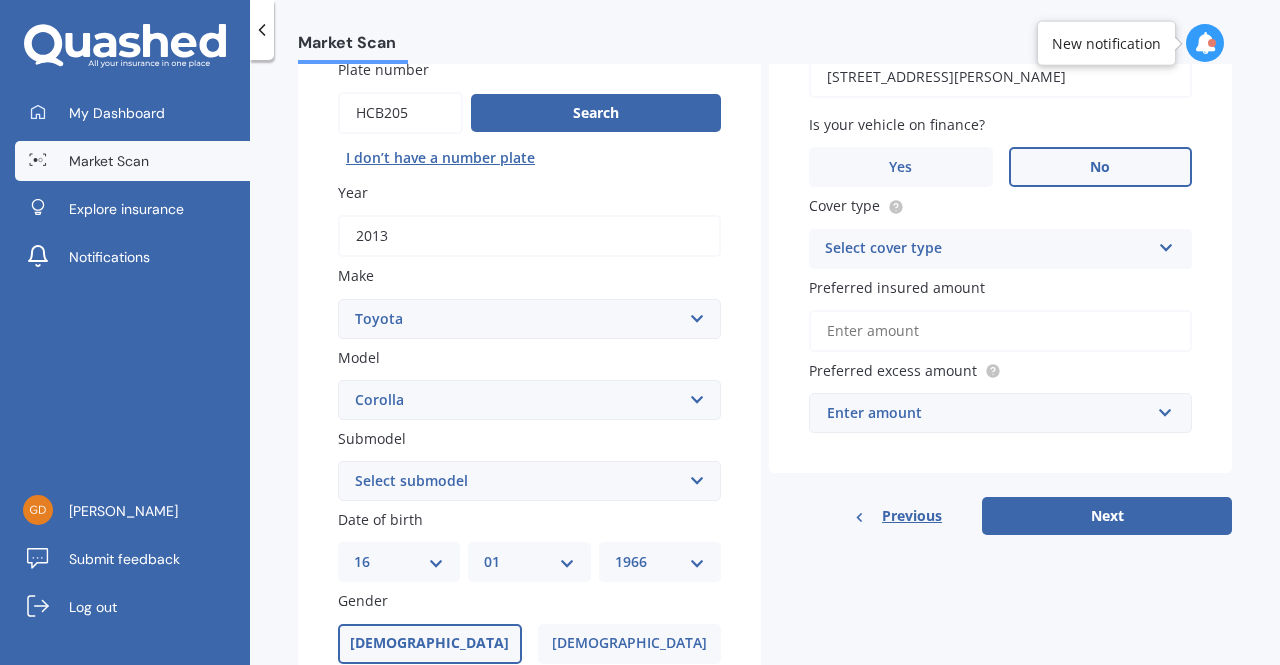 scroll, scrollTop: 300, scrollLeft: 0, axis: vertical 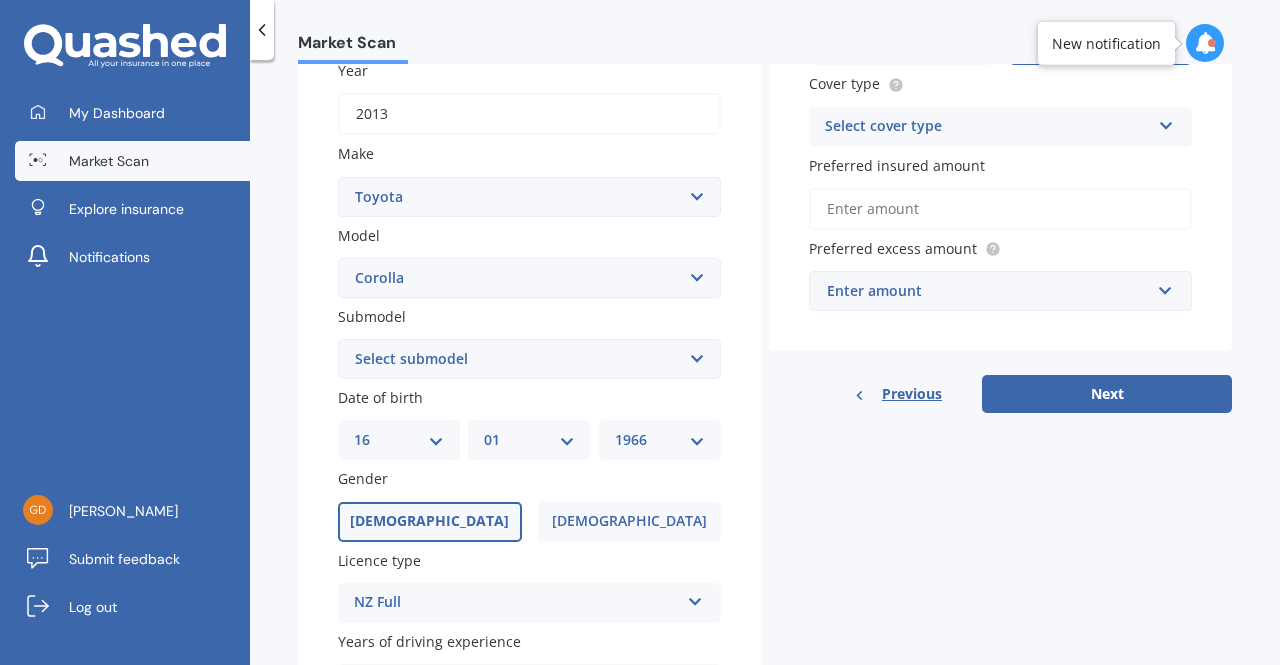 click on "Select submodel (All other) Axio Diesel [PERSON_NAME] 2WD [PERSON_NAME] 4WD FXGT GL GLX 1.8 GLX Sedan GS GTI GTI Sports GX 1.6 GX 1.8 GX CVT Hatch GX Sedan GX Wagon auto GX Wagon manual Hatch Hybrid Hybrid [PERSON_NAME] 1.6 [PERSON_NAME] SX [PERSON_NAME] [PERSON_NAME] ZR [PERSON_NAME] Runx SE 1.5 Sportivo Non Turbo 1.8 Litre Sportivo Turbo 1.8 Litre Sprinter Sprinter GT Touring 4WD wagon Touring S/W Touring Wagon Hybrid TS 1.8 Van XL ZR Sedan" at bounding box center [529, 359] 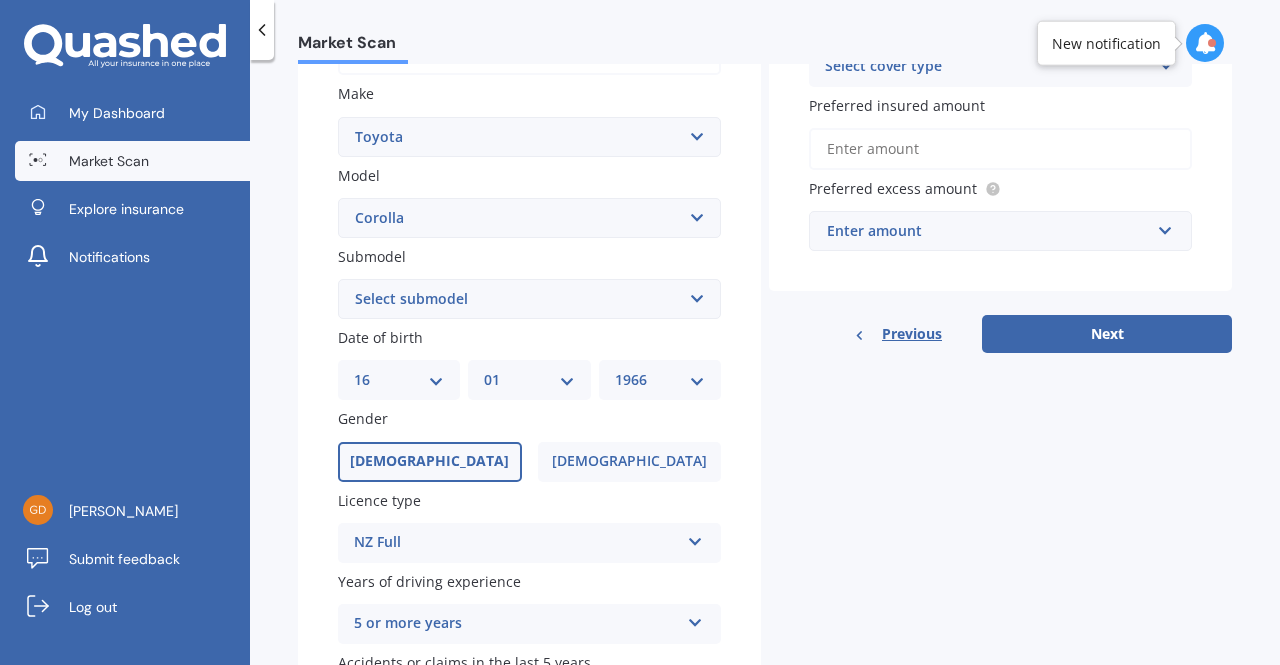 scroll, scrollTop: 400, scrollLeft: 0, axis: vertical 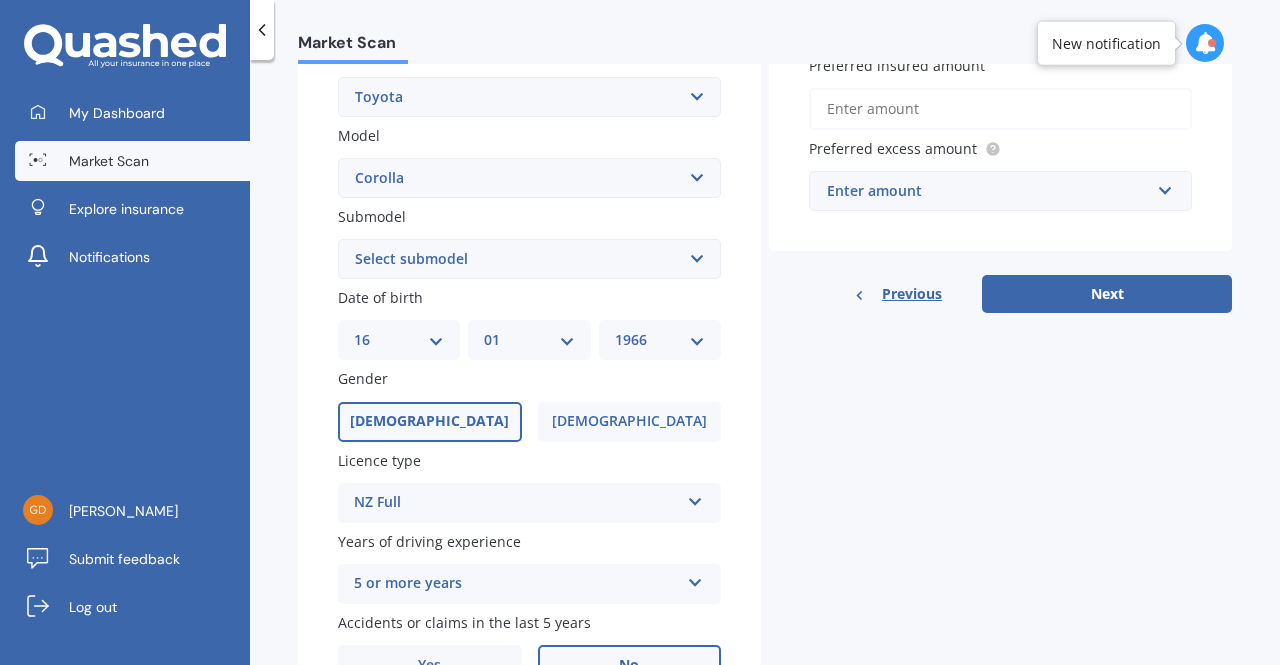 click on "Select submodel (All other) Axio Diesel [PERSON_NAME] 2WD [PERSON_NAME] 4WD FXGT GL GLX 1.8 GLX Sedan GS GTI GTI Sports GX 1.6 GX 1.8 GX CVT Hatch GX Sedan GX Wagon auto GX Wagon manual Hatch Hybrid Hybrid [PERSON_NAME] 1.6 [PERSON_NAME] SX [PERSON_NAME] [PERSON_NAME] ZR [PERSON_NAME] Runx SE 1.5 Sportivo Non Turbo 1.8 Litre Sportivo Turbo 1.8 Litre Sprinter Sprinter GT Touring 4WD wagon Touring S/W Touring Wagon Hybrid TS 1.8 Van XL ZR Sedan" at bounding box center (529, 259) 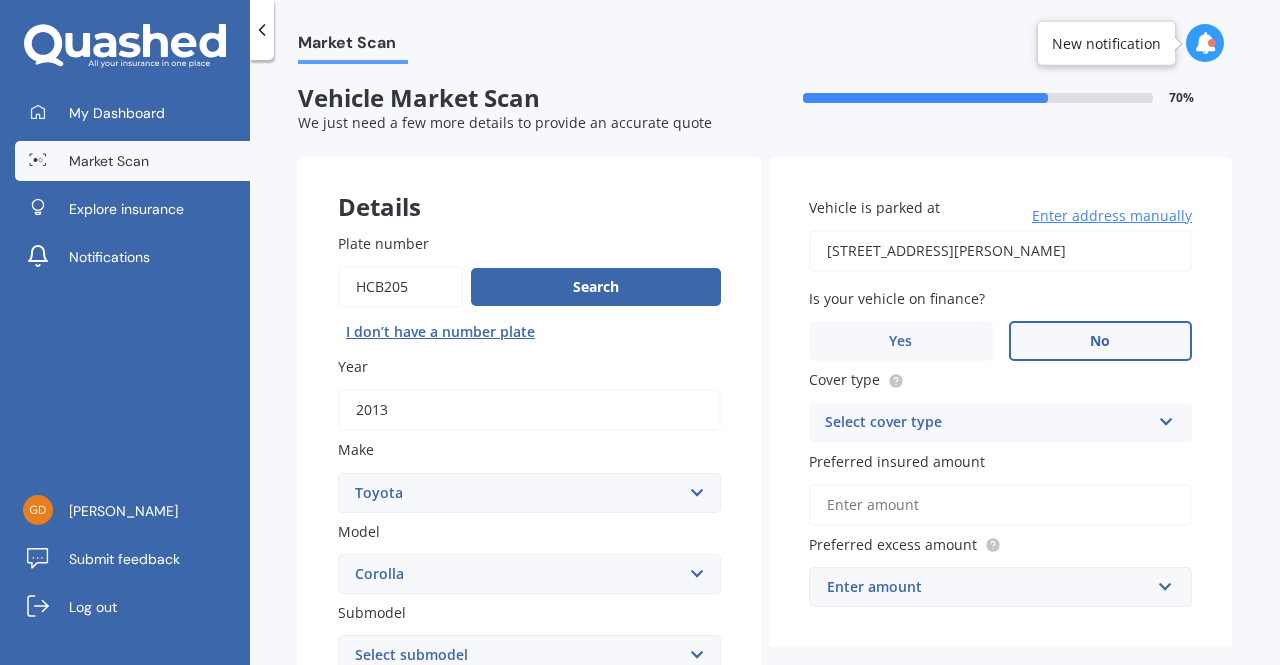 scroll, scrollTop: 0, scrollLeft: 0, axis: both 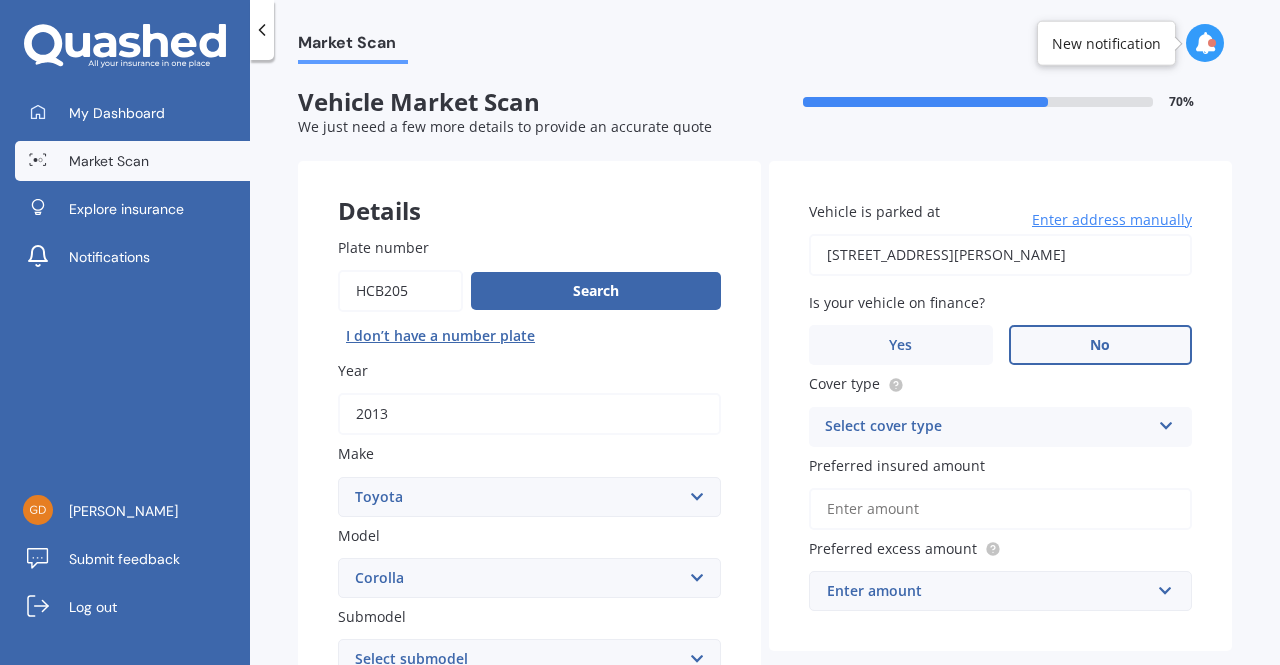 click on "Enter address manually" at bounding box center (1112, 220) 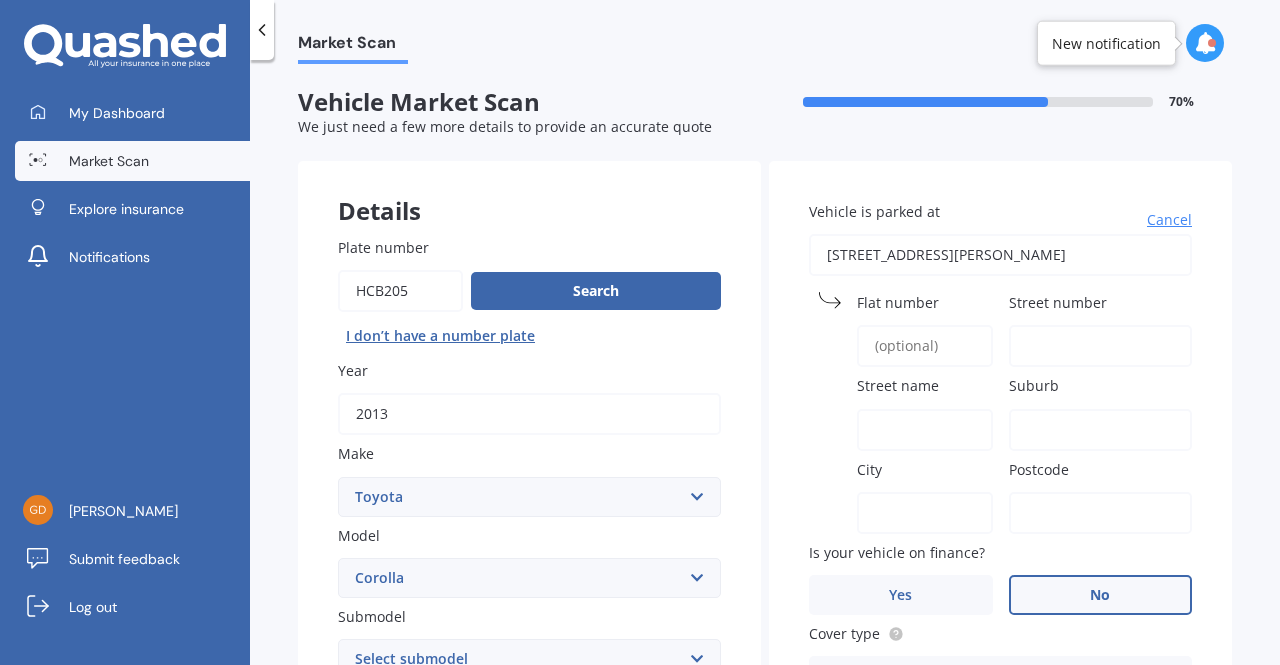 click on "Flat number" at bounding box center [925, 346] 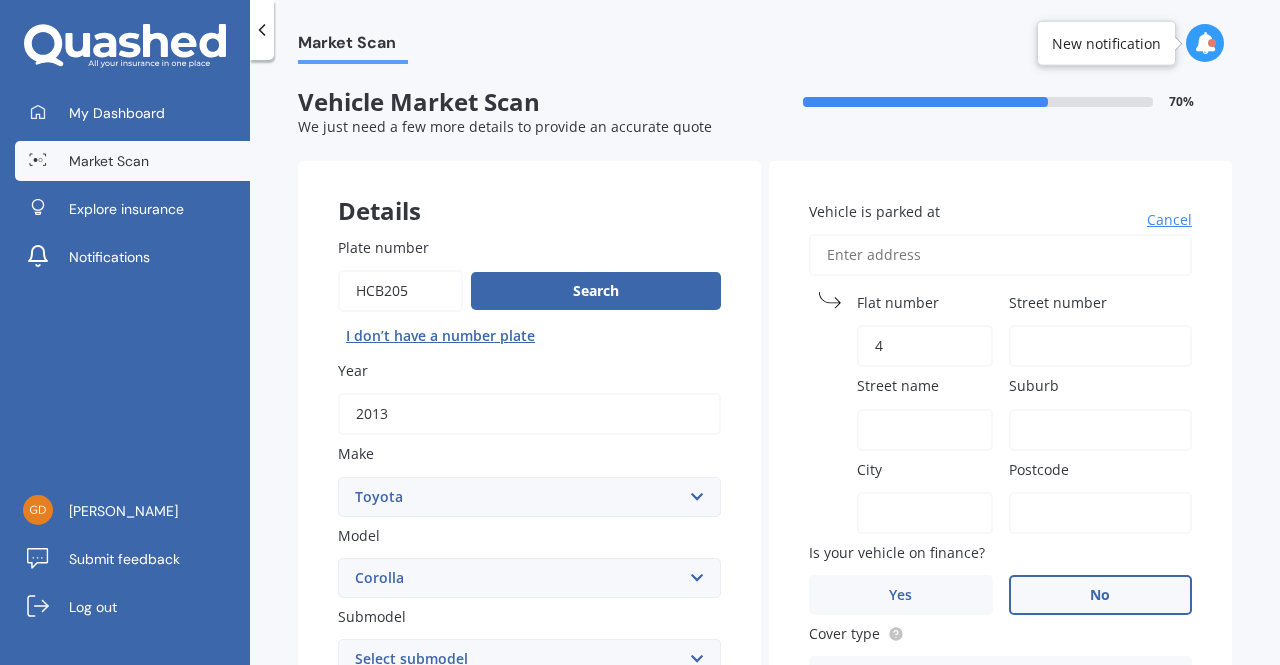 type on "4" 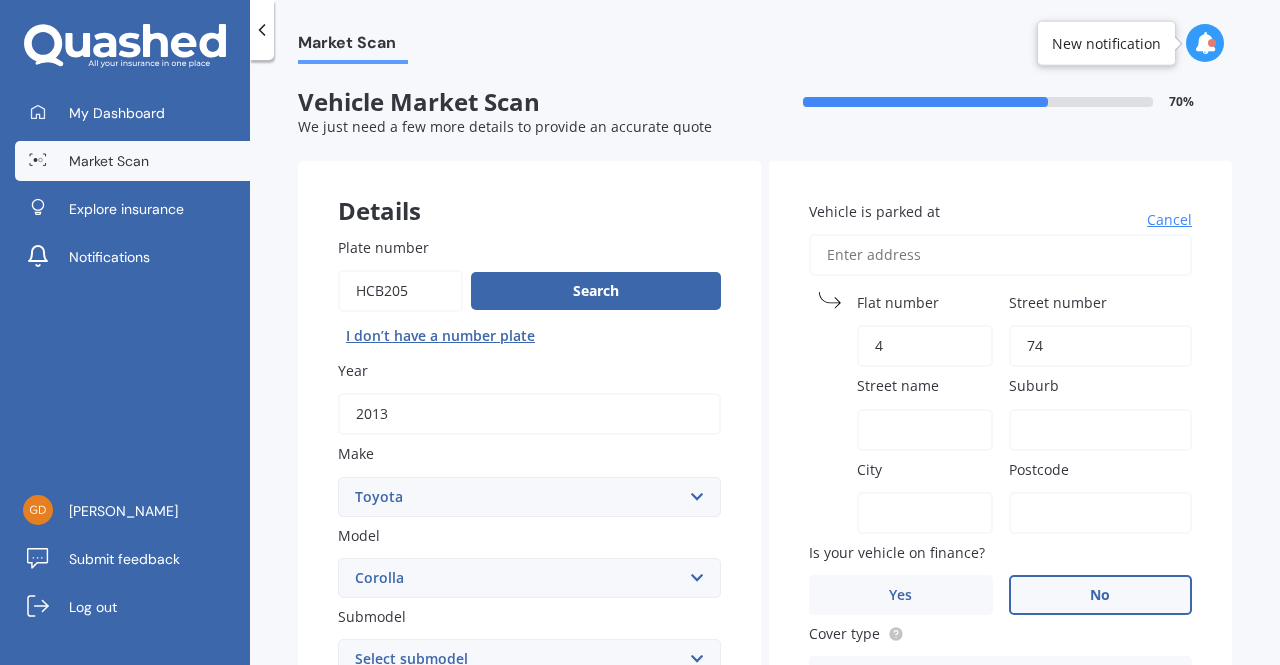 type on "74" 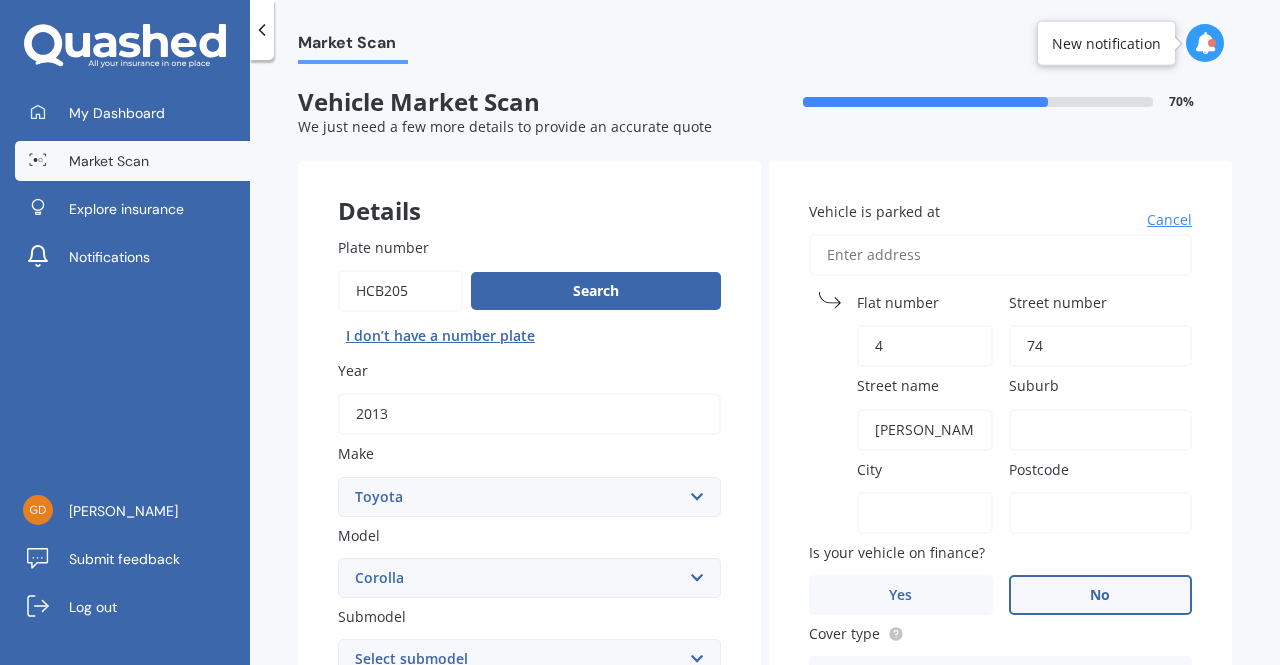 type on "[PERSON_NAME] Row" 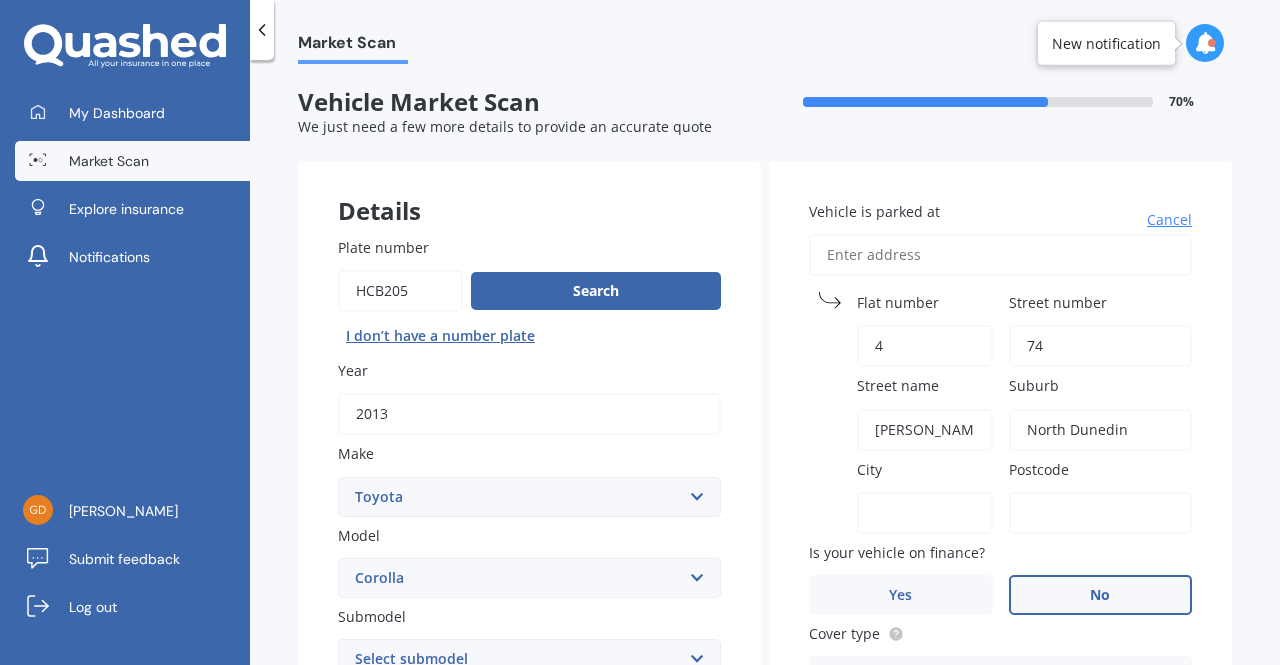 type on "North Dunedin" 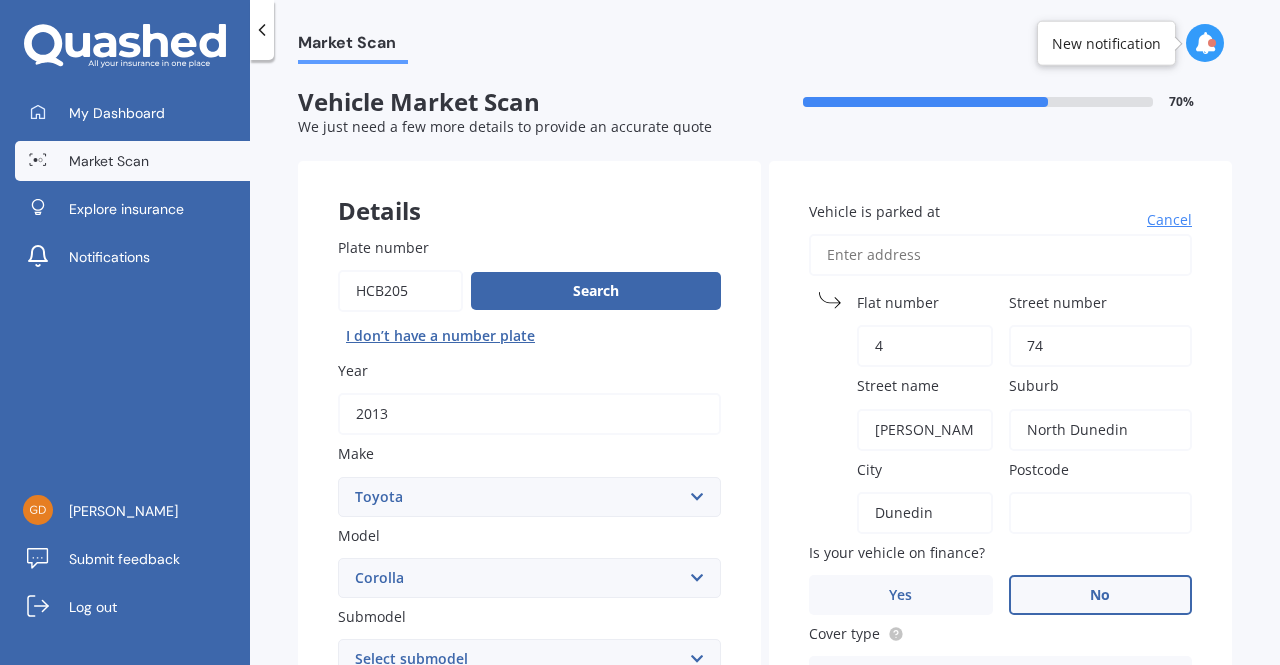 type on "Dunedin" 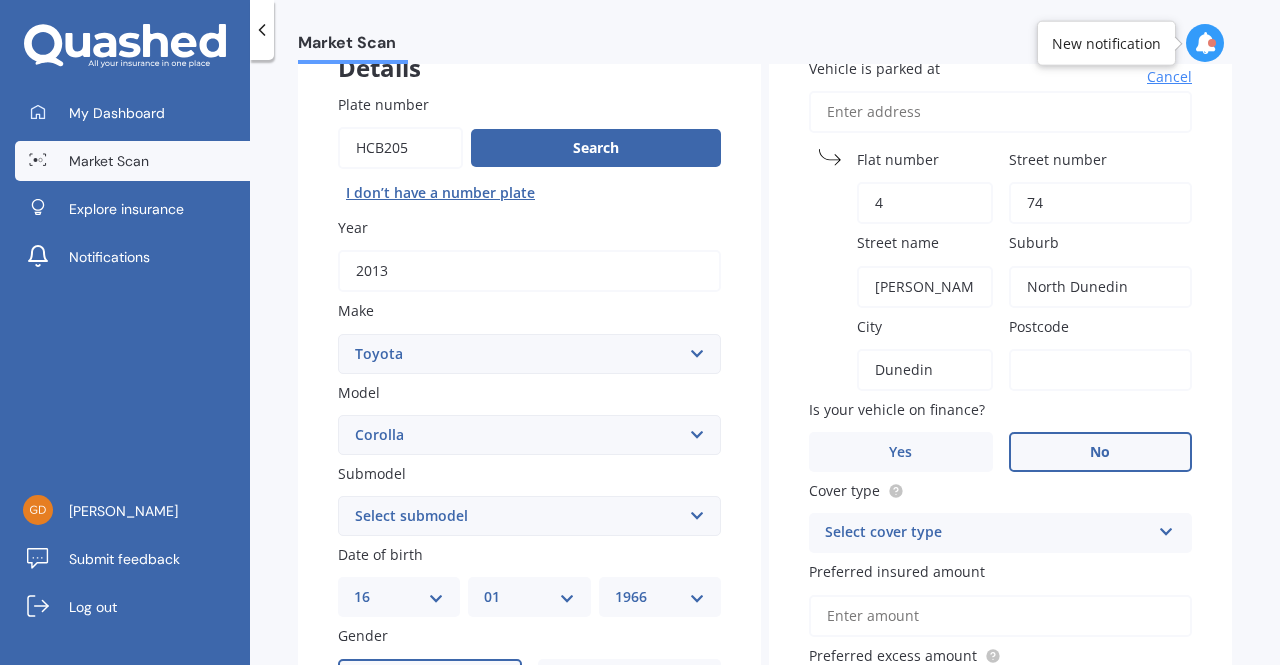 scroll, scrollTop: 200, scrollLeft: 0, axis: vertical 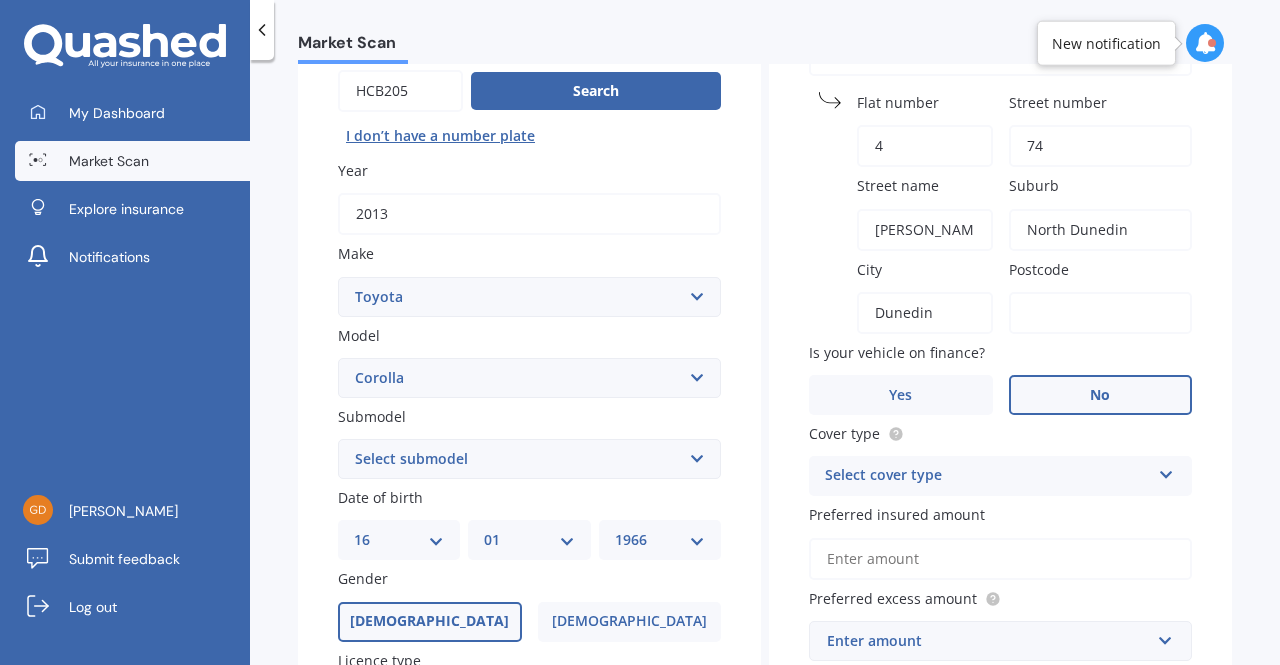 click at bounding box center (1166, 471) 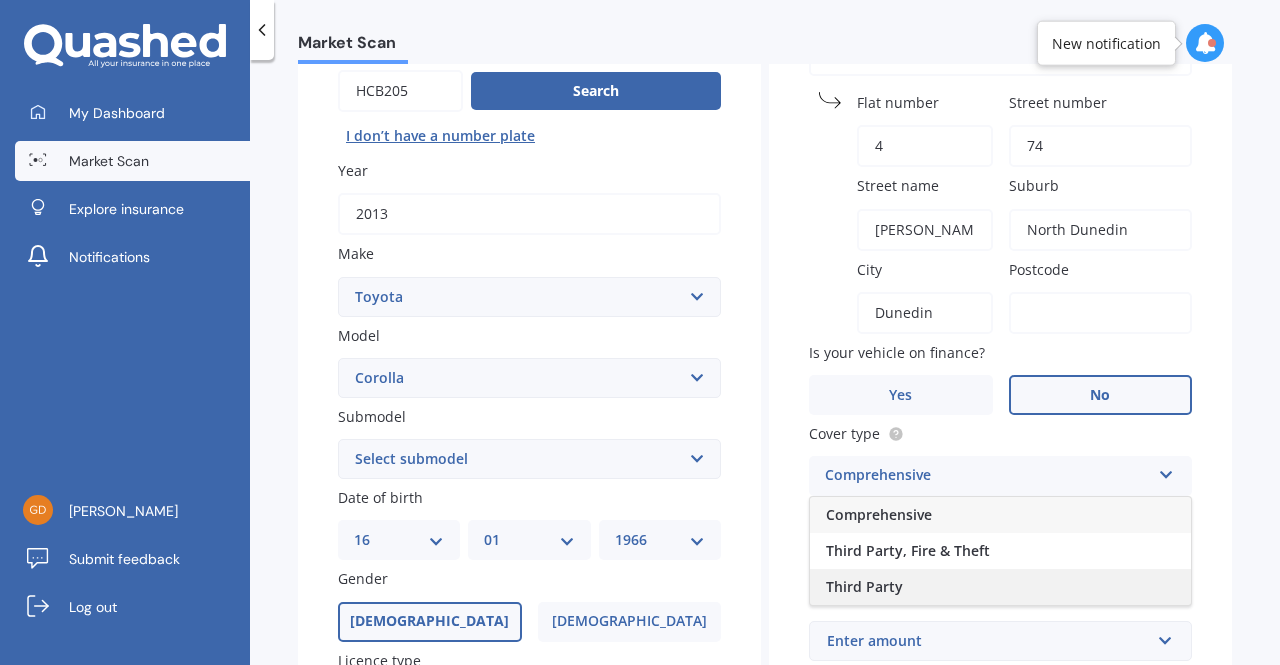click on "Third Party" at bounding box center [864, 586] 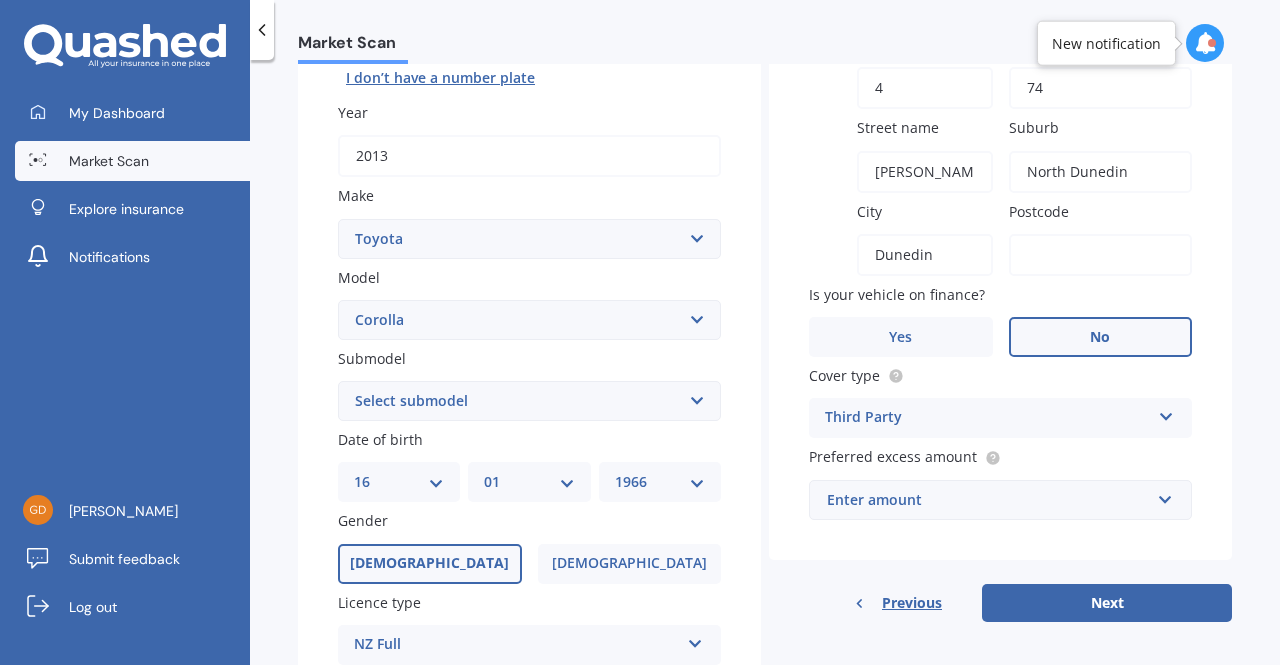 scroll, scrollTop: 300, scrollLeft: 0, axis: vertical 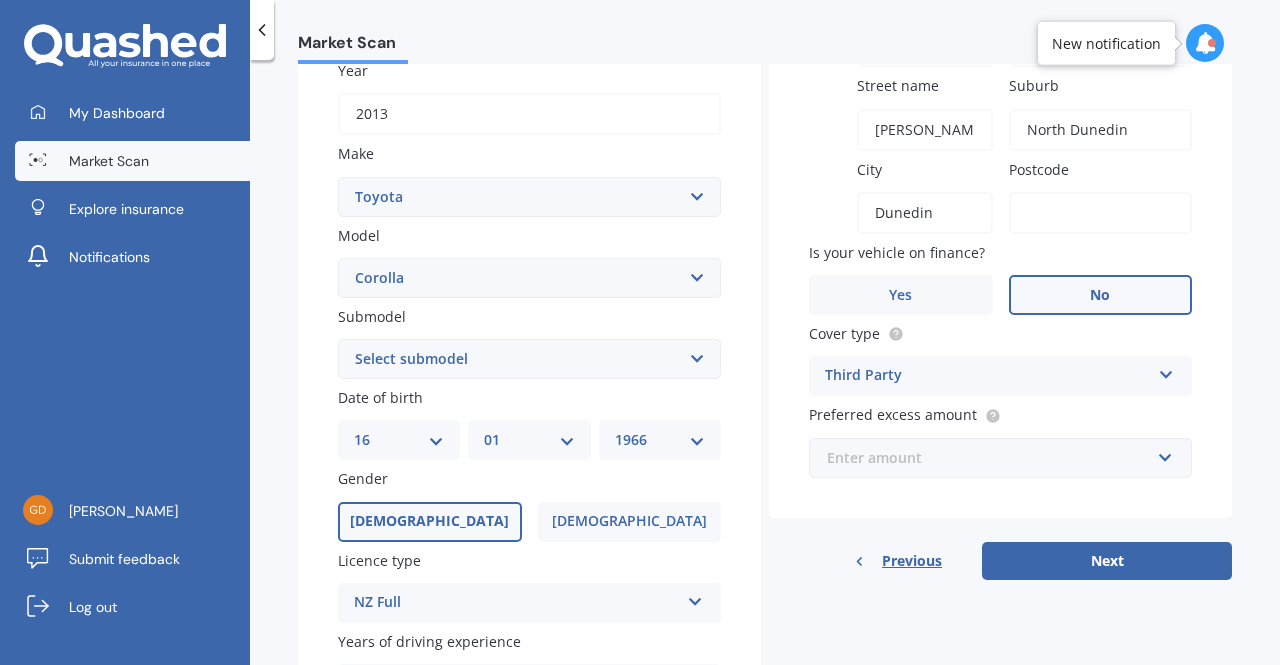 click at bounding box center [993, 458] 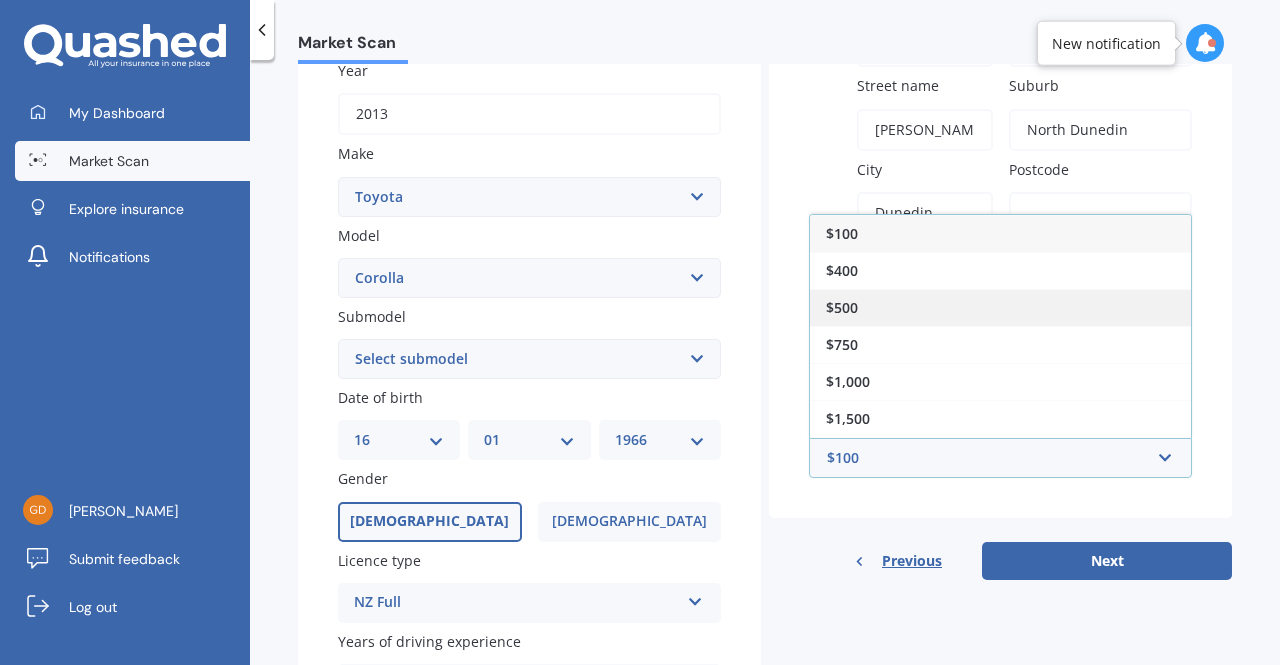 click on "$500" at bounding box center [842, 307] 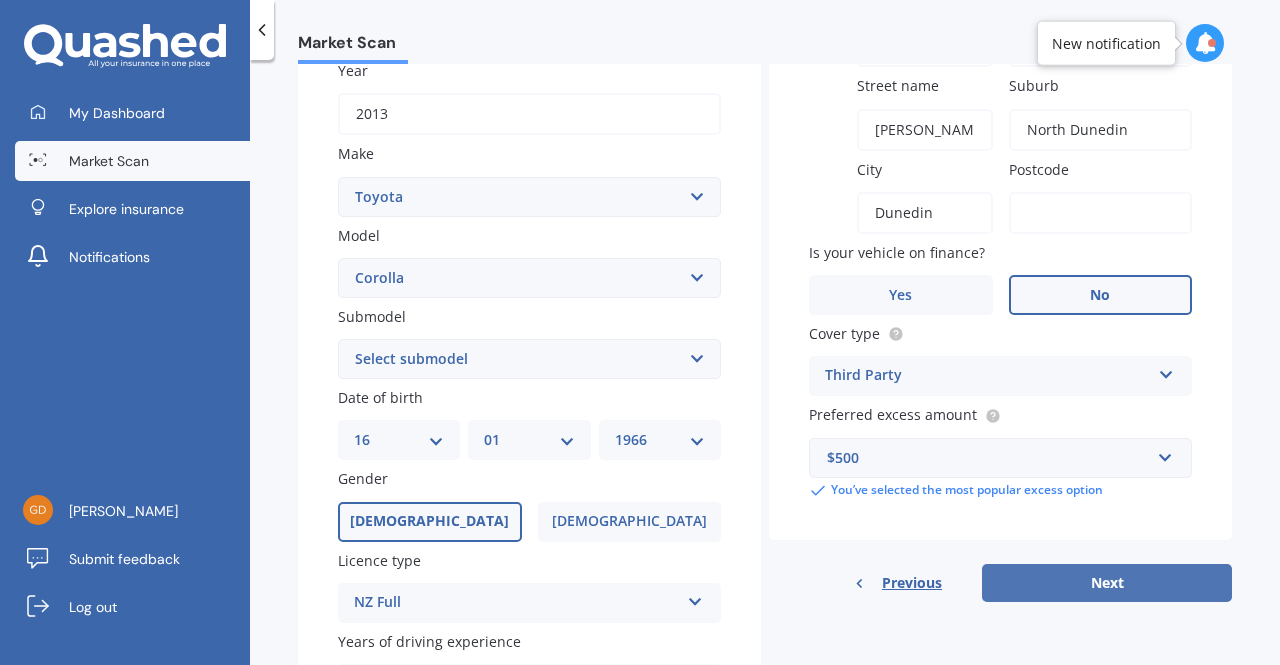 click on "Next" at bounding box center [1107, 583] 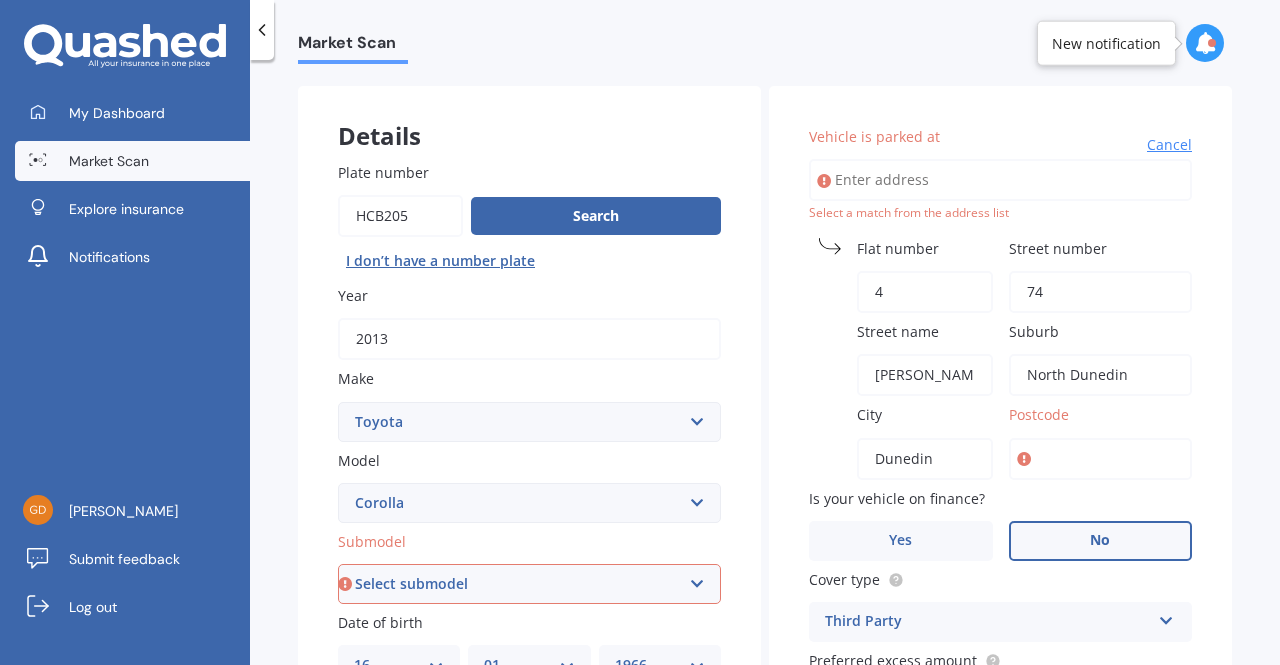 scroll, scrollTop: 0, scrollLeft: 0, axis: both 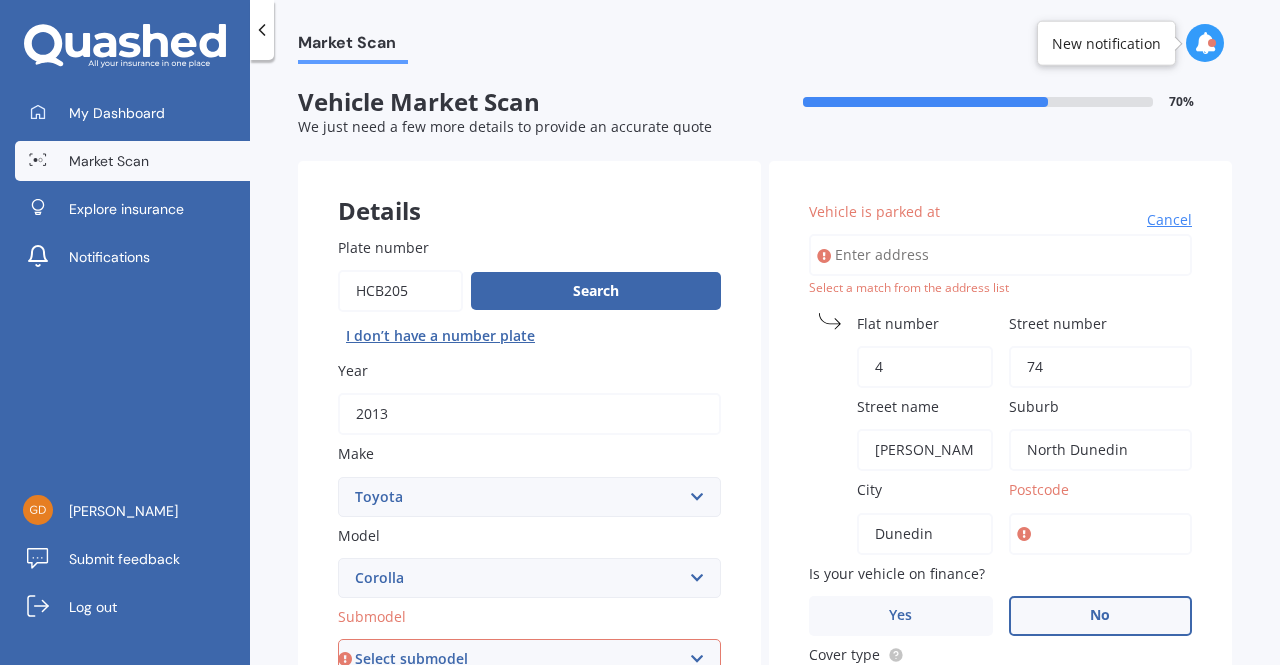 click on "[PERSON_NAME] Row" at bounding box center [925, 450] 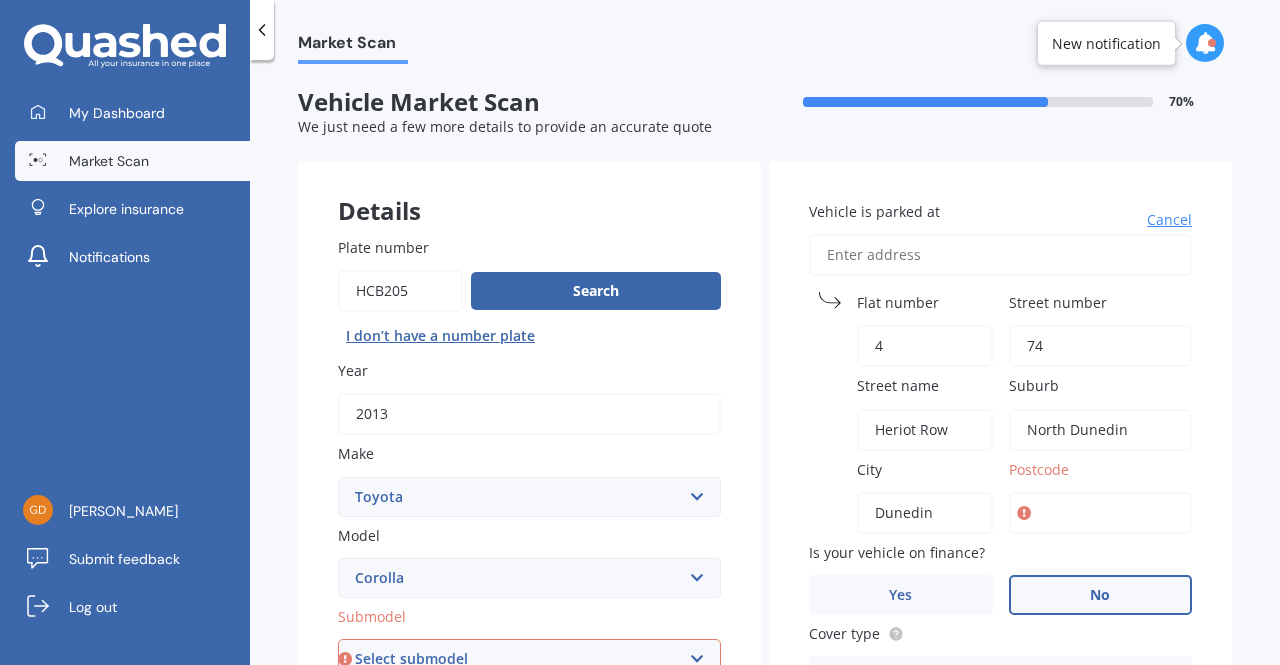 type on "Heriot Row" 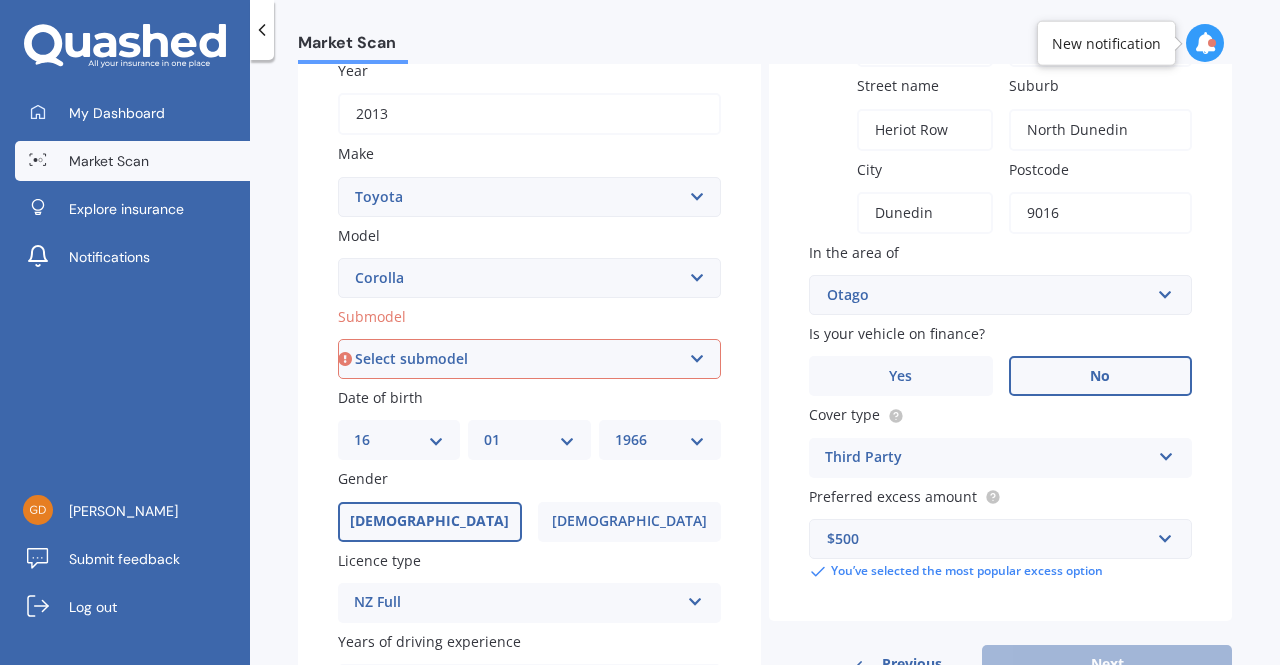 scroll, scrollTop: 400, scrollLeft: 0, axis: vertical 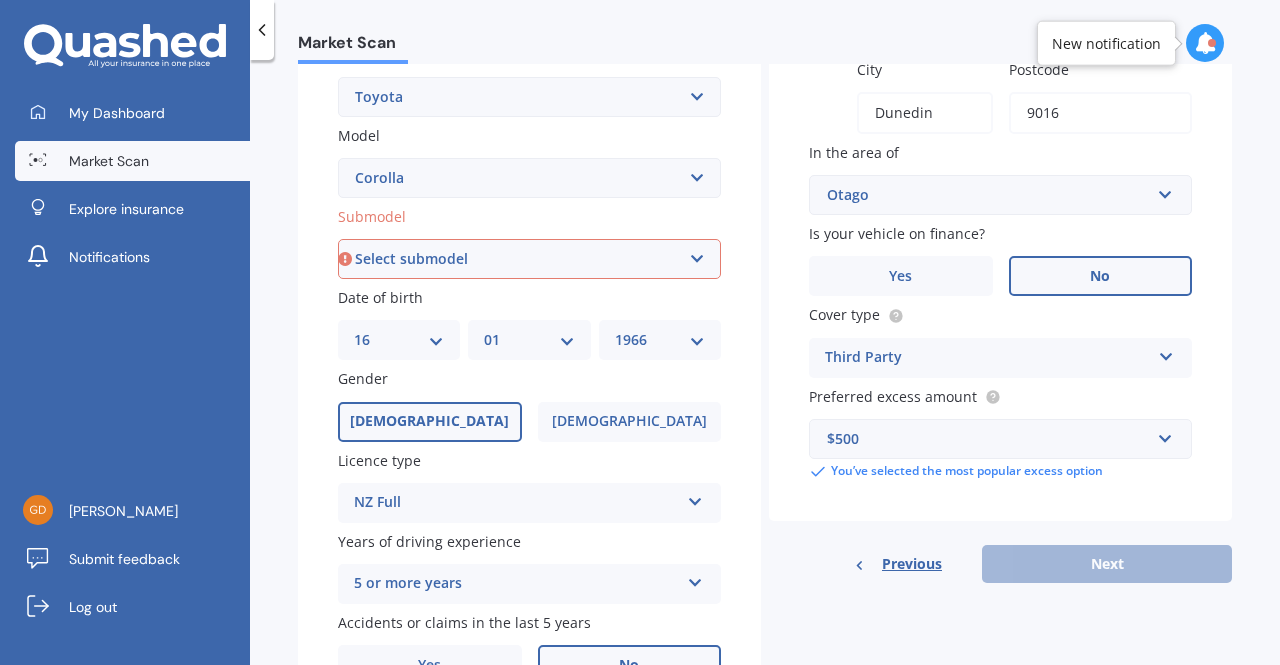 type on "9016" 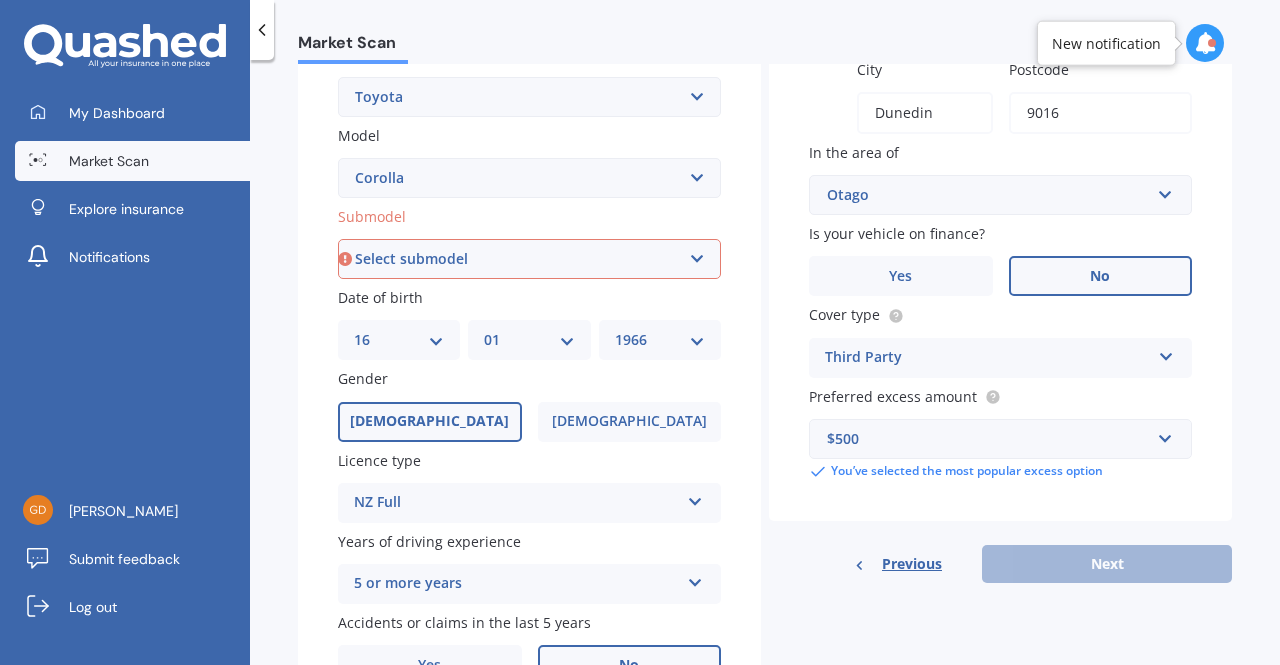 click on "Previous Next" at bounding box center [1000, 564] 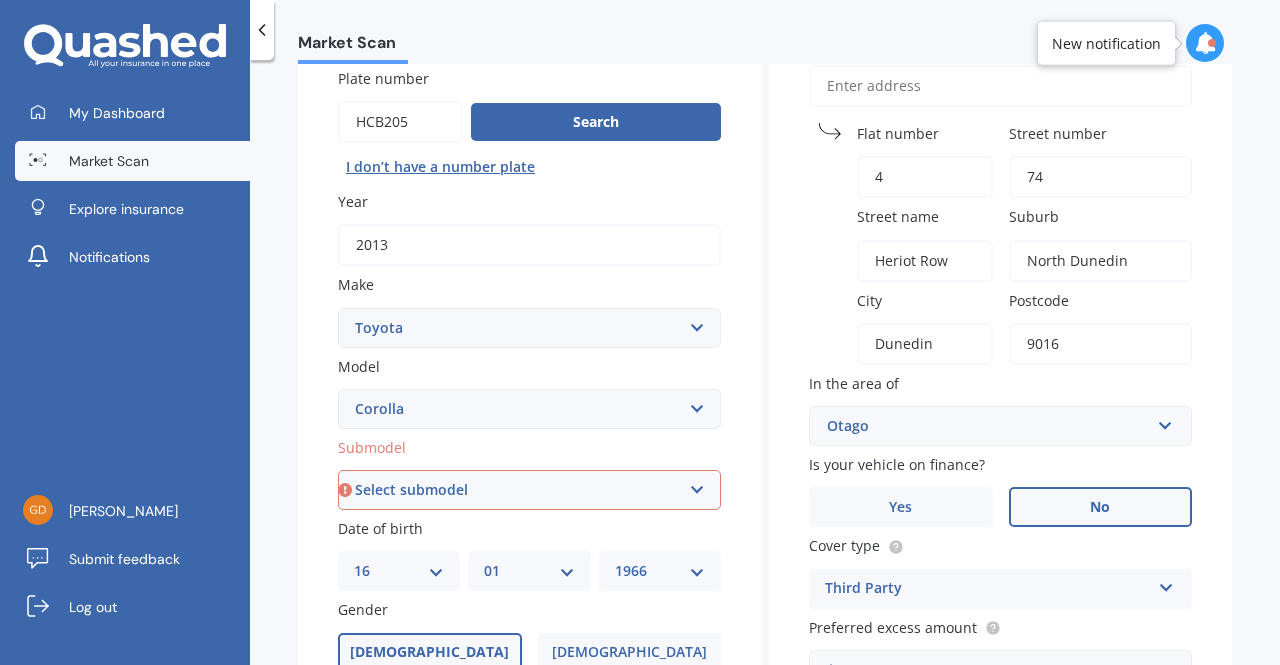 scroll, scrollTop: 200, scrollLeft: 0, axis: vertical 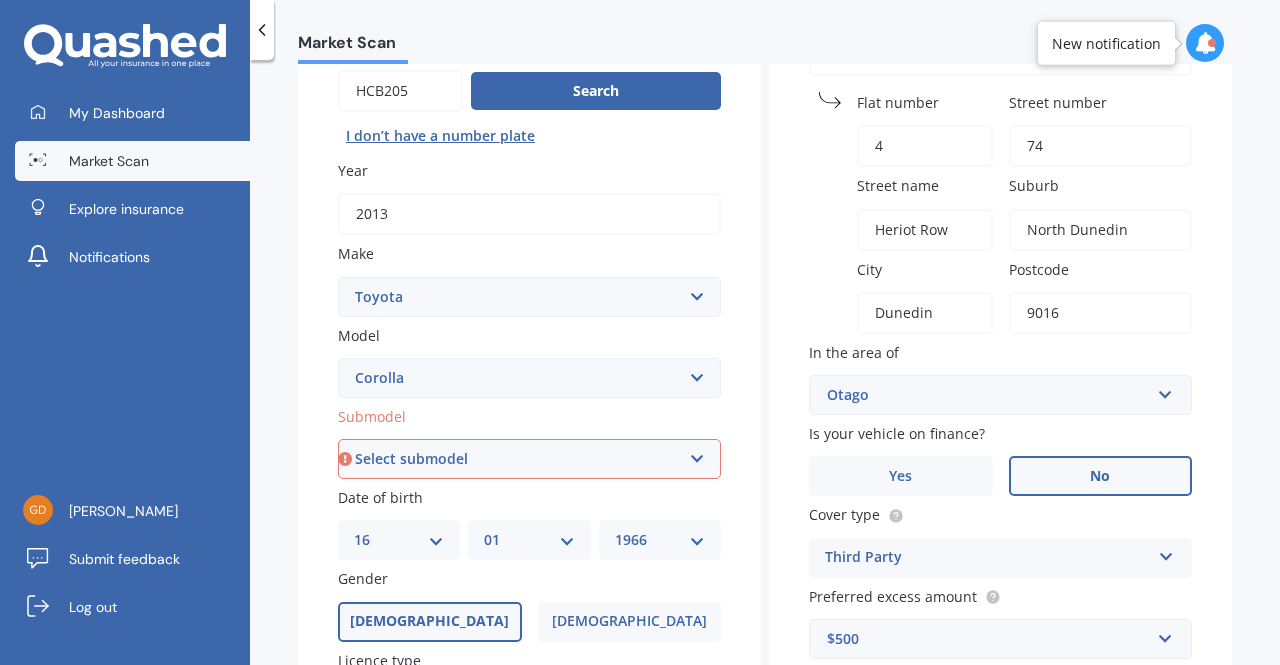 click on "Select submodel (All other) Axio Diesel [PERSON_NAME] 2WD [PERSON_NAME] 4WD FXGT GL GLX 1.8 GLX Sedan GS GTI GTI Sports GX 1.6 GX 1.8 GX CVT Hatch GX Sedan GX Wagon auto GX Wagon manual Hatch Hybrid Hybrid [PERSON_NAME] 1.6 [PERSON_NAME] SX [PERSON_NAME] [PERSON_NAME] ZR [PERSON_NAME] Runx SE 1.5 Sportivo Non Turbo 1.8 Litre Sportivo Turbo 1.8 Litre Sprinter Sprinter GT Touring 4WD wagon Touring S/W Touring Wagon Hybrid TS 1.8 Van XL ZR Sedan" at bounding box center [529, 459] 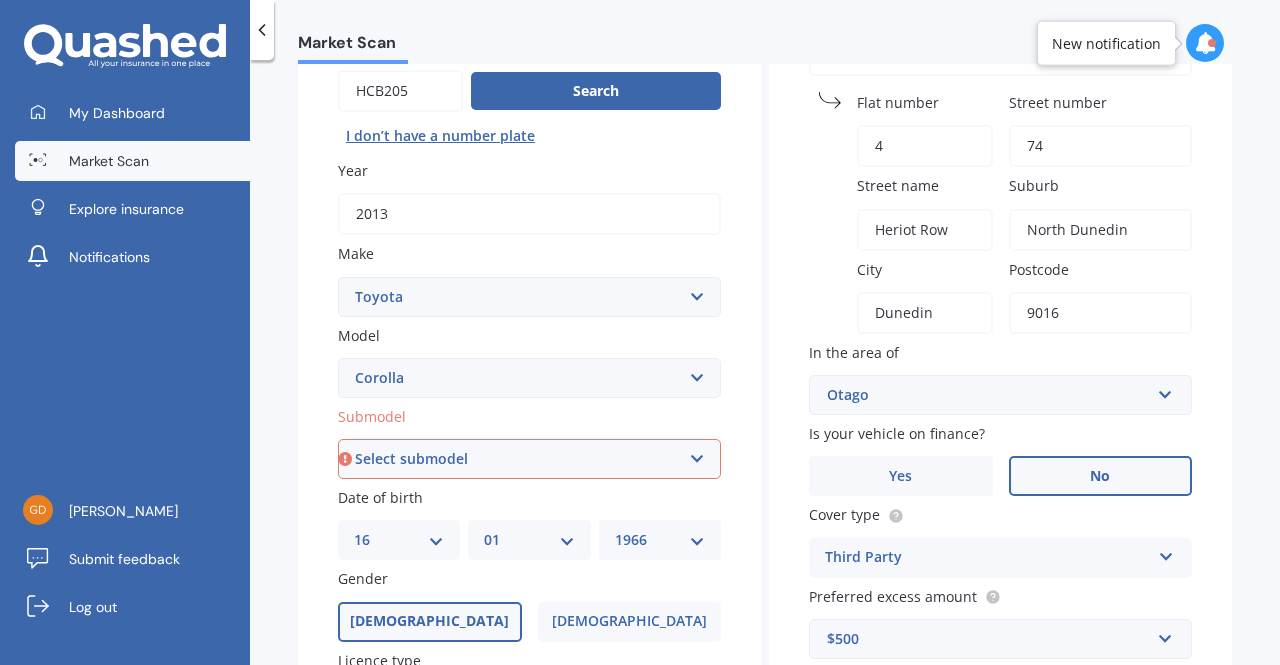 select on "GLX 1.8" 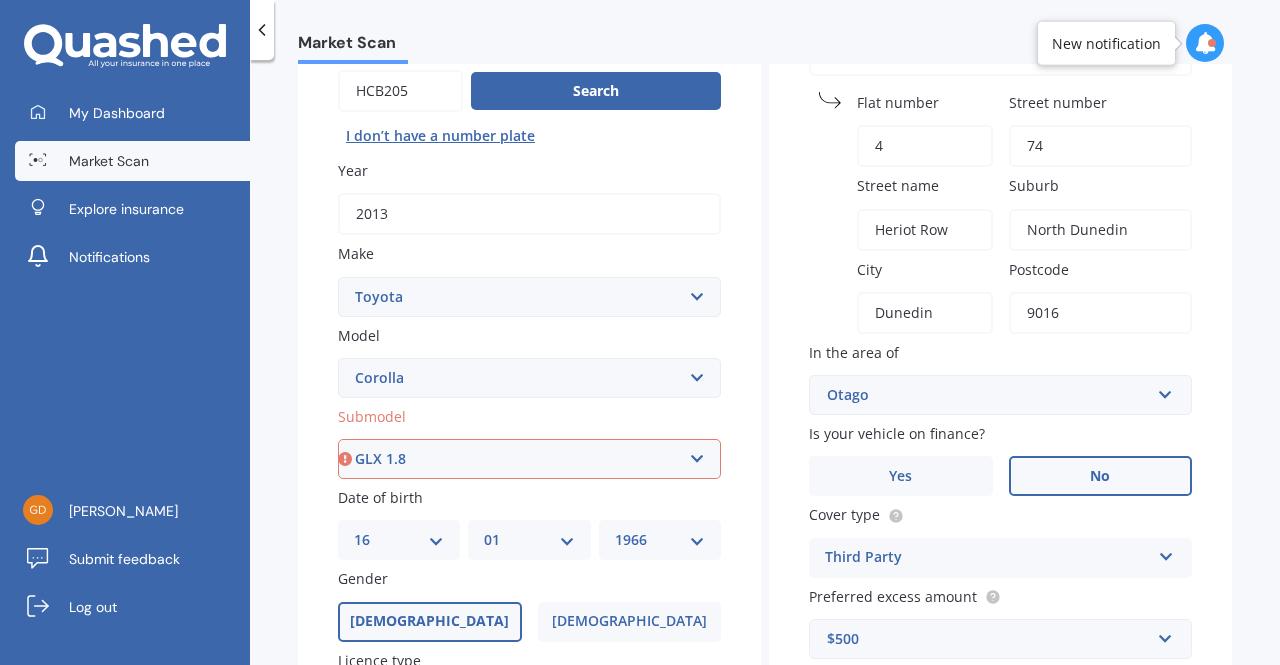 click on "Select submodel (All other) Axio Diesel [PERSON_NAME] 2WD [PERSON_NAME] 4WD FXGT GL GLX 1.8 GLX Sedan GS GTI GTI Sports GX 1.6 GX 1.8 GX CVT Hatch GX Sedan GX Wagon auto GX Wagon manual Hatch Hybrid Hybrid [PERSON_NAME] 1.6 [PERSON_NAME] SX [PERSON_NAME] [PERSON_NAME] ZR [PERSON_NAME] Runx SE 1.5 Sportivo Non Turbo 1.8 Litre Sportivo Turbo 1.8 Litre Sprinter Sprinter GT Touring 4WD wagon Touring S/W Touring Wagon Hybrid TS 1.8 Van XL ZR Sedan" at bounding box center (529, 459) 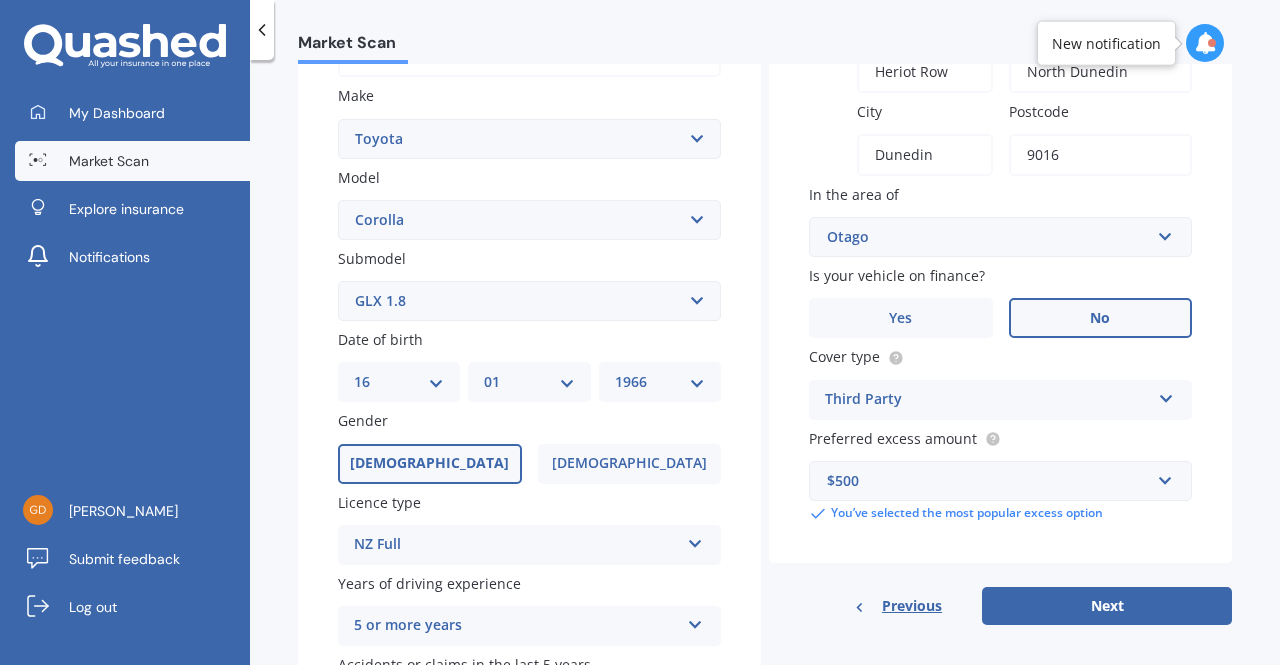 scroll, scrollTop: 400, scrollLeft: 0, axis: vertical 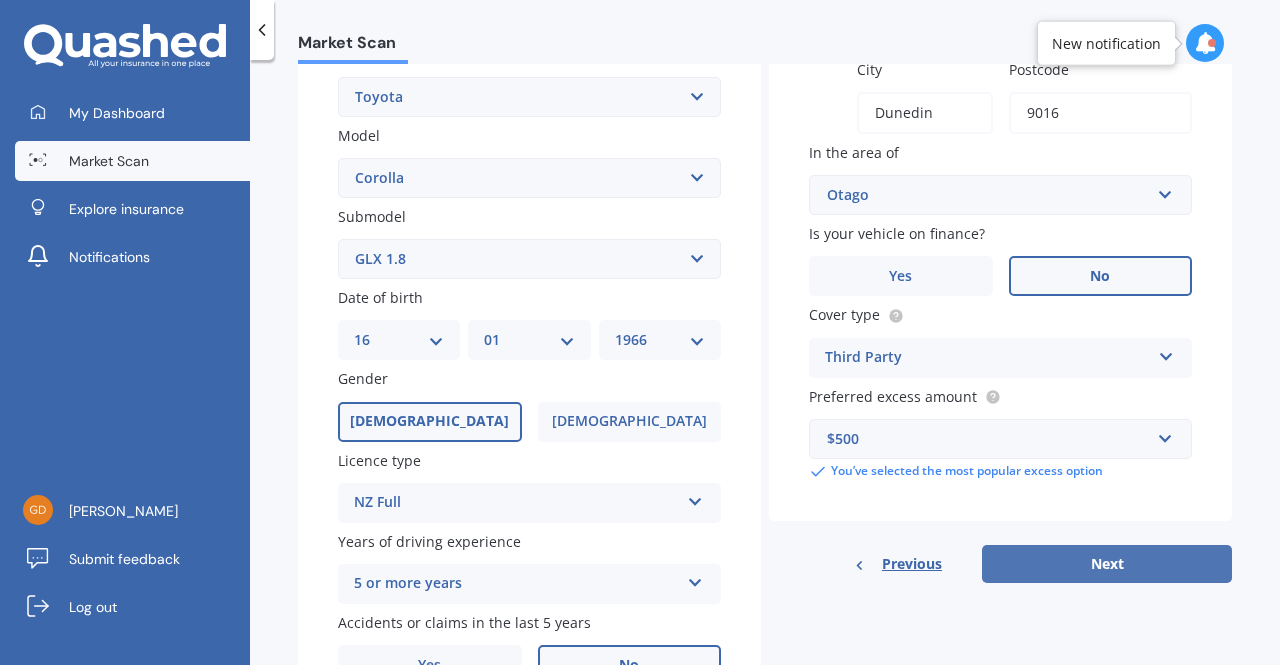 click on "Next" at bounding box center [1107, 564] 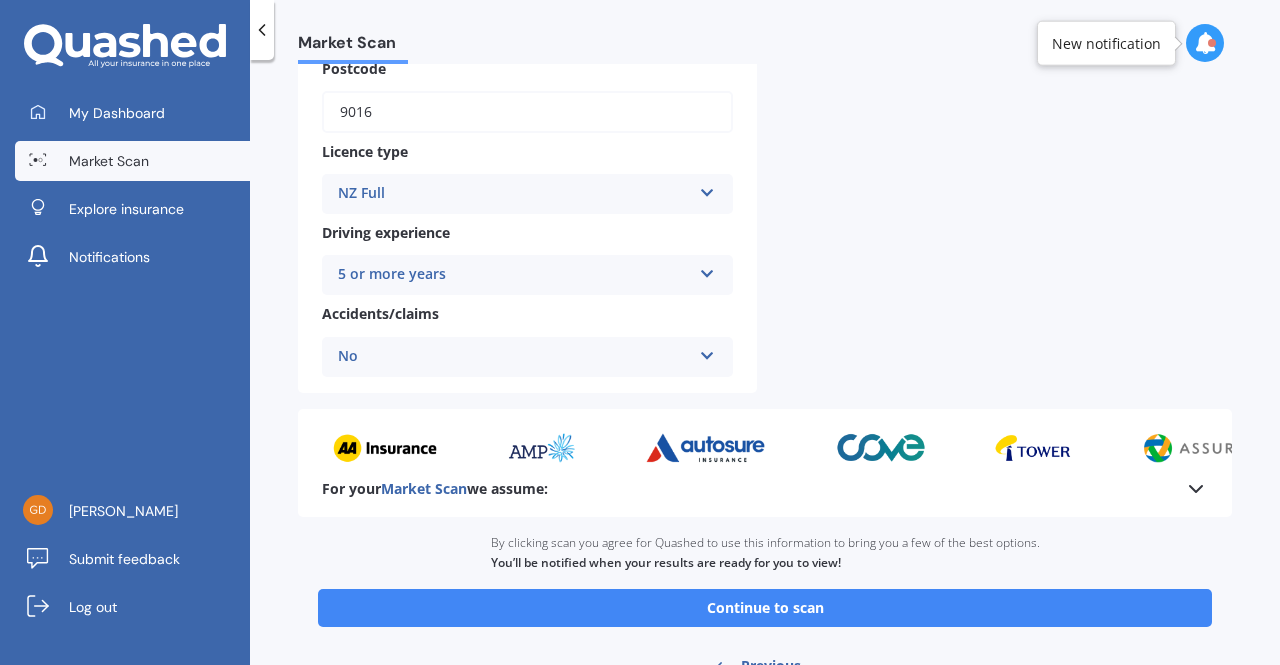 scroll, scrollTop: 700, scrollLeft: 0, axis: vertical 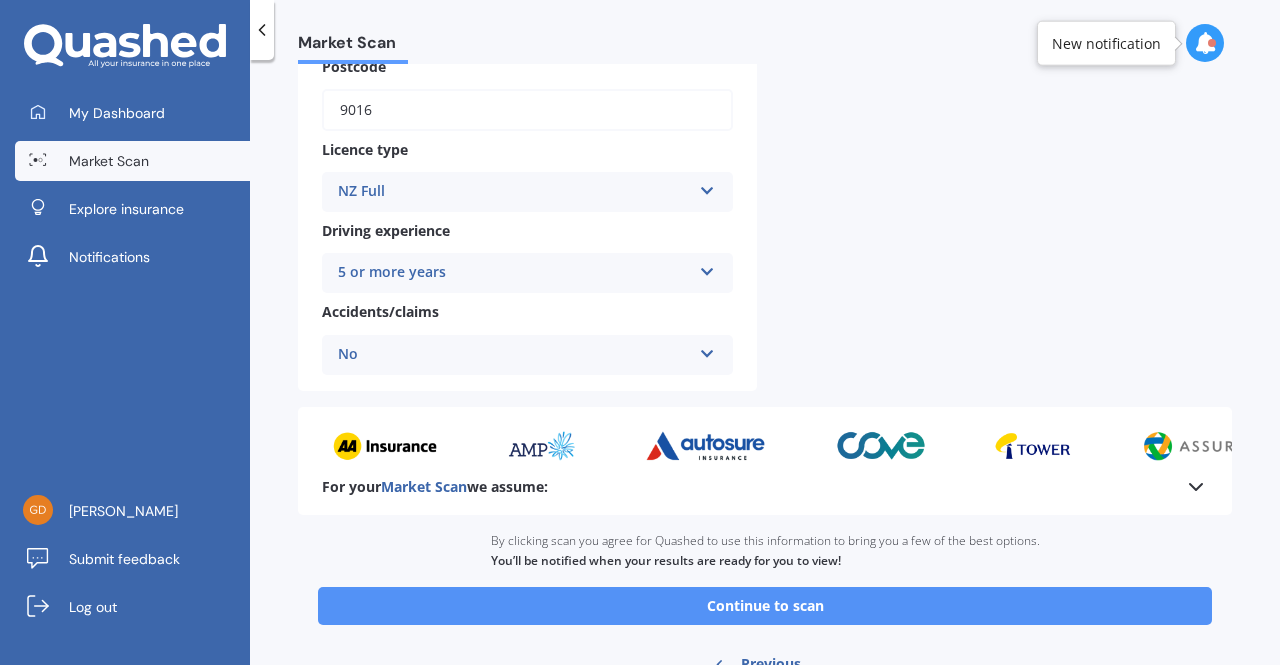 click on "Continue to scan" at bounding box center [765, 606] 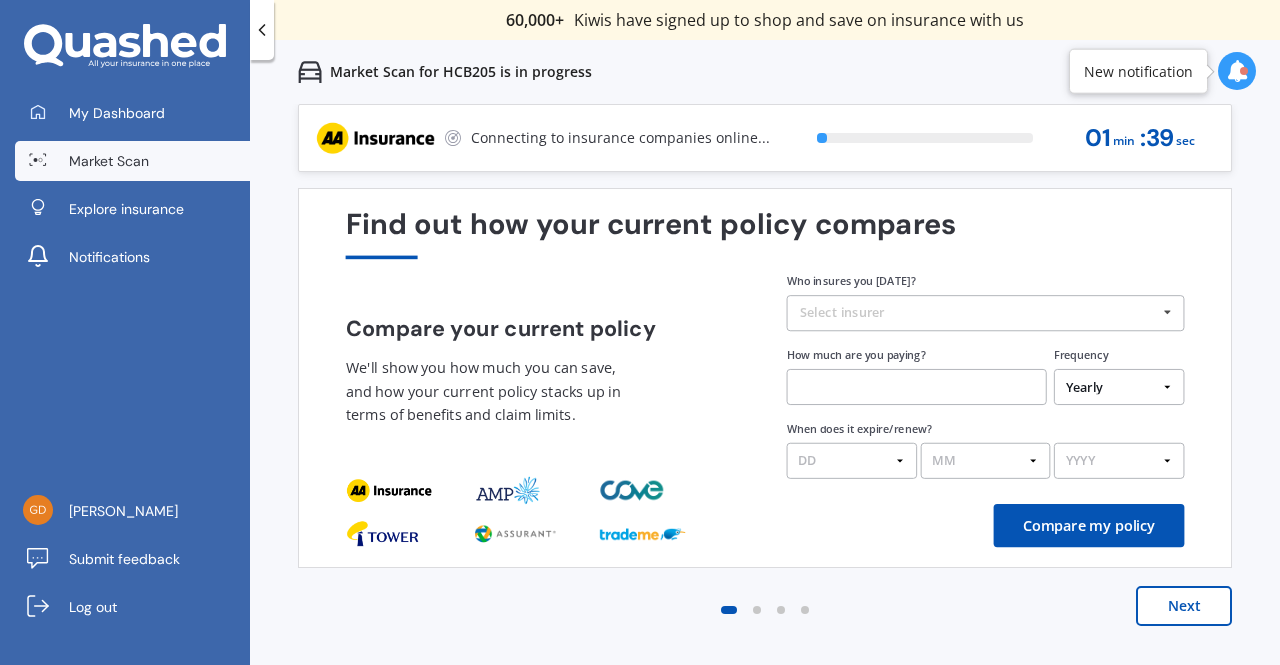 scroll, scrollTop: 0, scrollLeft: 0, axis: both 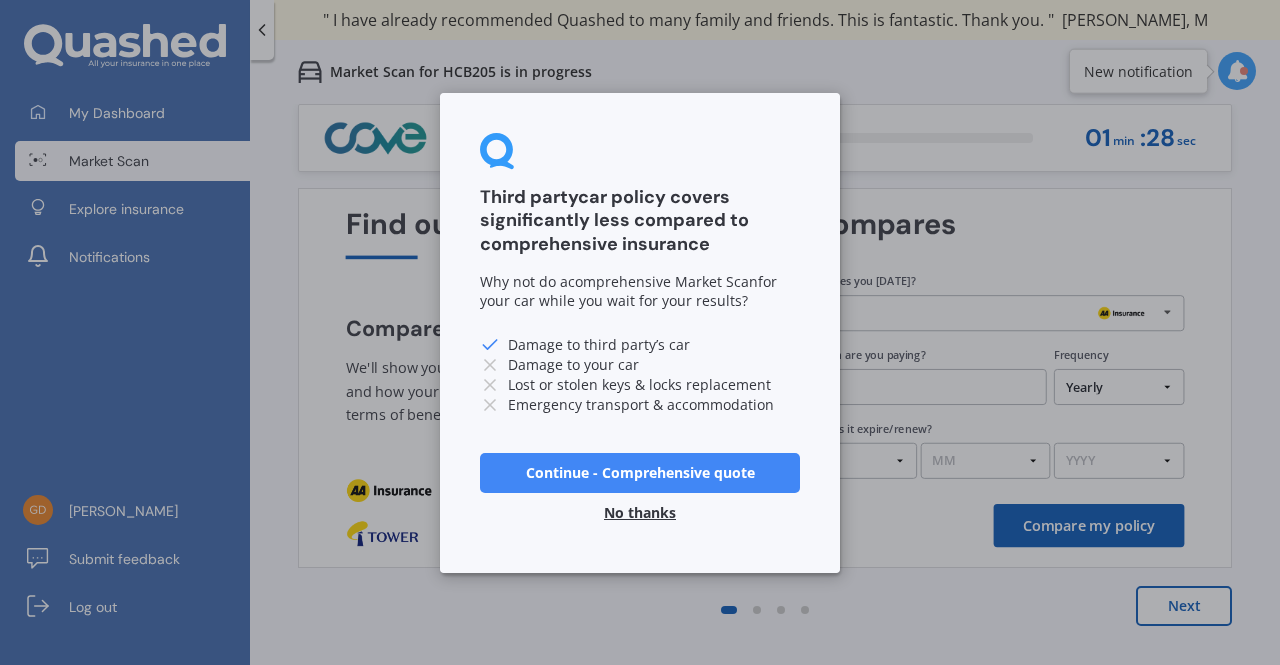 click on "No thanks" at bounding box center (640, 512) 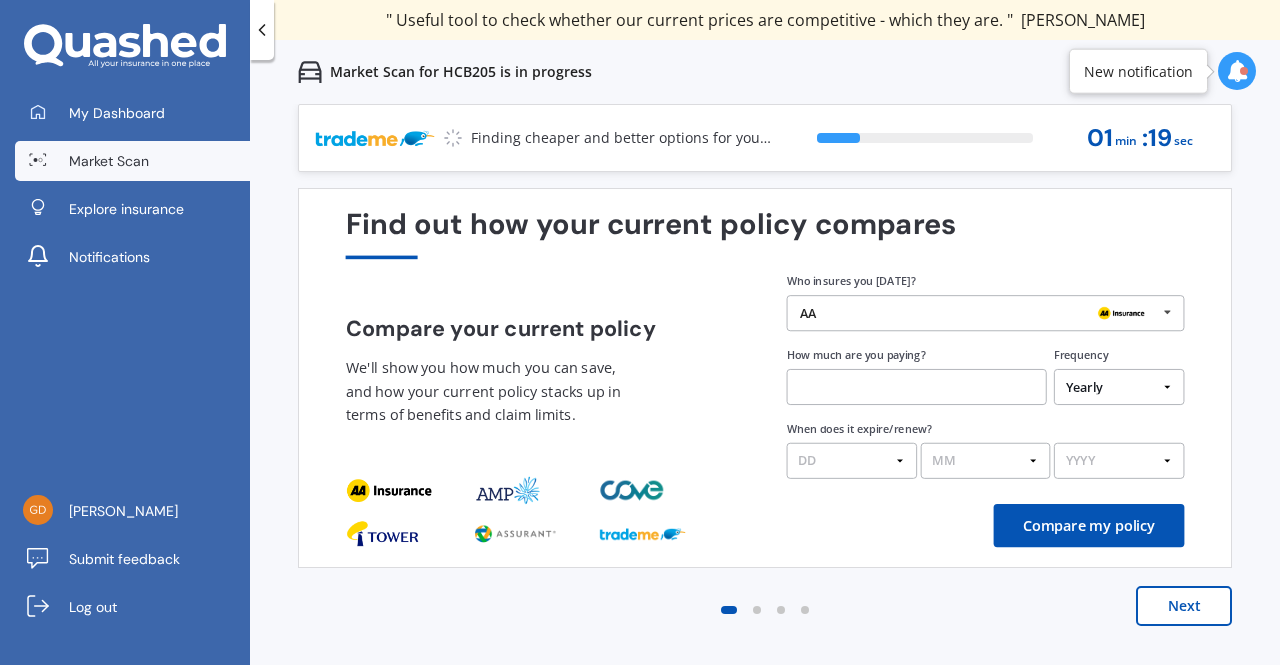 click on "Next" at bounding box center [1184, 606] 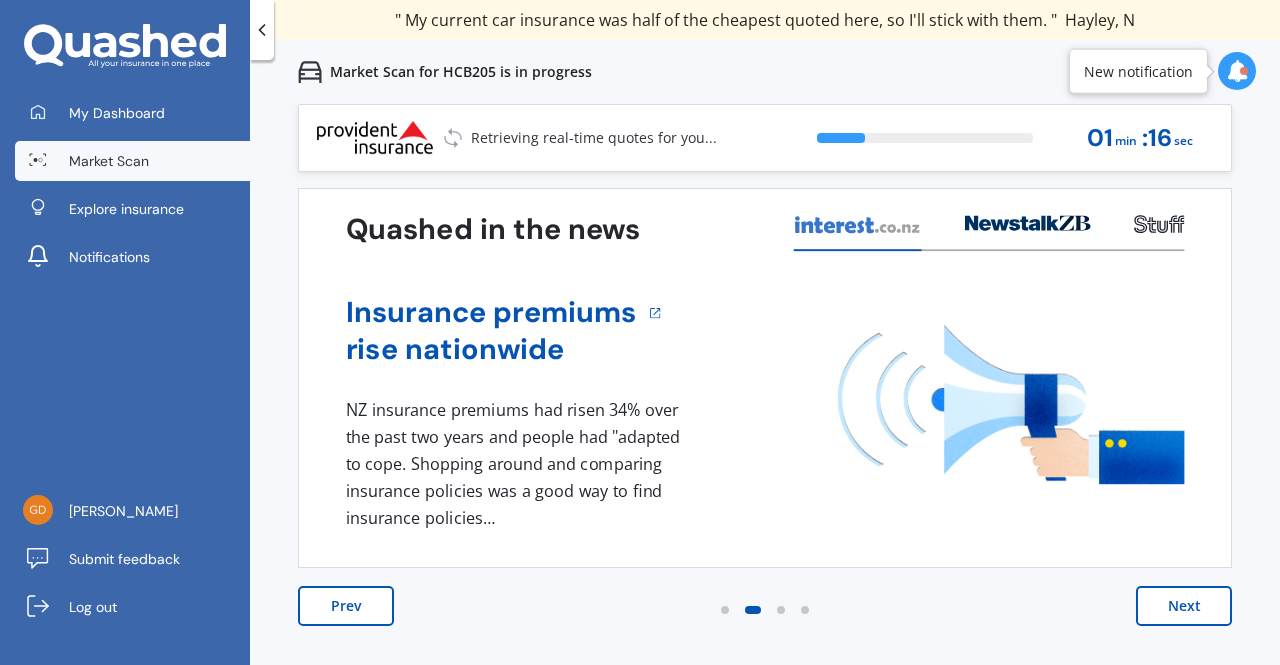 click on "Prev" at bounding box center [346, 606] 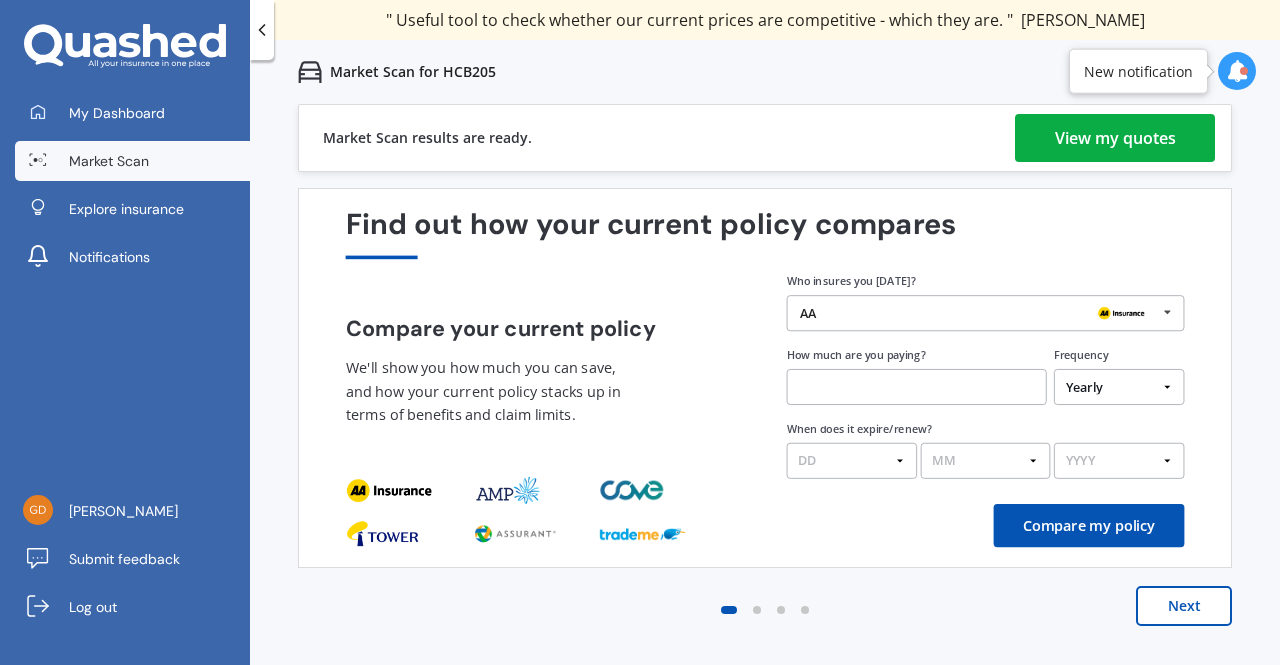 click on "View my quotes" at bounding box center (1115, 138) 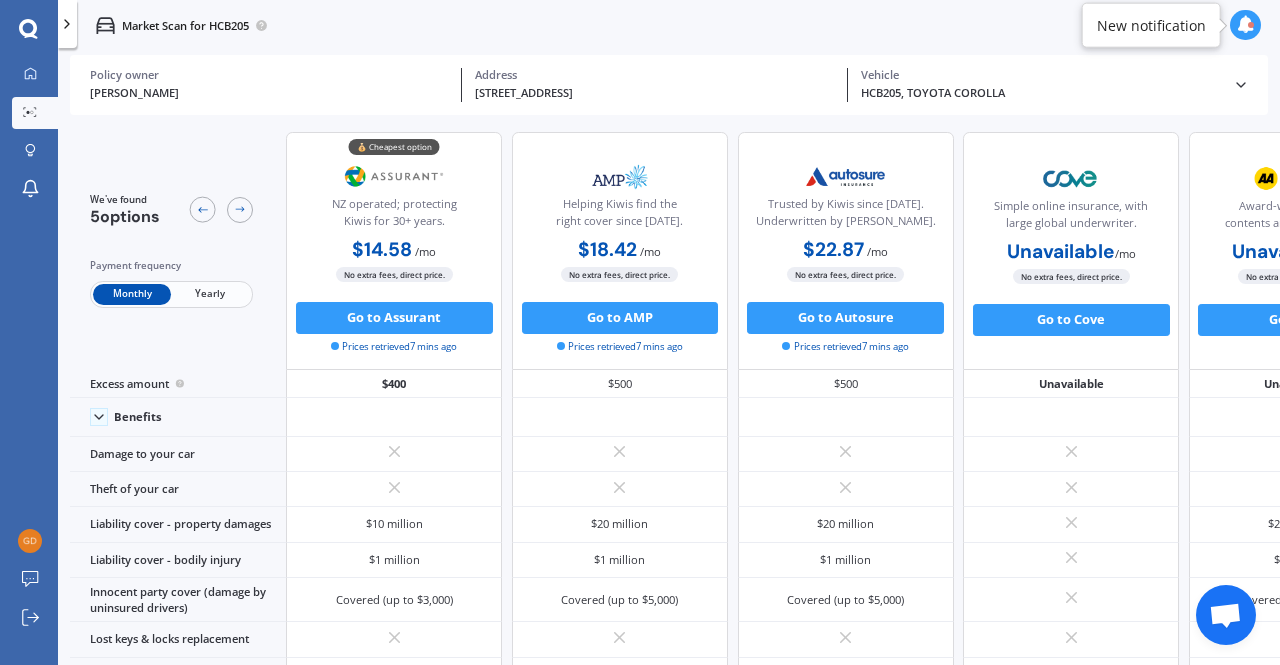 scroll, scrollTop: 0, scrollLeft: 165, axis: horizontal 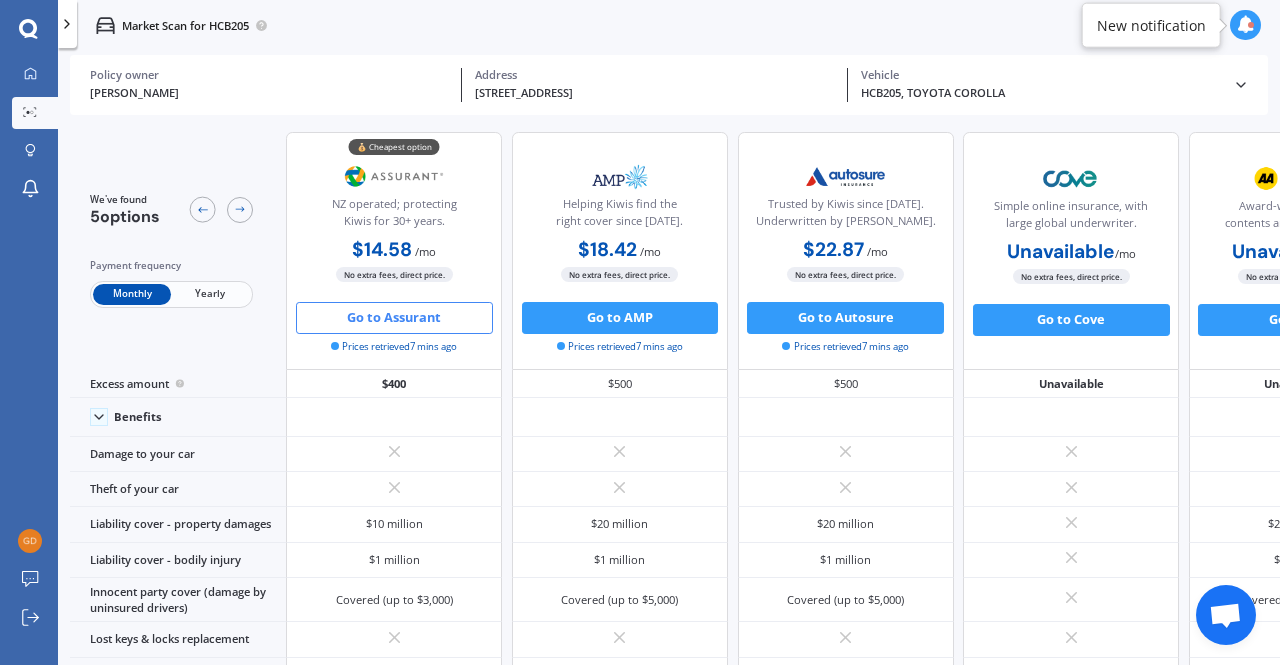 click on "Go to Assurant" at bounding box center (394, 318) 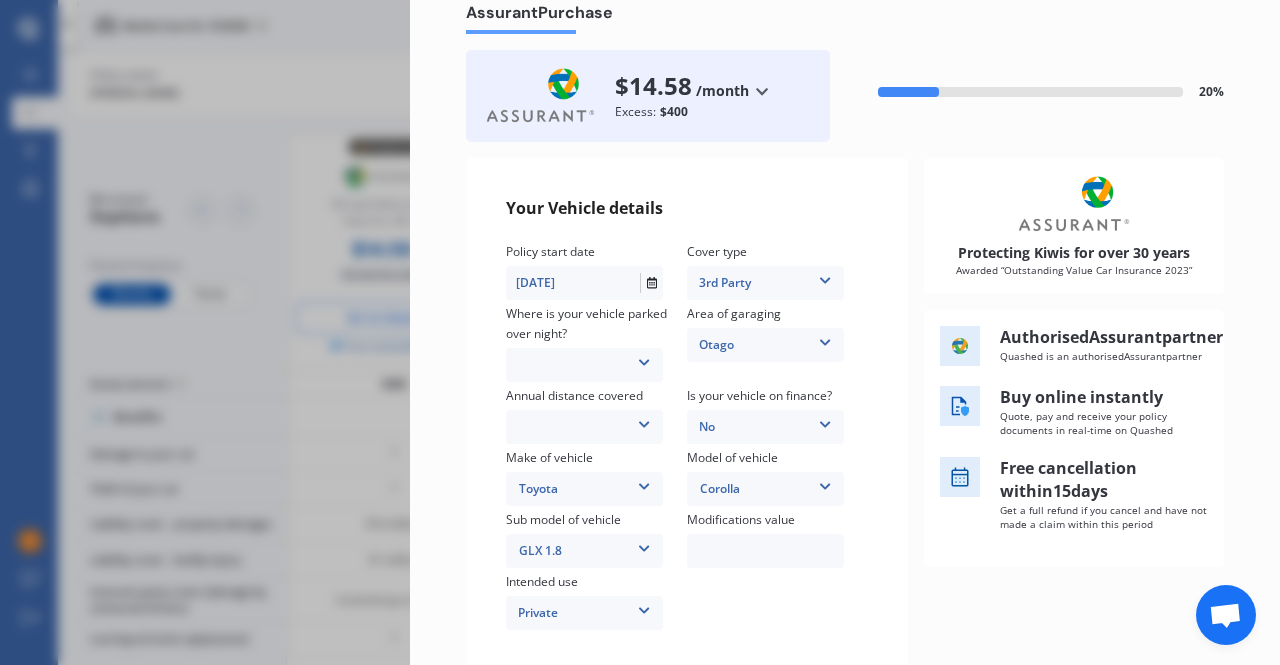 scroll, scrollTop: 100, scrollLeft: 0, axis: vertical 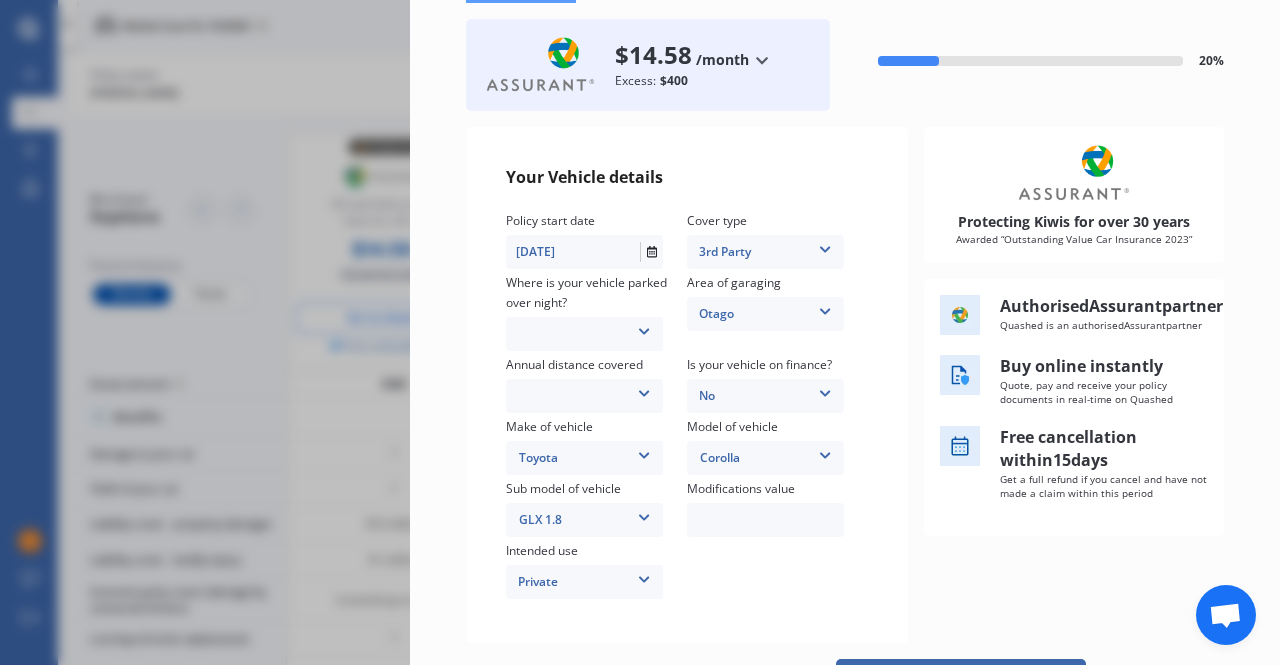 click at bounding box center (644, 328) 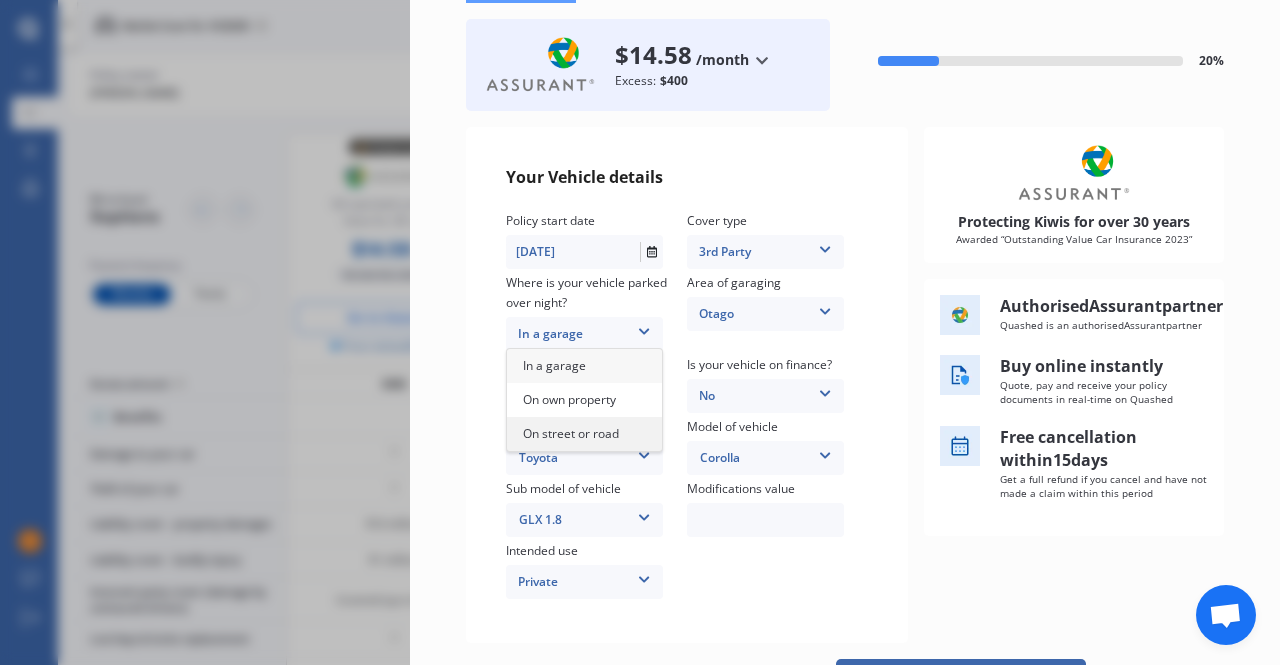 click on "On street or road" at bounding box center [571, 433] 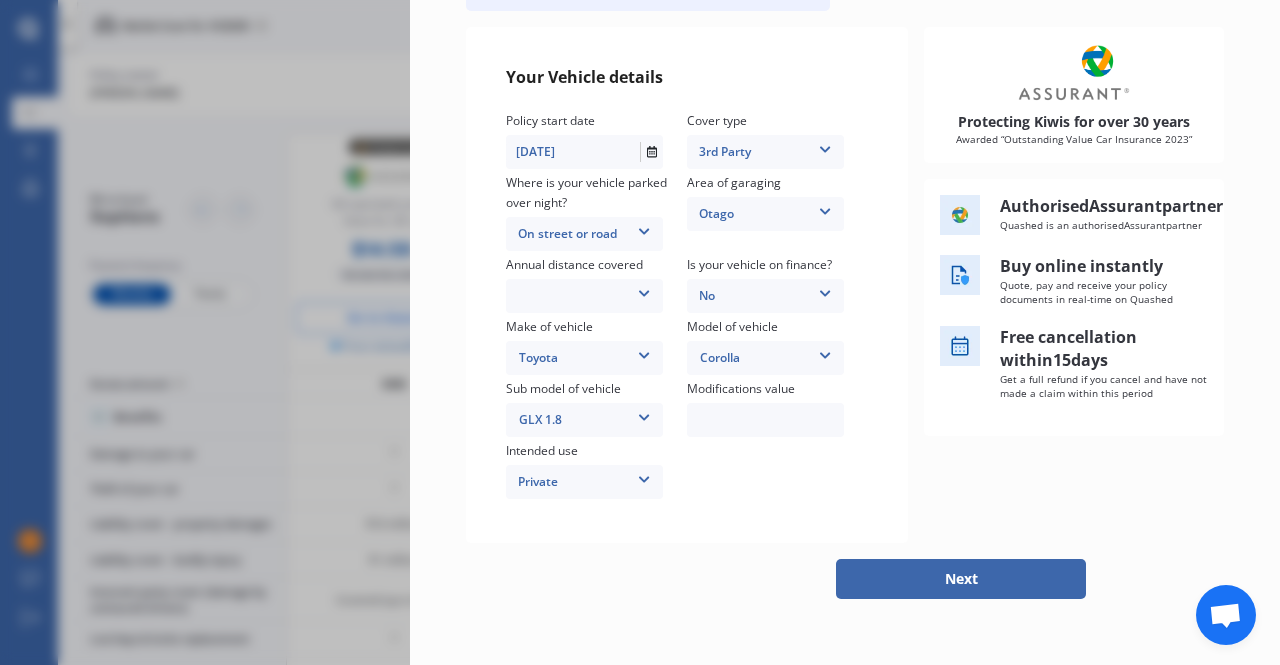 scroll, scrollTop: 338, scrollLeft: 0, axis: vertical 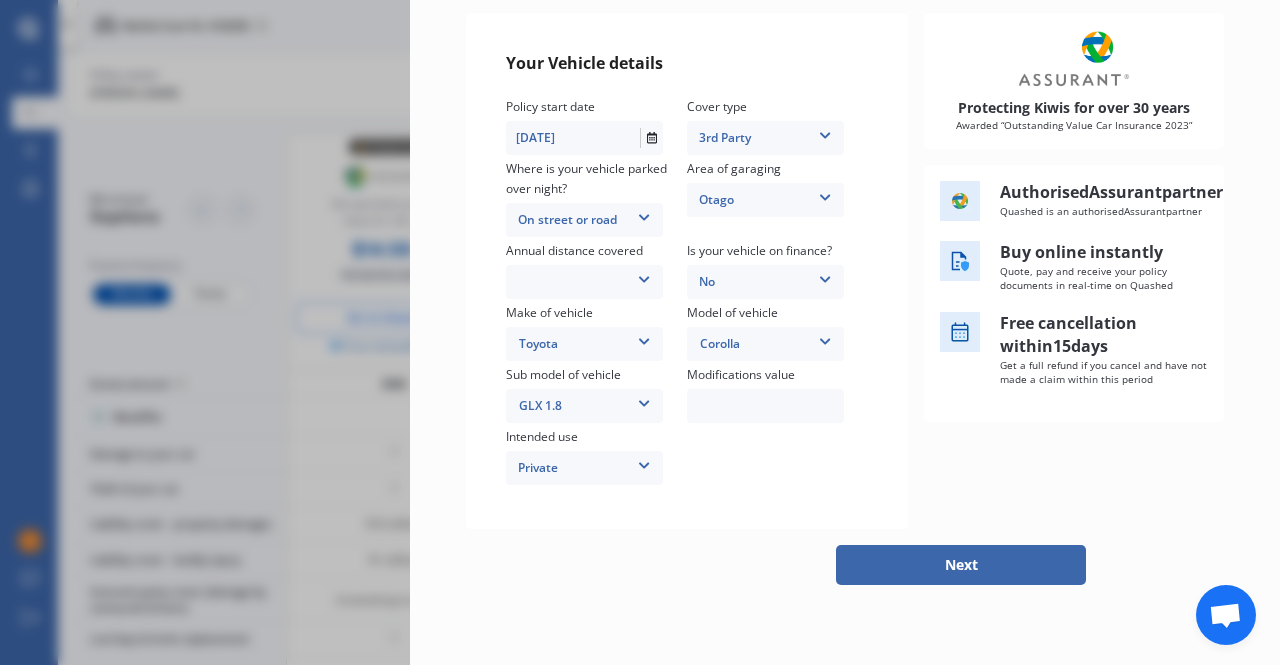 click on "Next" at bounding box center (961, 565) 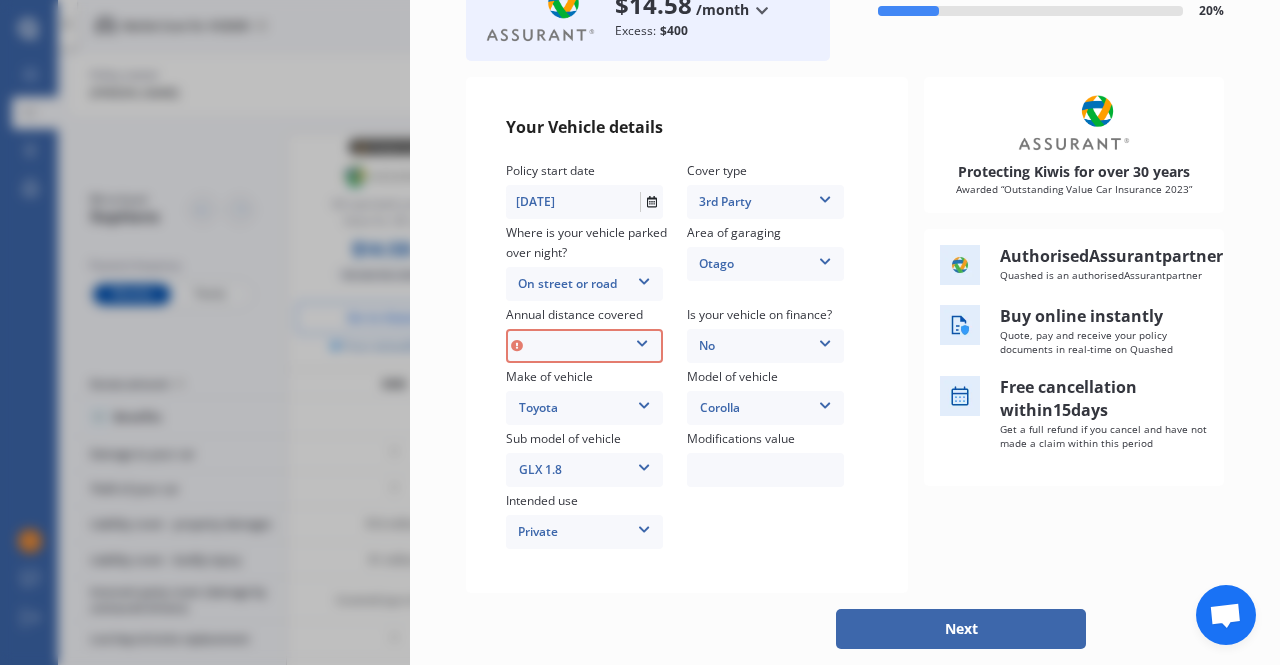 scroll, scrollTop: 133, scrollLeft: 0, axis: vertical 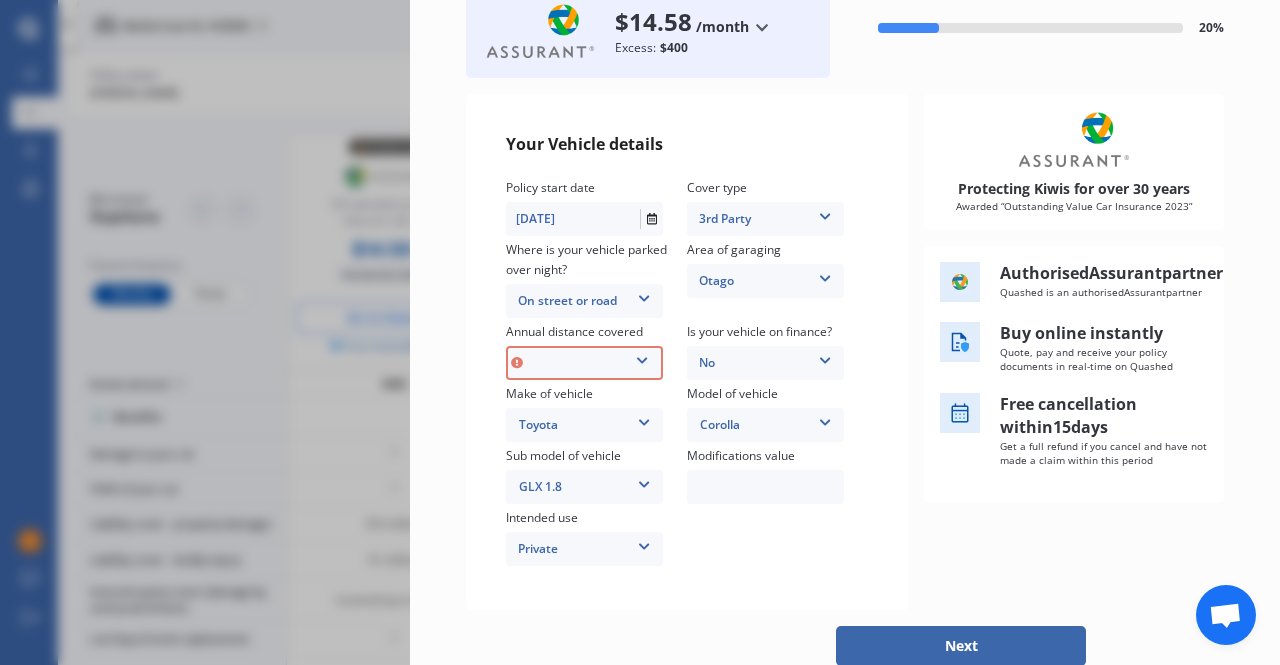 click at bounding box center [642, 357] 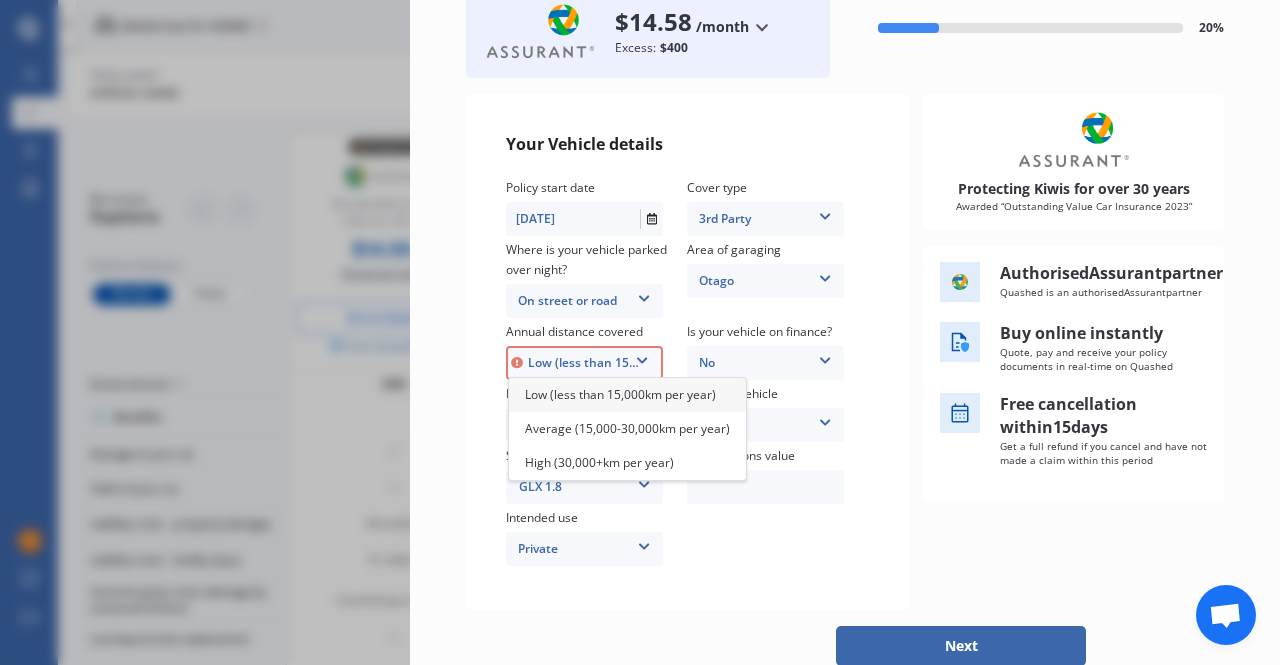 click on "Low (less than 15,000km per year)" at bounding box center (584, 363) 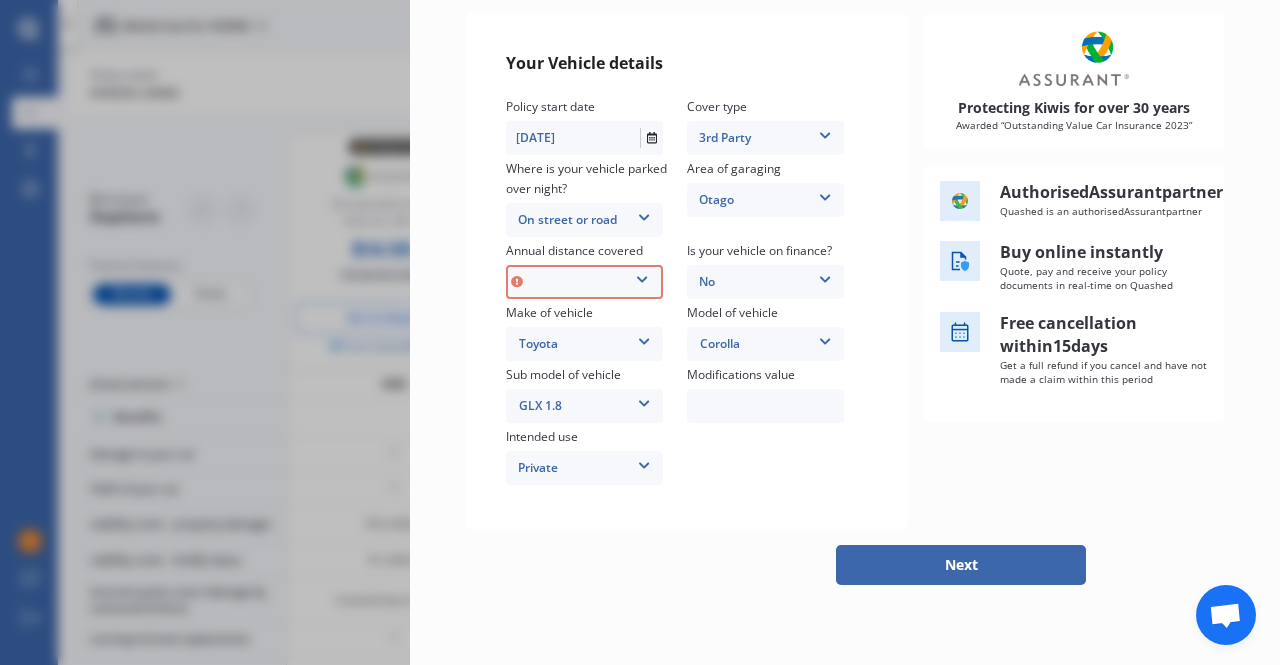scroll, scrollTop: 333, scrollLeft: 0, axis: vertical 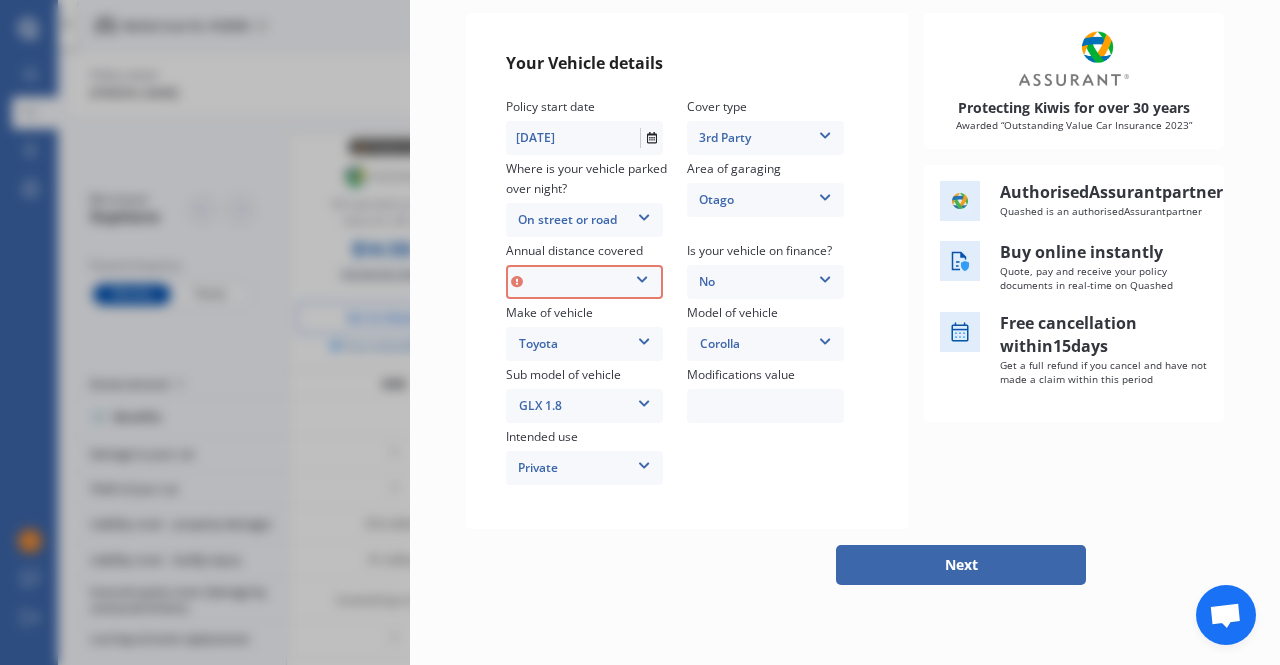 click at bounding box center (642, 276) 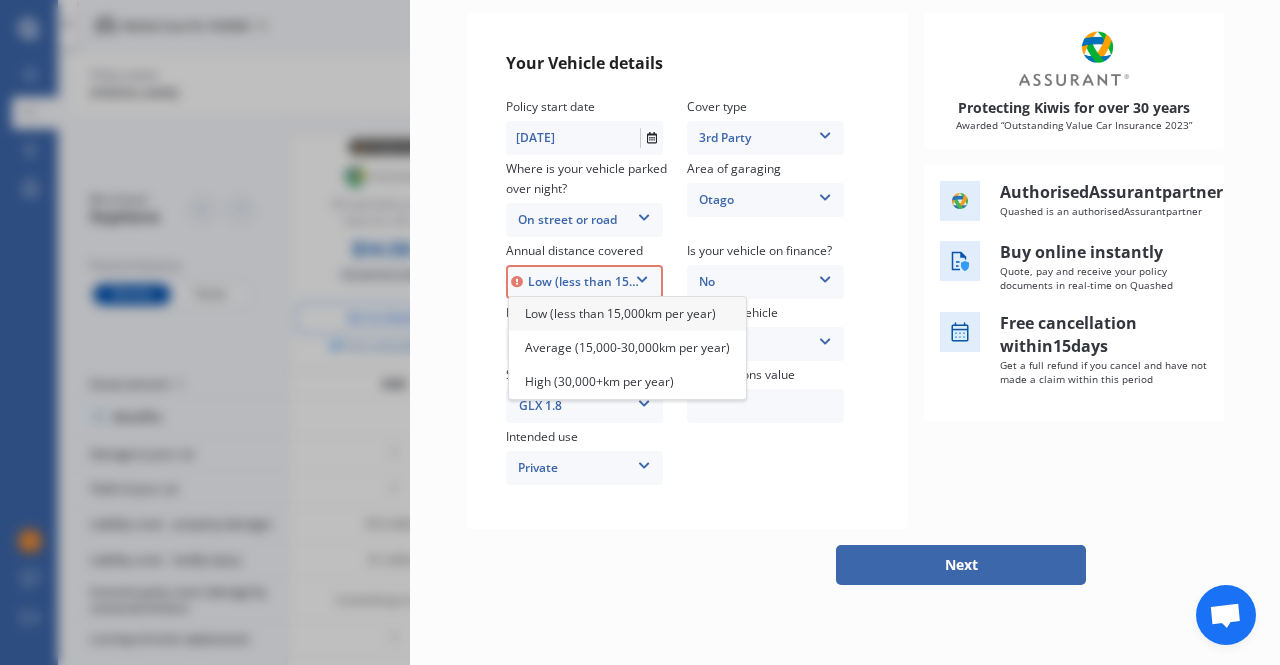 click on "Low (less than 15,000km per year)" at bounding box center [620, 313] 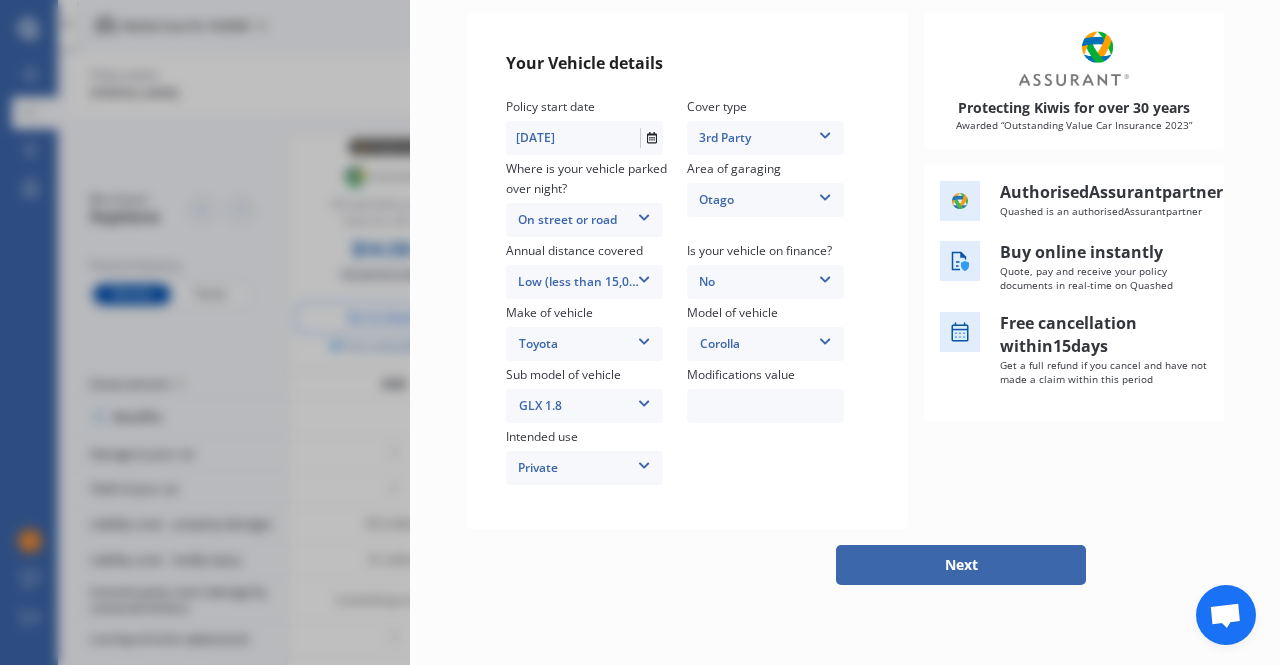 click on "Next" at bounding box center (961, 565) 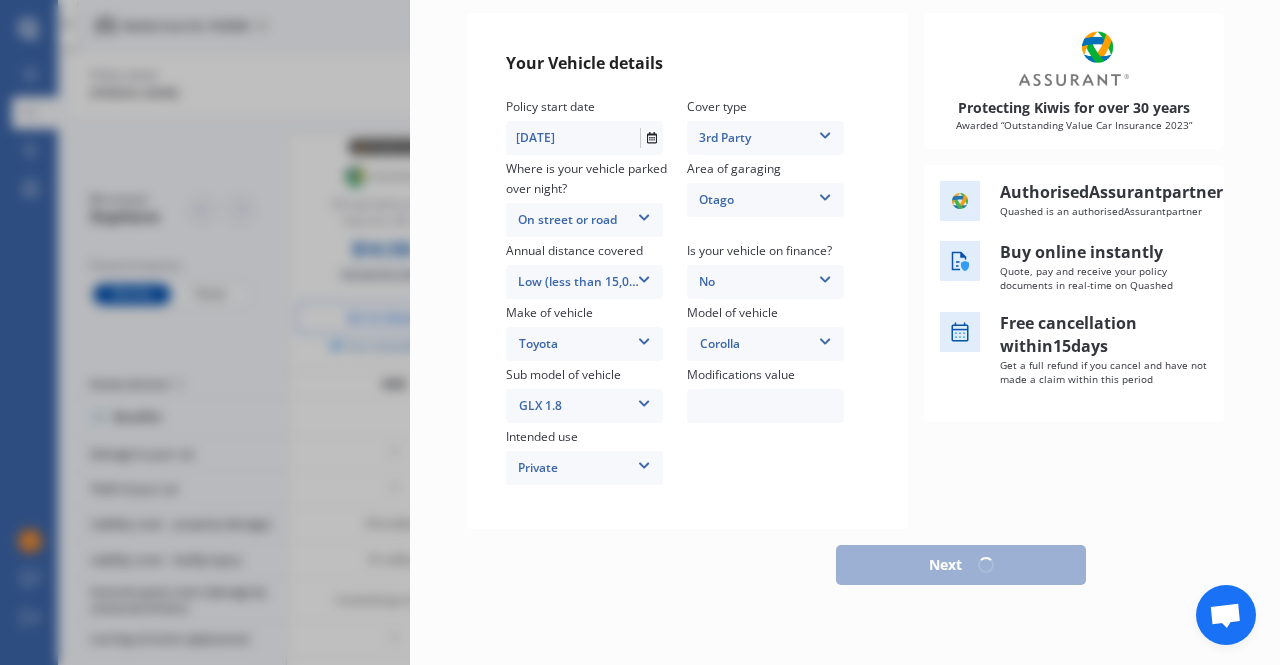 select on "16" 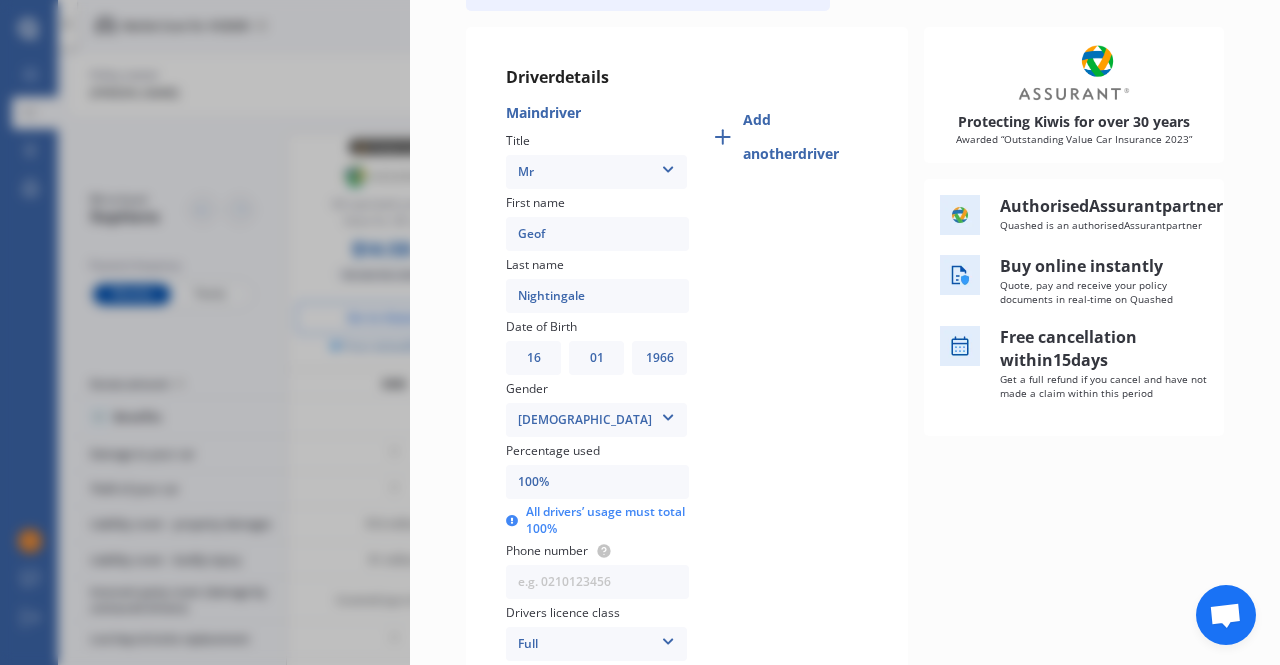 scroll, scrollTop: 100, scrollLeft: 0, axis: vertical 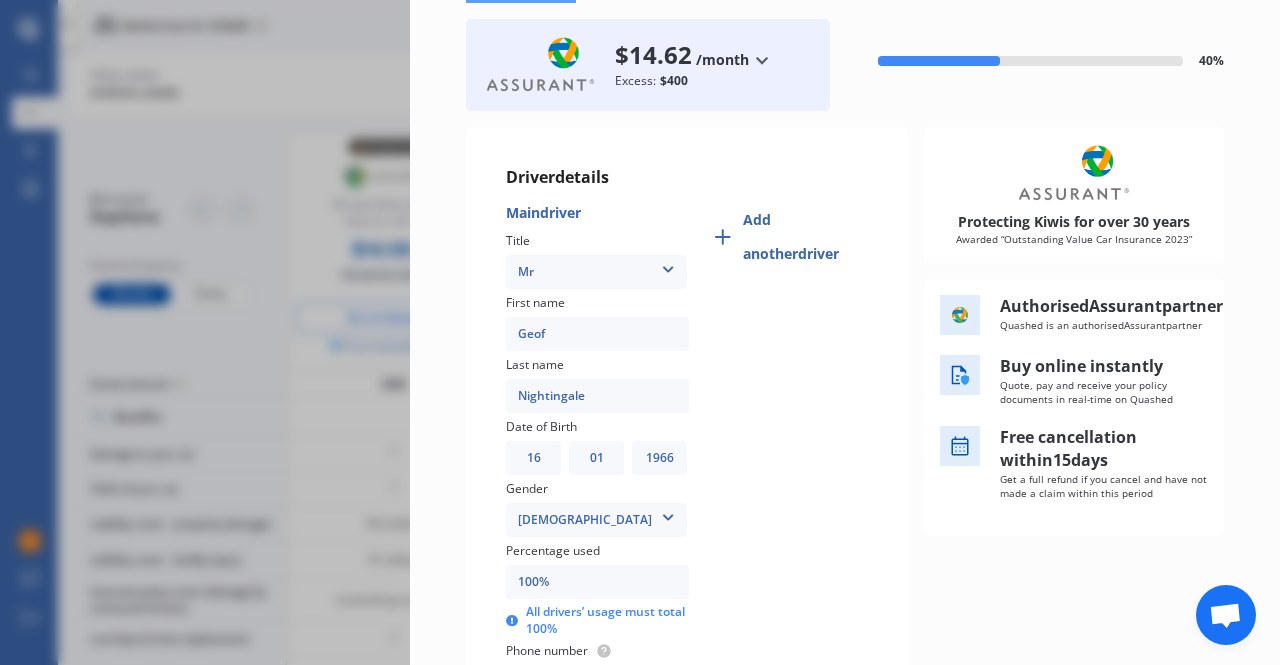 click on "Geof" at bounding box center (597, 334) 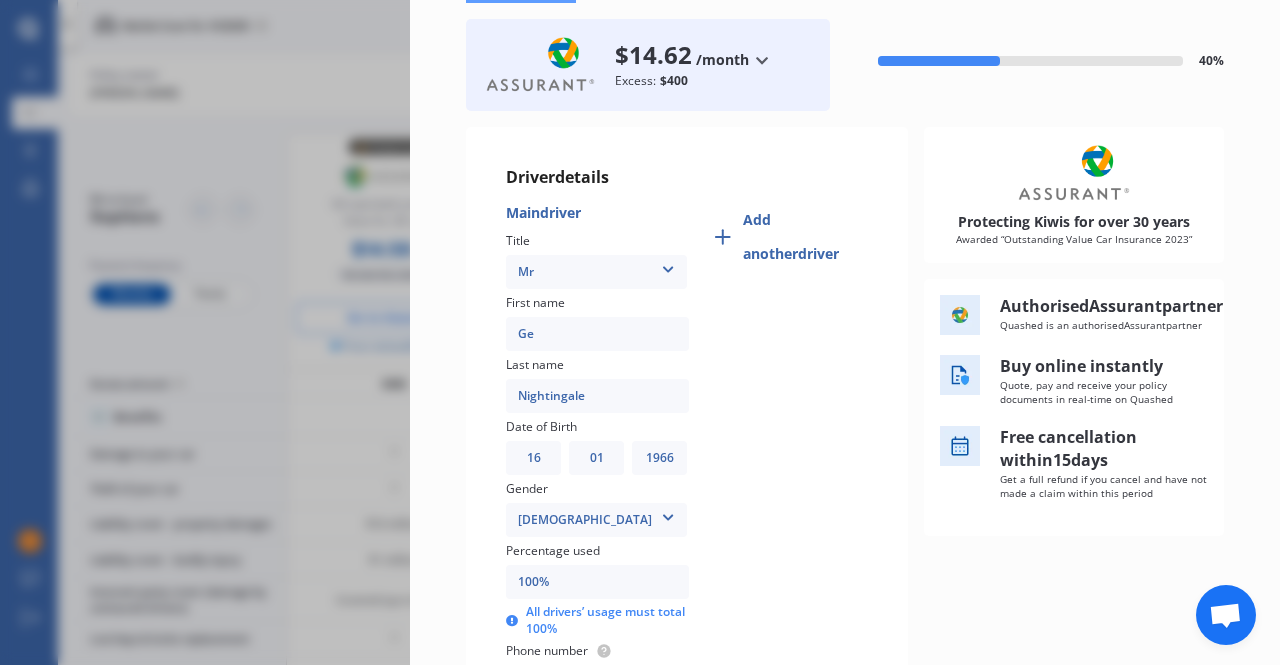 type on "G" 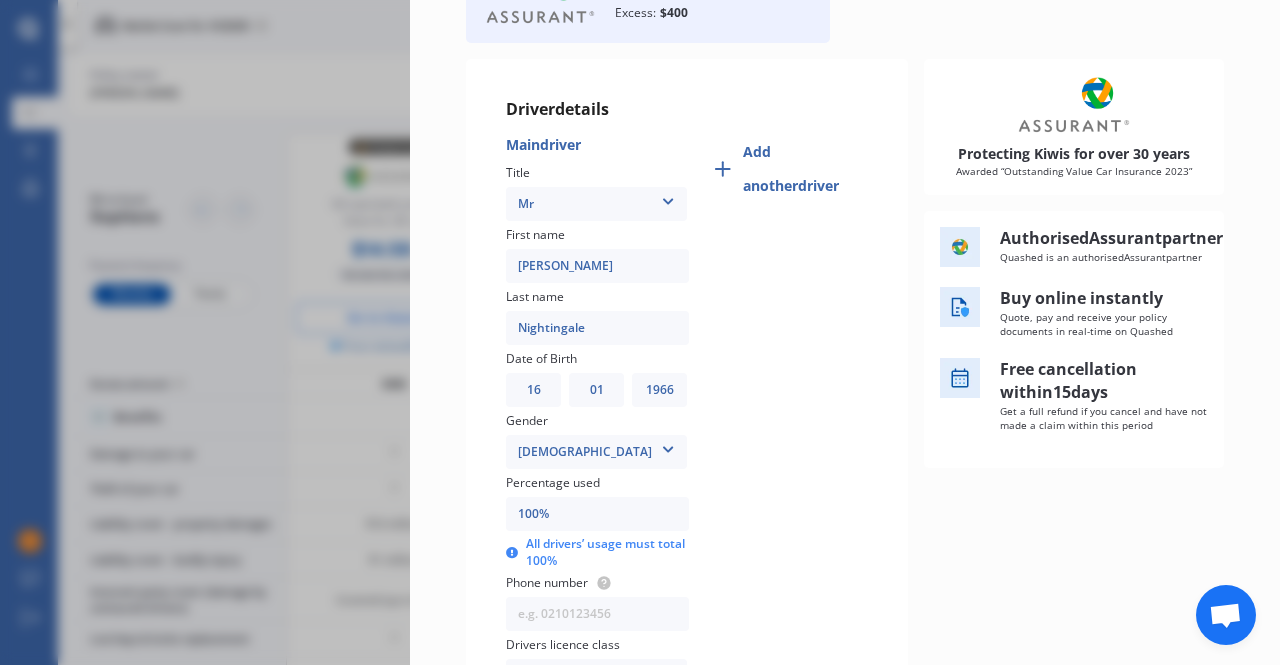 scroll, scrollTop: 200, scrollLeft: 0, axis: vertical 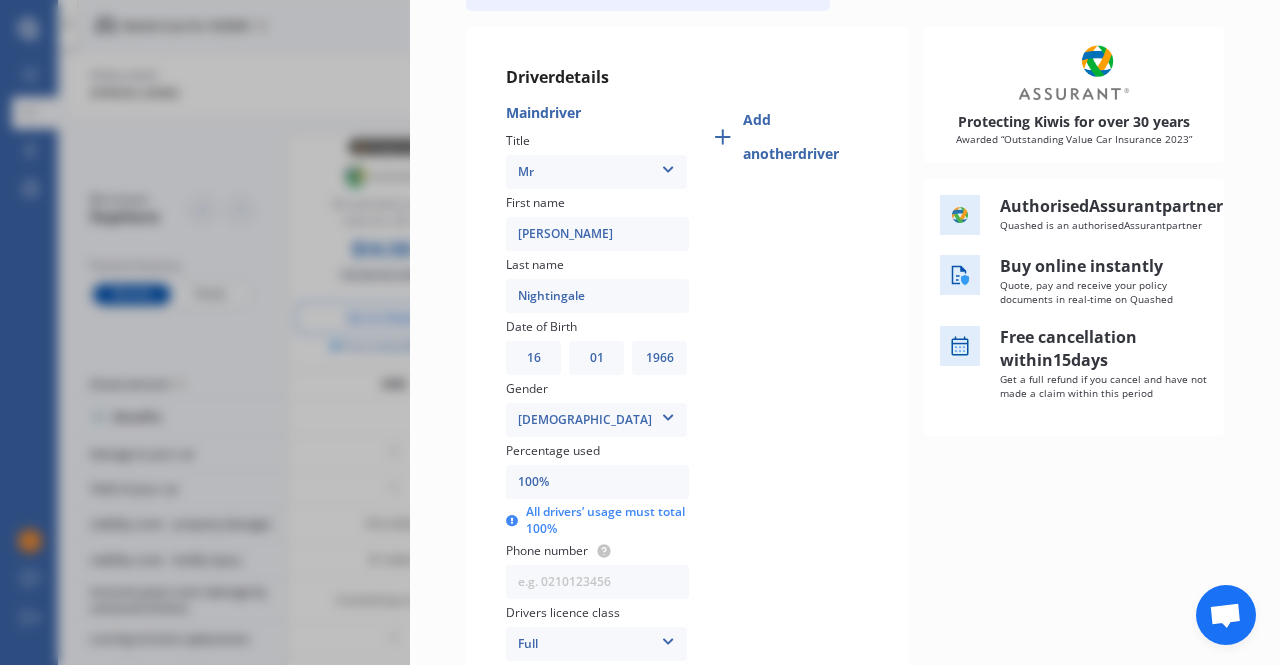 type on "[PERSON_NAME]" 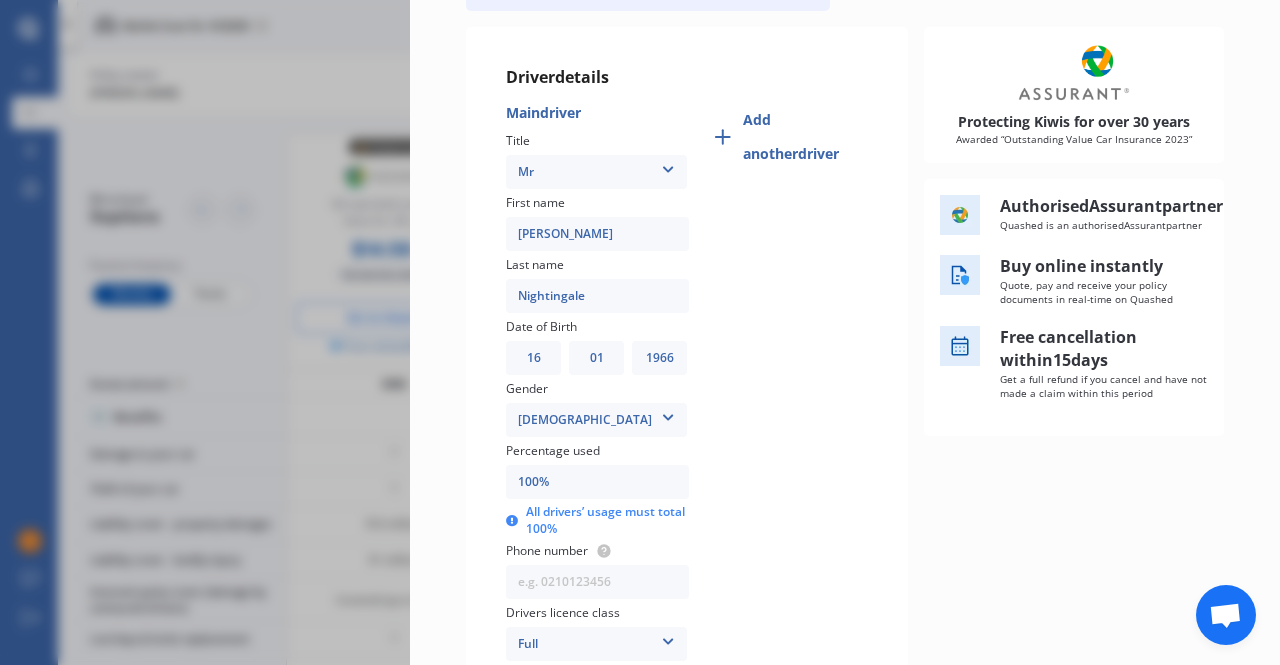 select on "02" 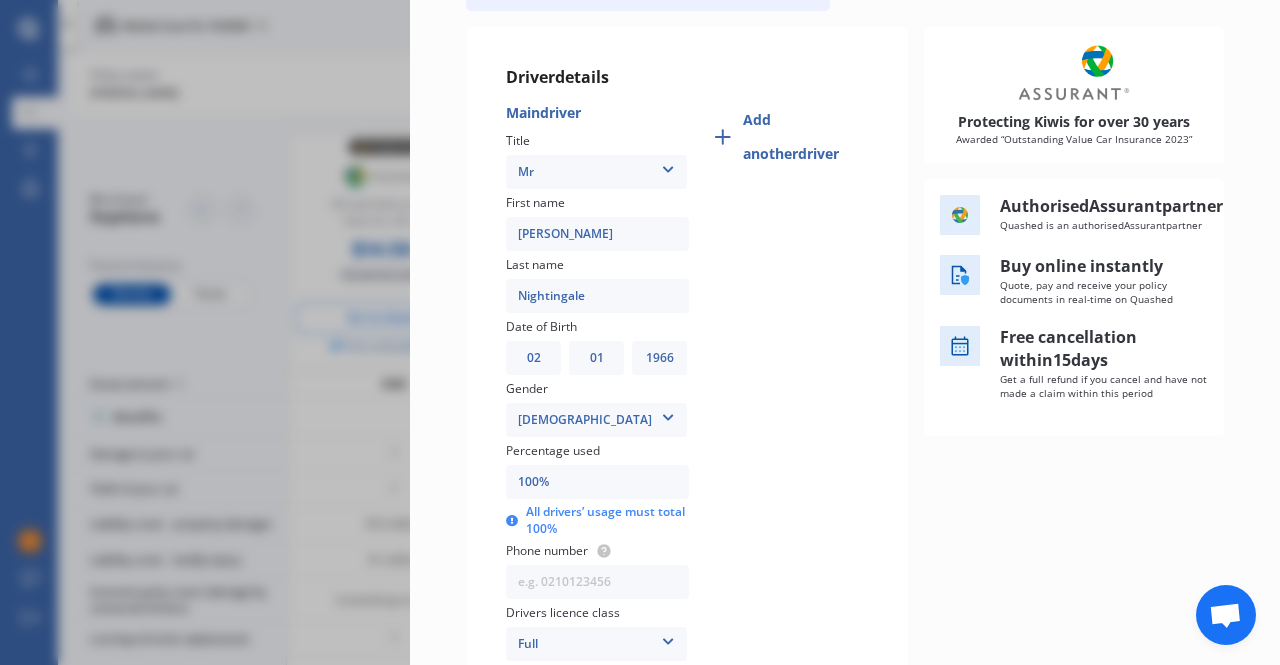 click on "DD 01 02 03 04 05 06 07 08 09 10 11 12 13 14 15 16 17 18 19 20 21 22 23 24 25 26 27 28 29 30 31" at bounding box center [533, 358] 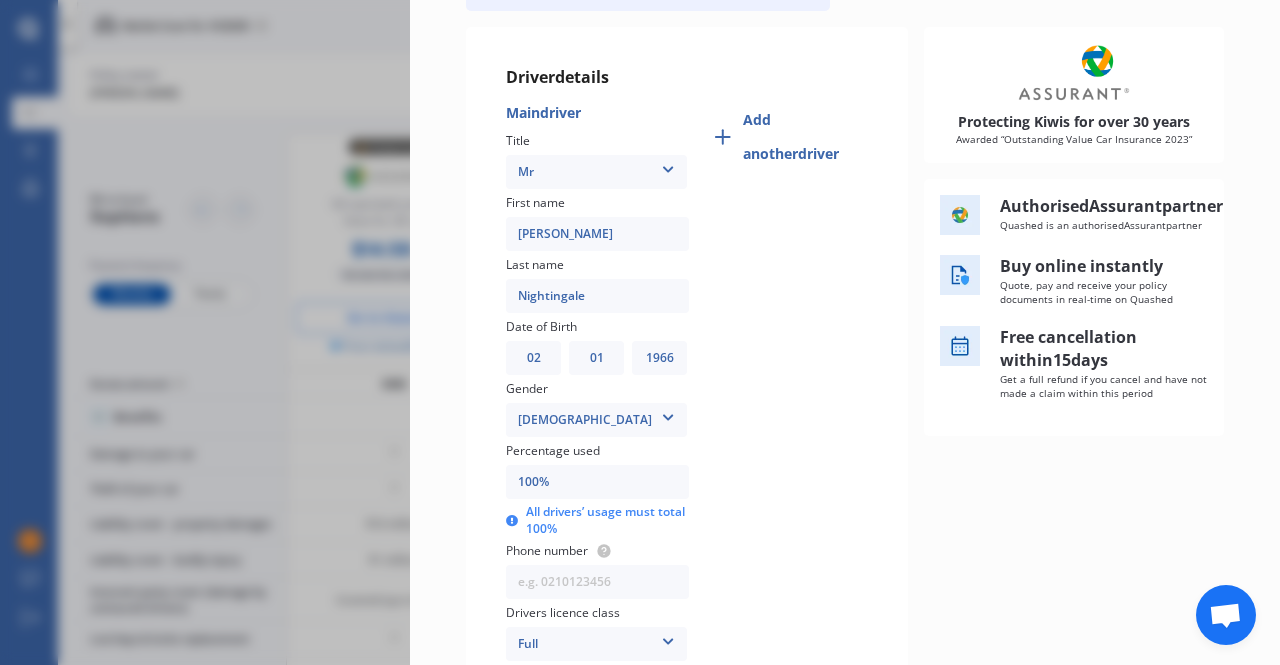 select on "07" 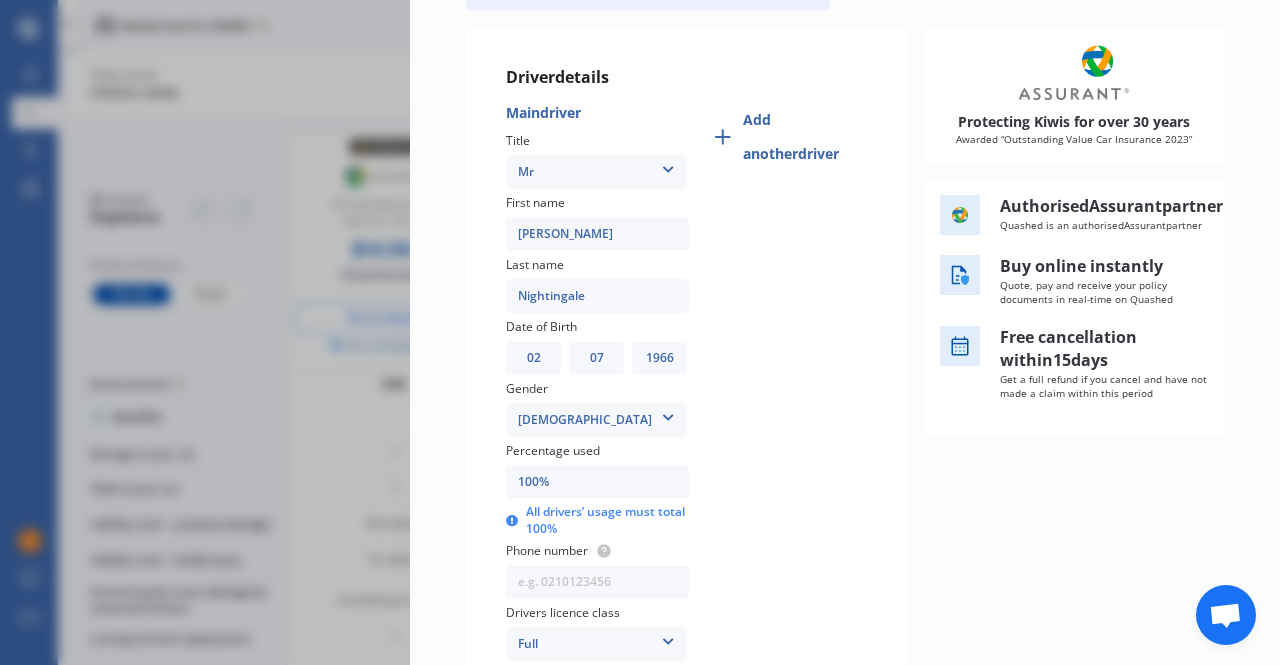 click on "MM 01 02 03 04 05 06 07 08 09 10 11 12" at bounding box center (596, 358) 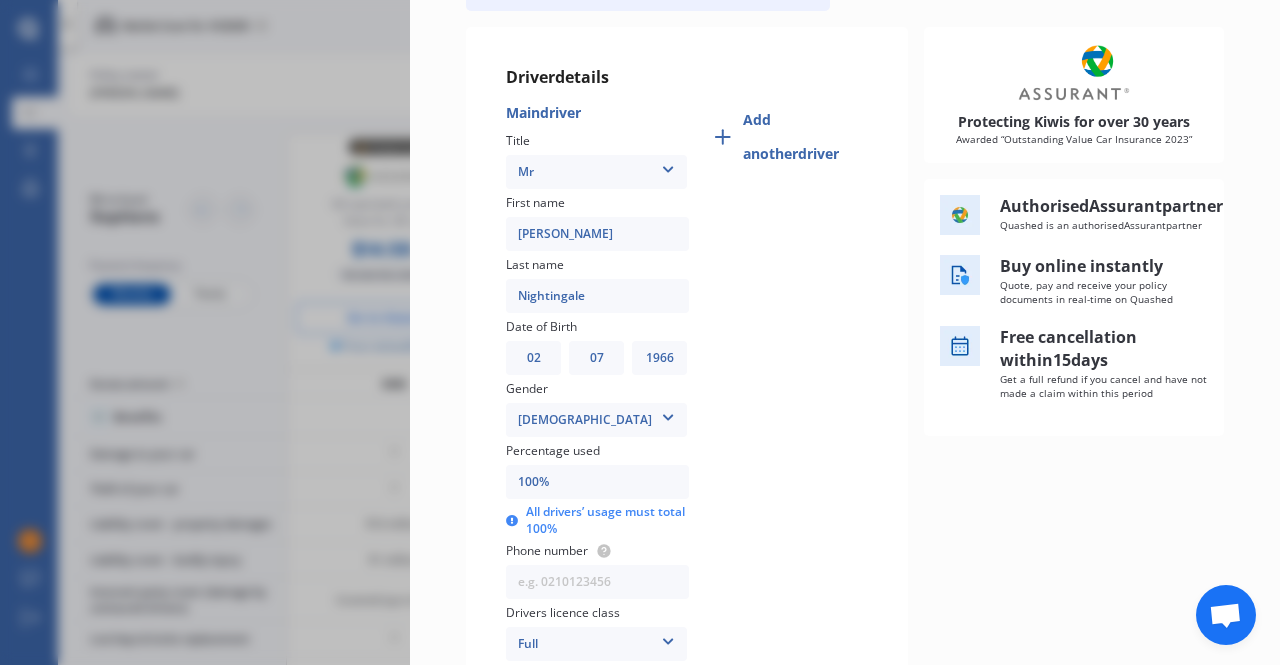 select on "2001" 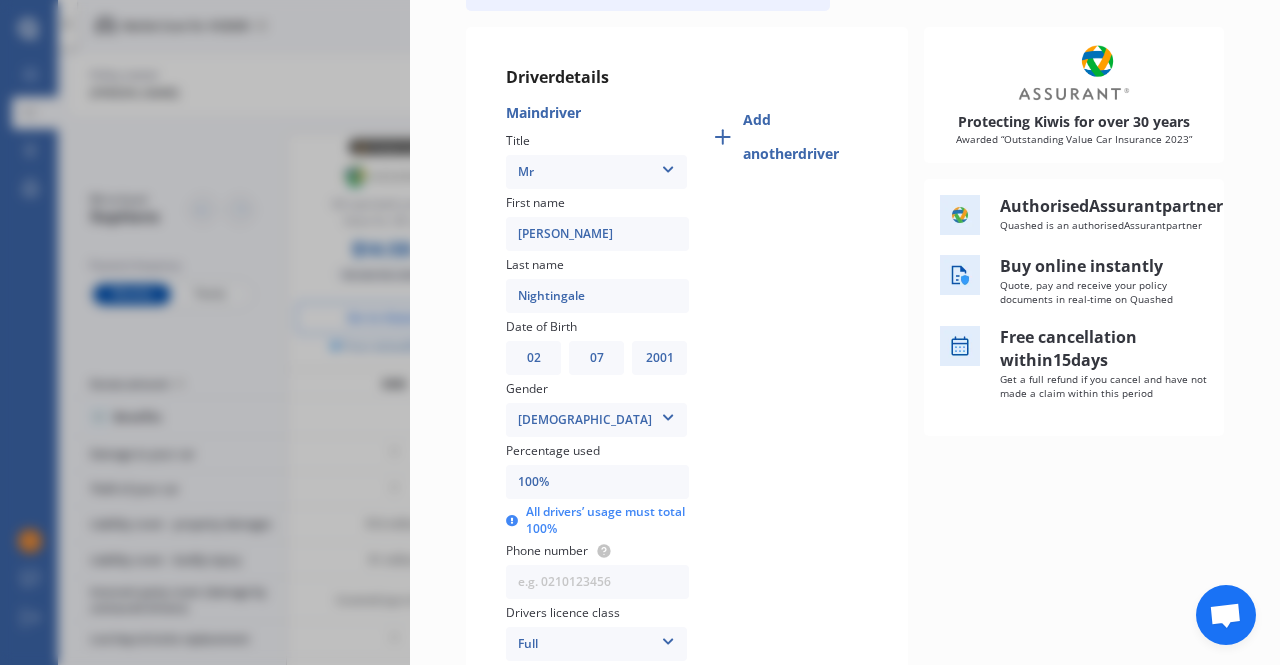 click on "YYYY 2009 2008 2007 2006 2005 2004 2003 2002 2001 2000 1999 1998 1997 1996 1995 1994 1993 1992 1991 1990 1989 1988 1987 1986 1985 1984 1983 1982 1981 1980 1979 1978 1977 1976 1975 1974 1973 1972 1971 1970 1969 1968 1967 1966 1965 1964 1963 1962 1961 1960 1959 1958 1957 1956 1955 1954 1953 1952 1951 1950 1949 1948 1947 1946 1945 1944 1943 1942 1941 1940 1939 1938 1937 1936 1935 1934 1933 1932 1931 1930 1929 1928 1927 1926 1925 1924 1923 1922 1921 1920 1919 1918 1917 1916 1915 1914 1913 1912 1911 1910" at bounding box center (659, 358) 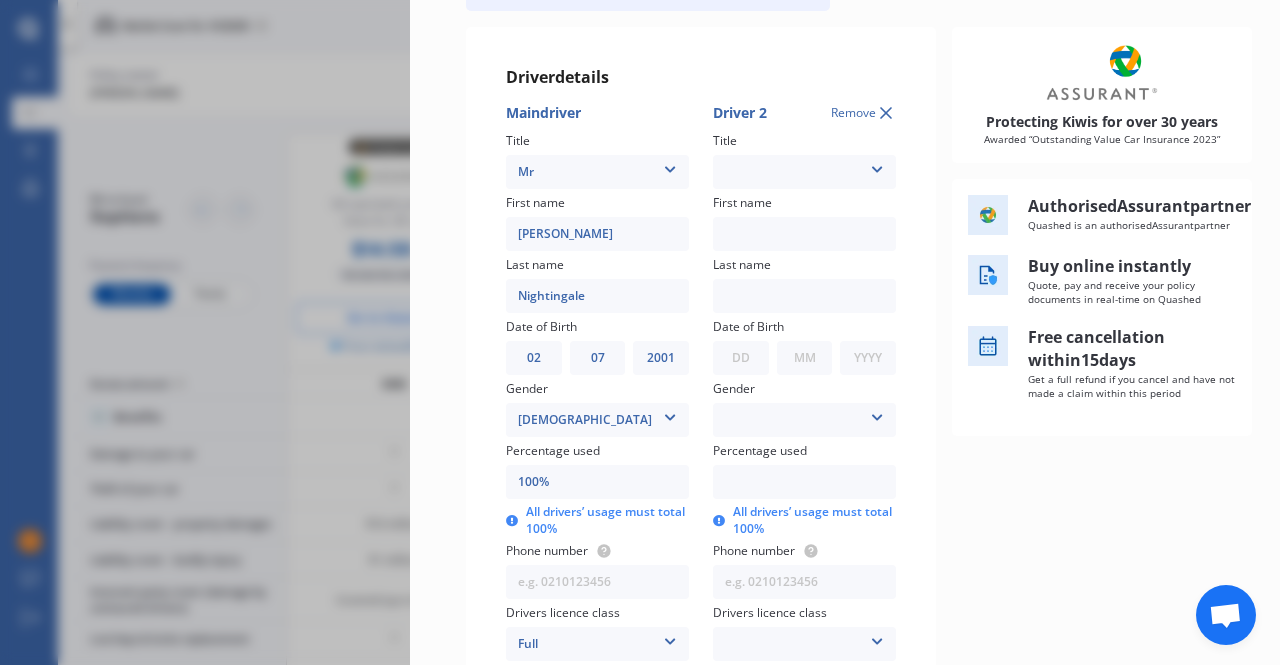 click at bounding box center (877, 166) 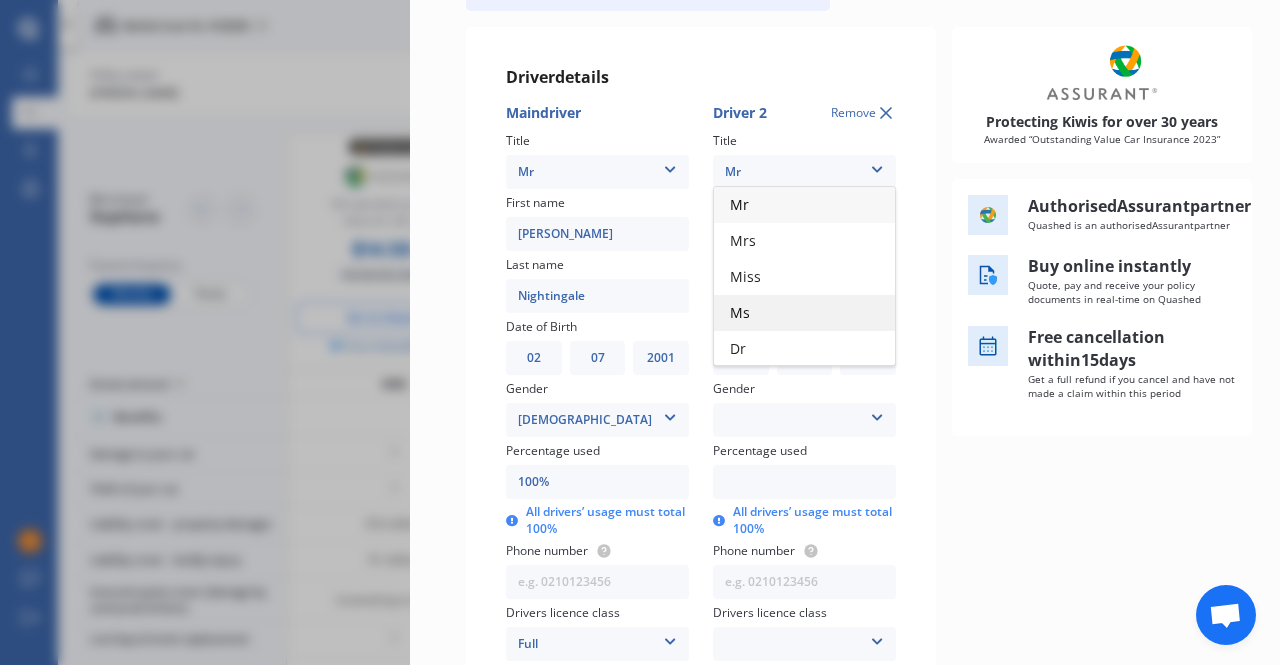 click on "Ms" at bounding box center (740, 312) 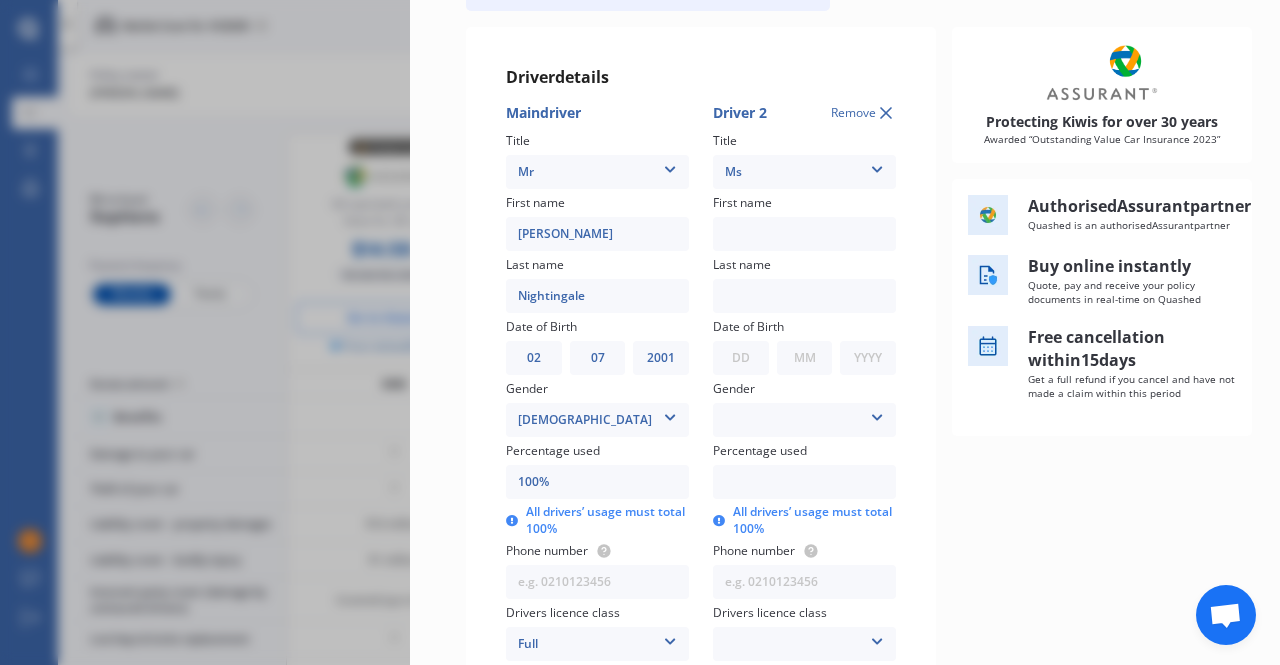 click at bounding box center [804, 234] 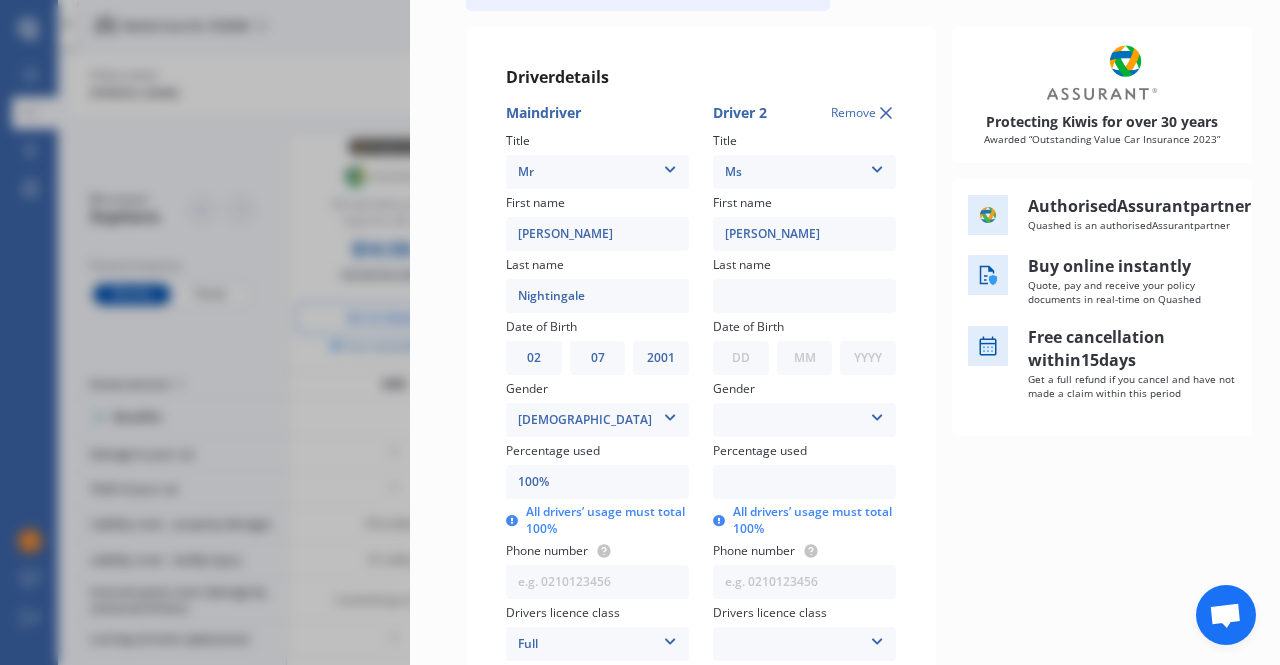 type on "[PERSON_NAME]" 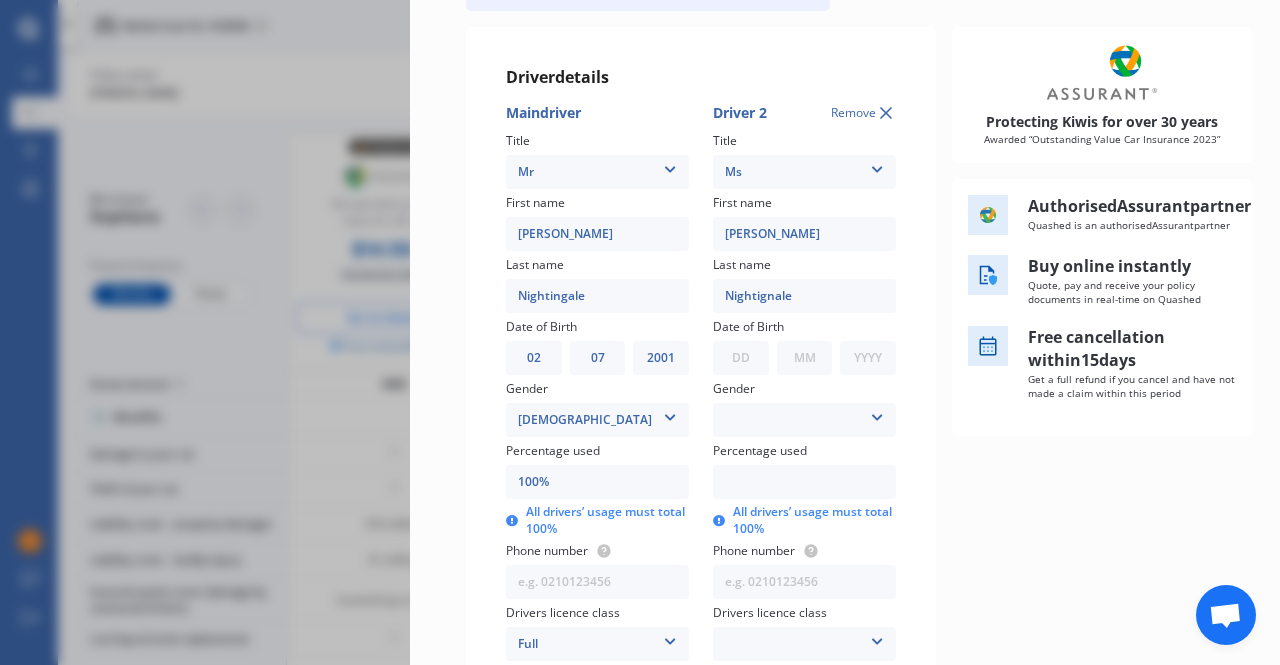 click on "DD 01 02 03 04 05 06 07 08 09 10 11 12 13 14 15 16 17 18 19 20 21 22 23 24 25 26 27 28 29 30 31" at bounding box center (741, 358) 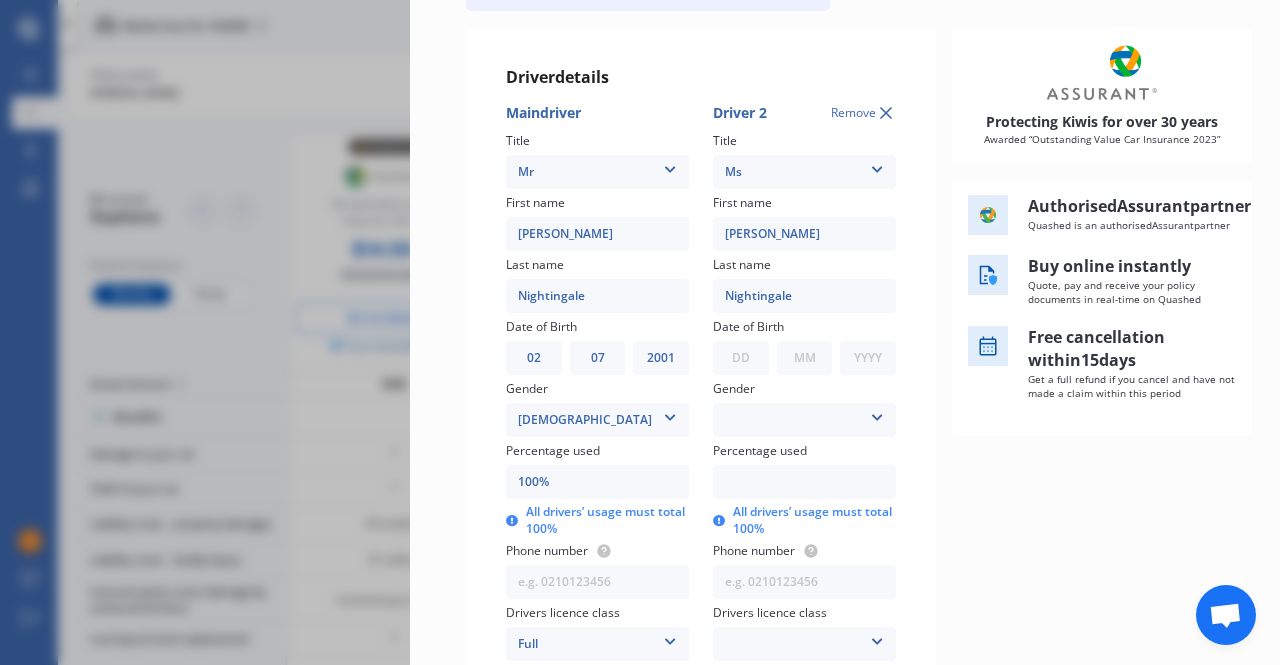 click on "Nightingale" at bounding box center (804, 296) 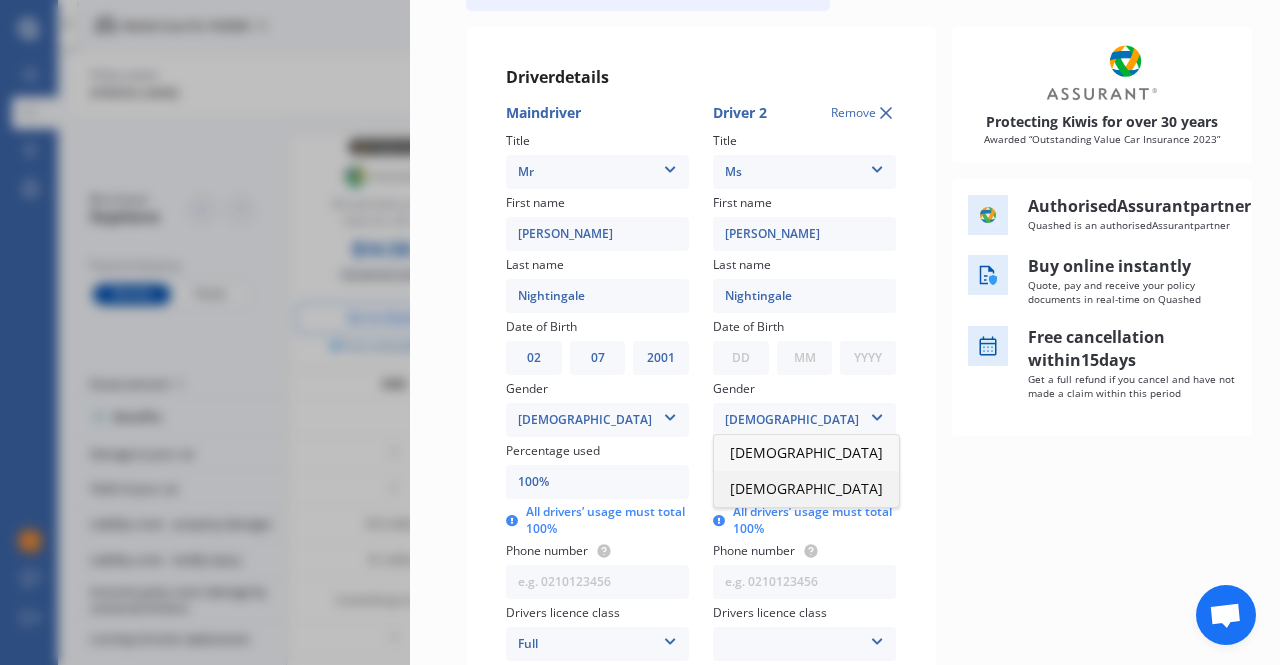 click on "[DEMOGRAPHIC_DATA]" at bounding box center (806, 488) 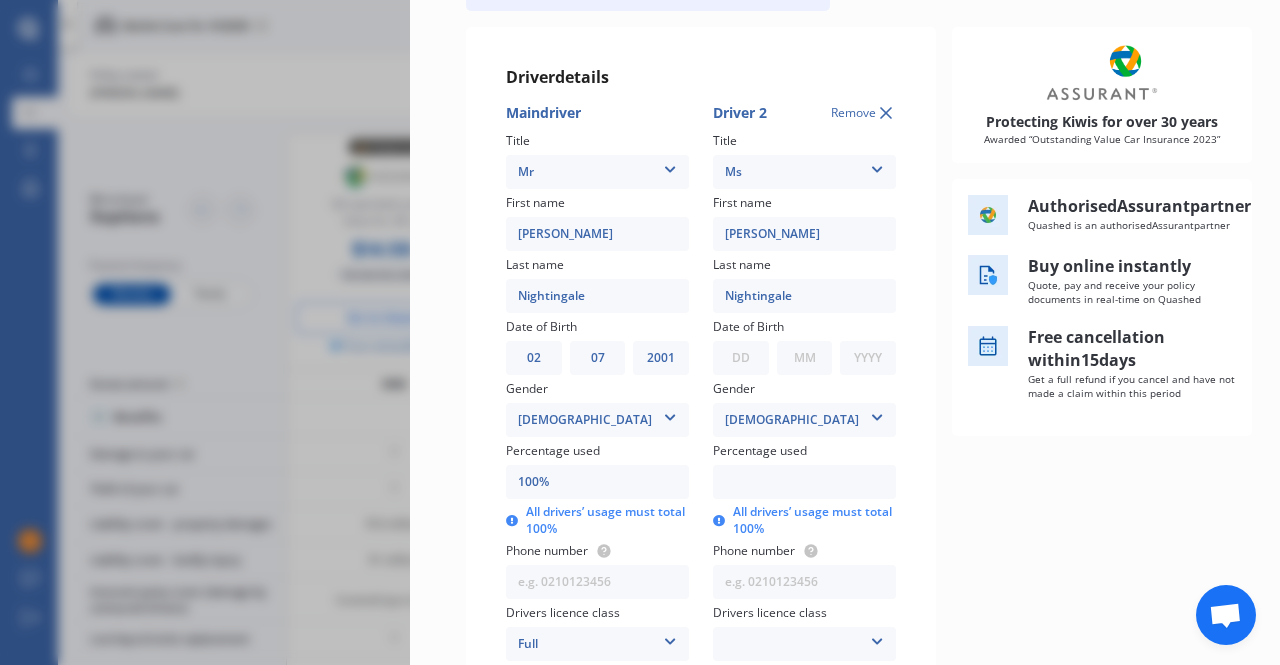 scroll, scrollTop: 300, scrollLeft: 0, axis: vertical 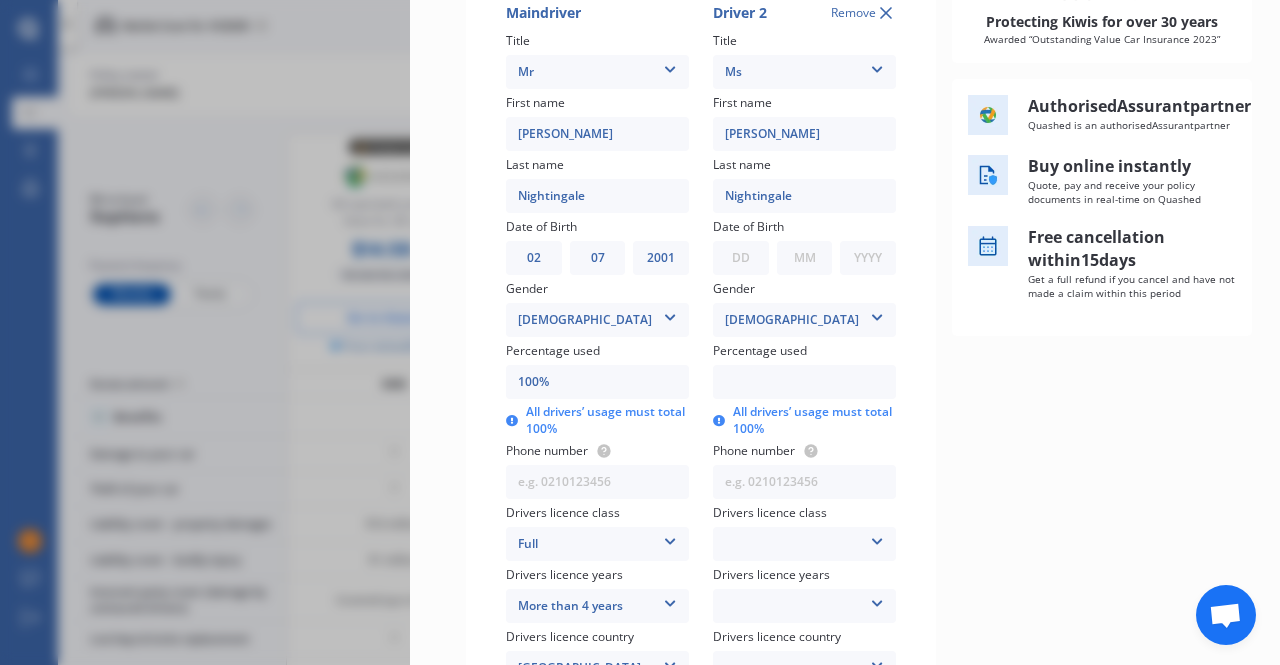 click at bounding box center (804, 382) 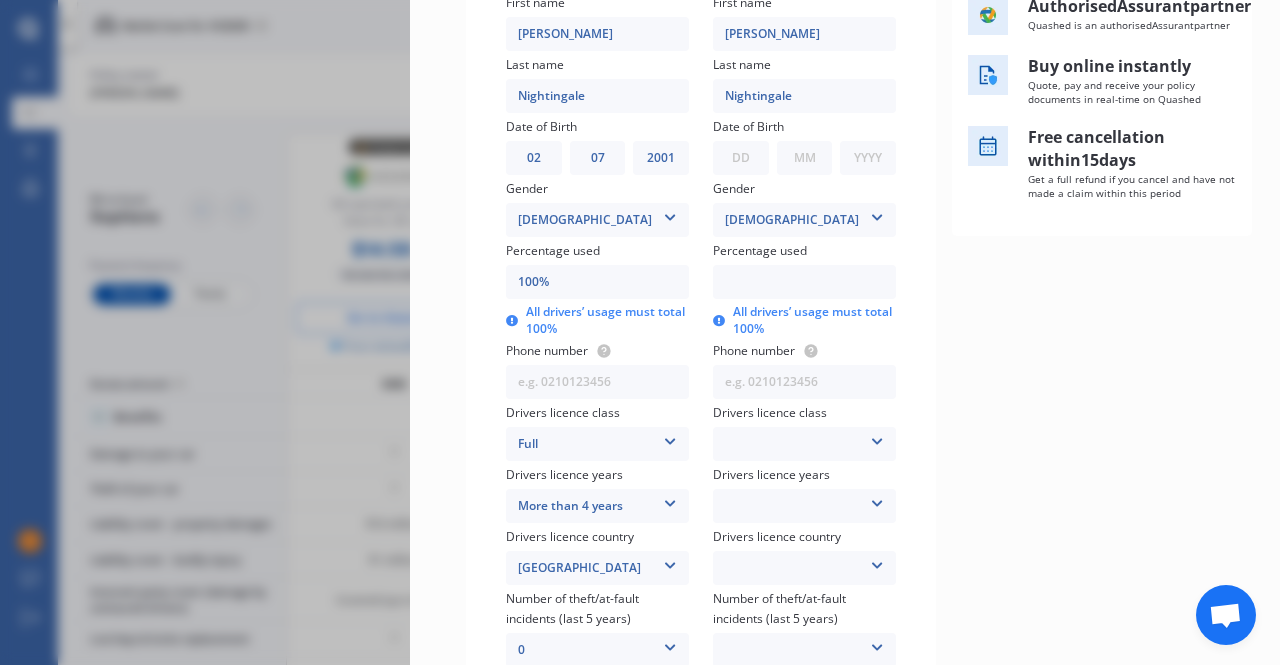 click at bounding box center [877, 438] 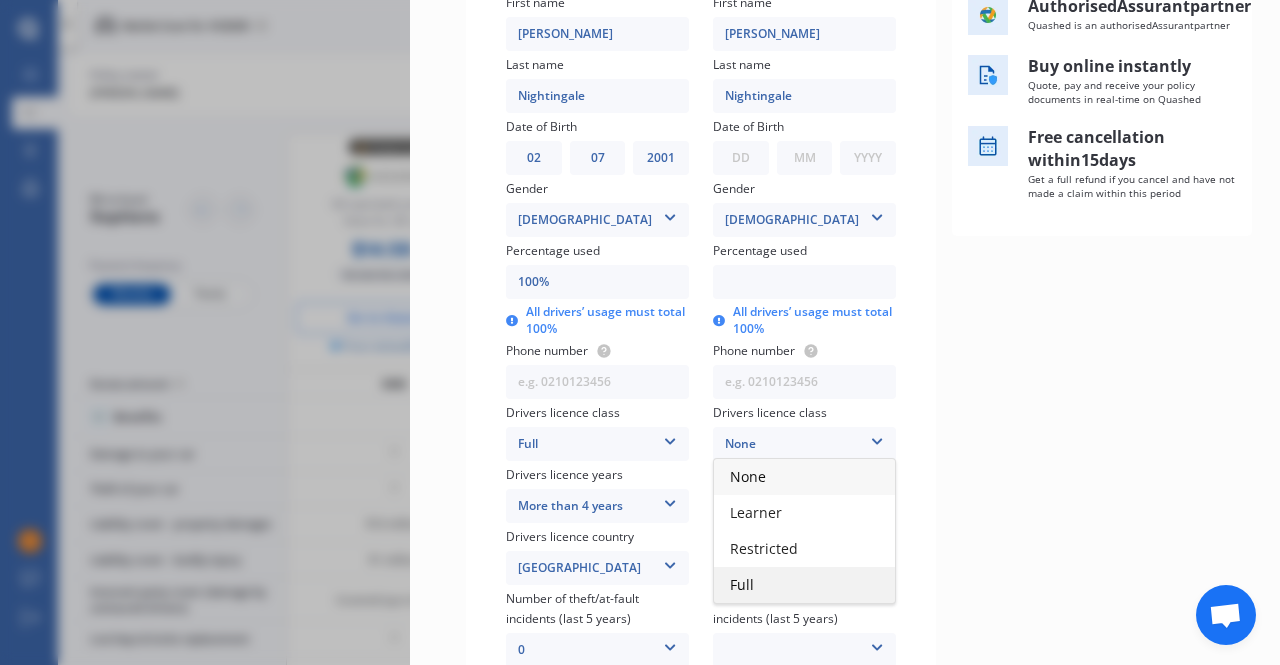 click on "Full" at bounding box center (742, 584) 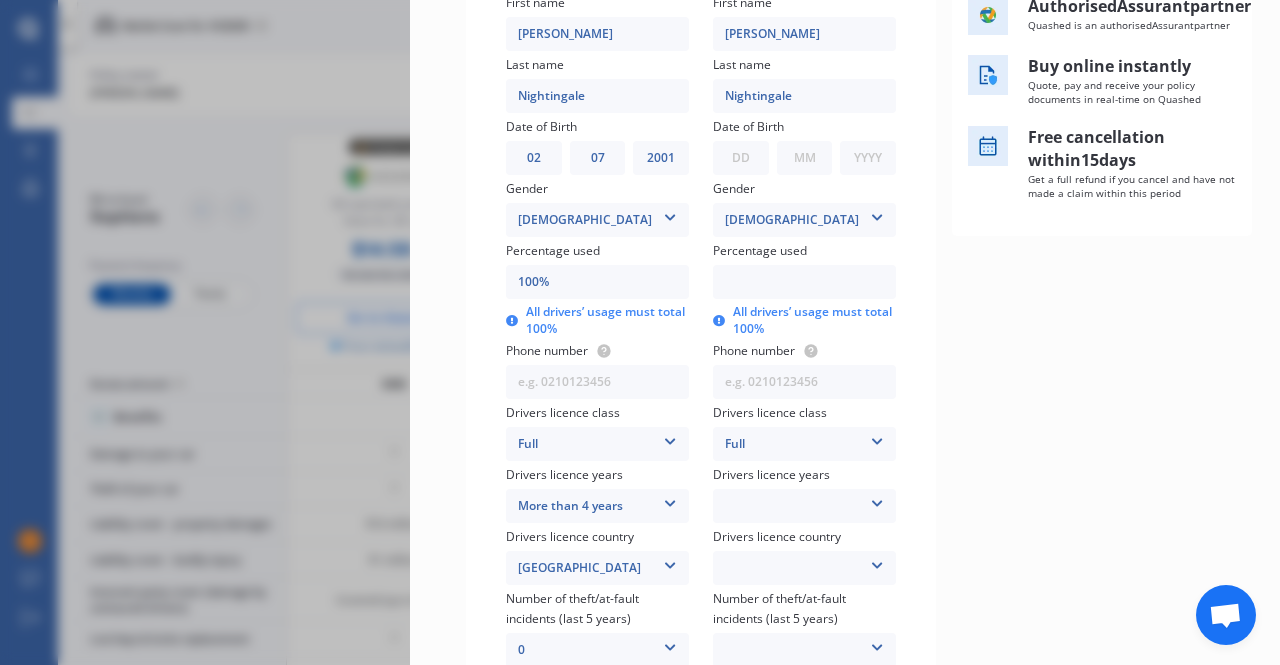 click at bounding box center [877, 500] 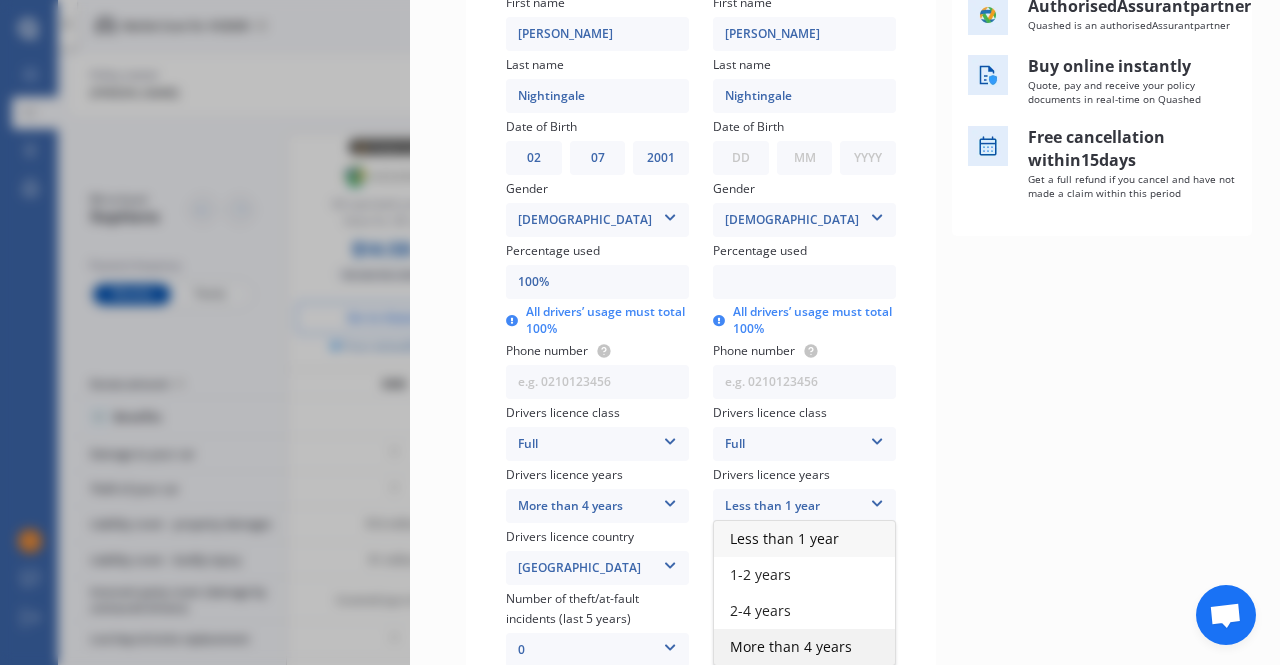 click on "More than 4 years" at bounding box center (791, 646) 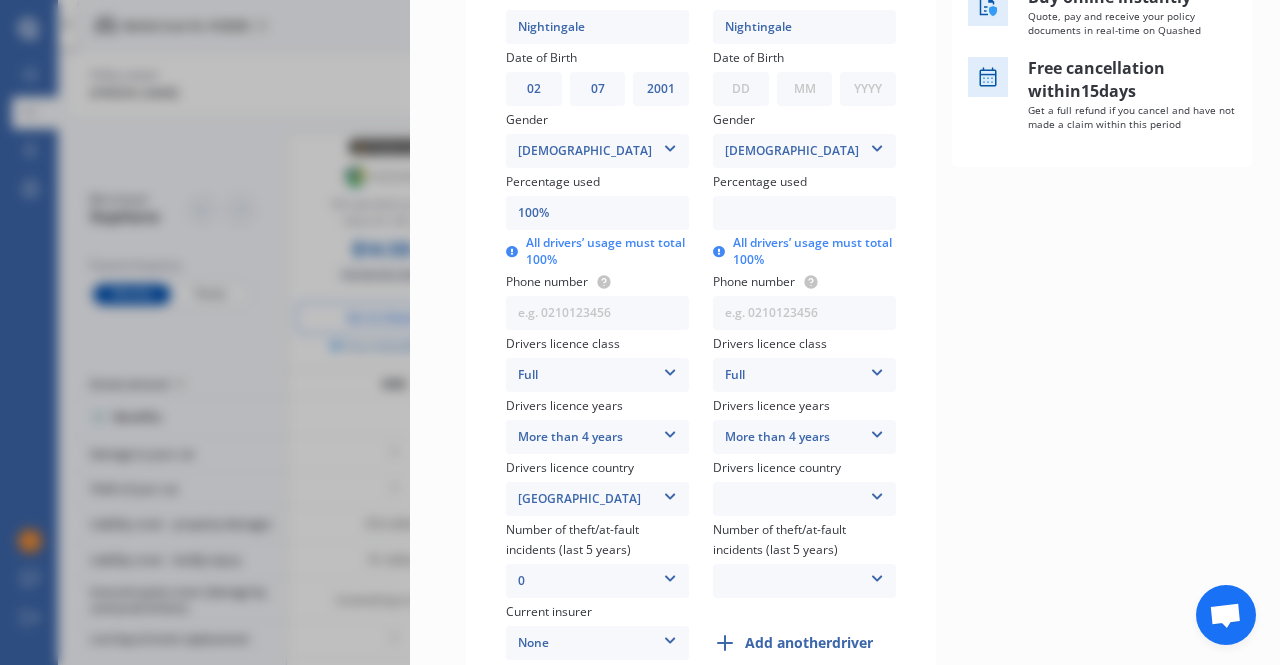 scroll, scrollTop: 500, scrollLeft: 0, axis: vertical 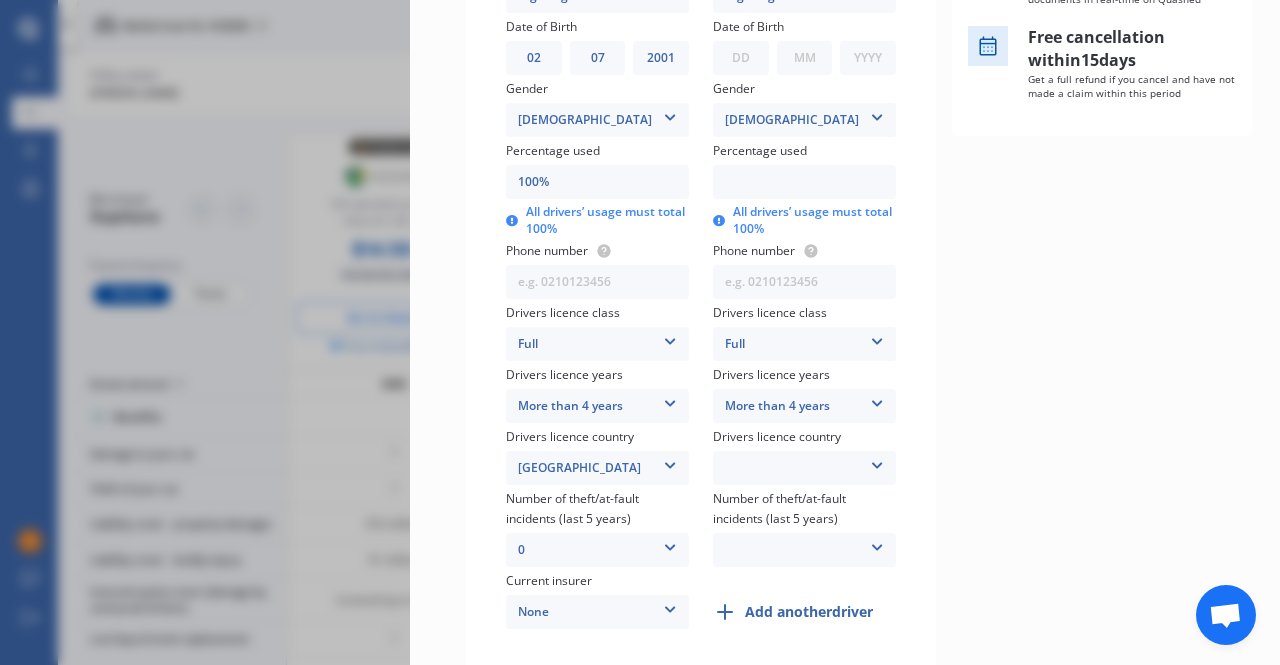 click at bounding box center (877, 544) 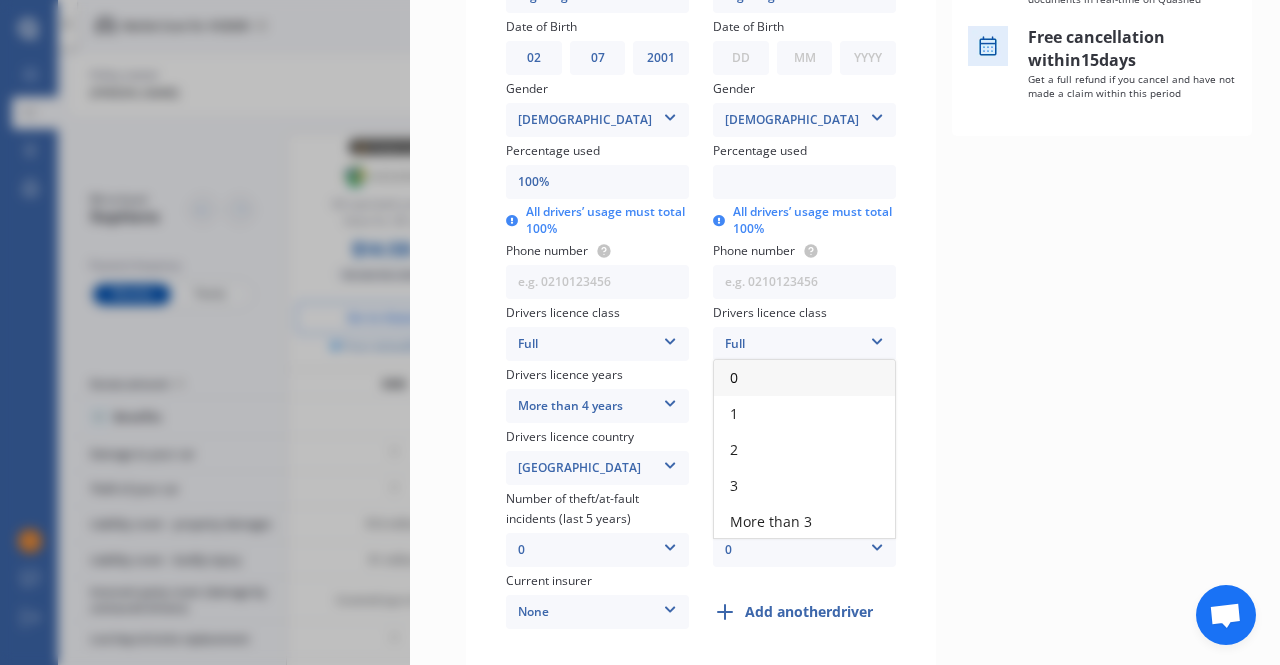 click on "0" at bounding box center [804, 550] 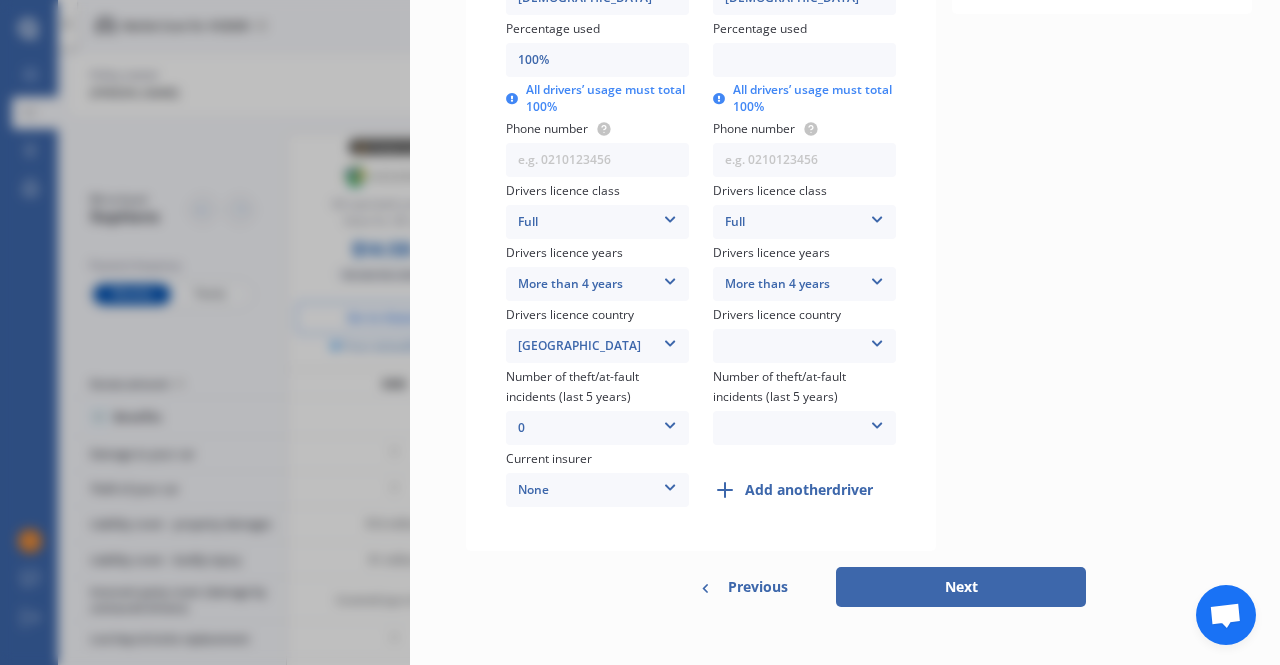 scroll, scrollTop: 627, scrollLeft: 0, axis: vertical 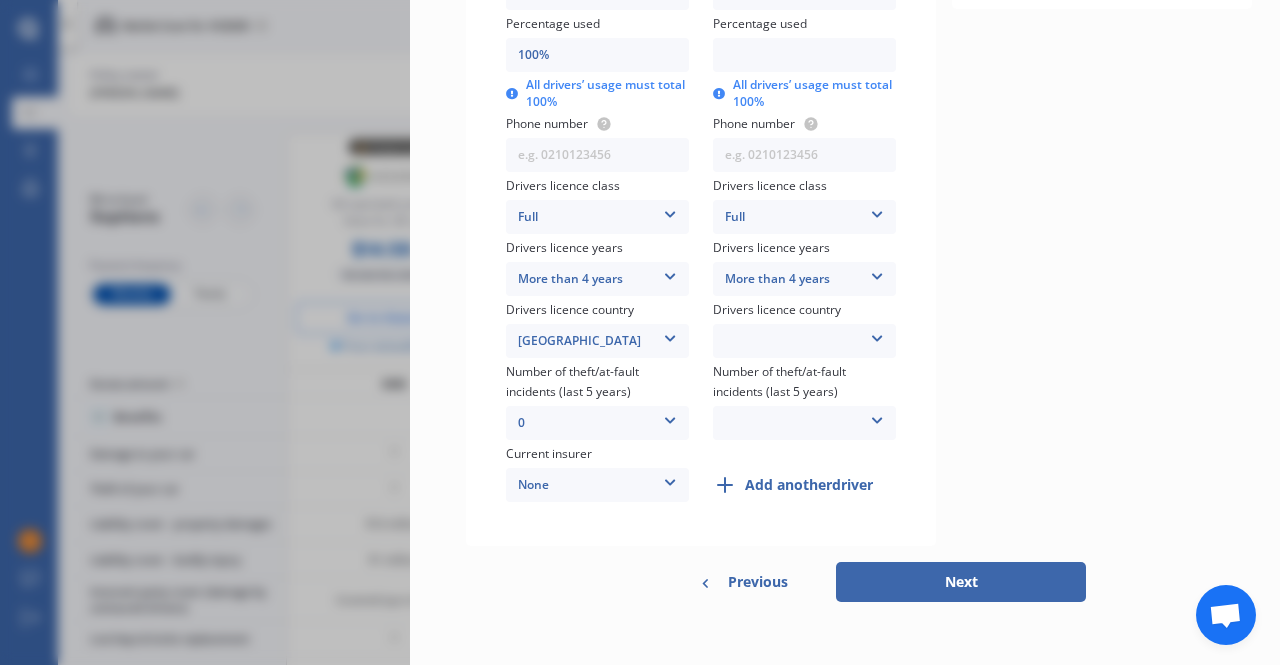 click at bounding box center [670, 479] 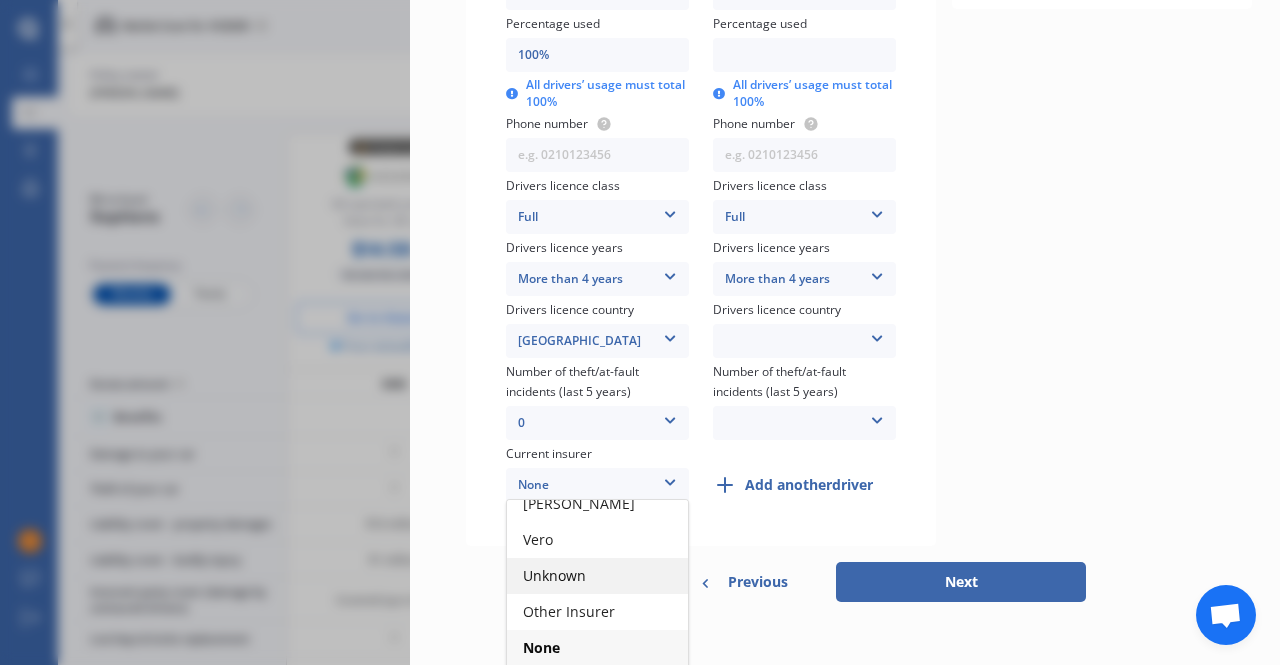 scroll, scrollTop: 0, scrollLeft: 0, axis: both 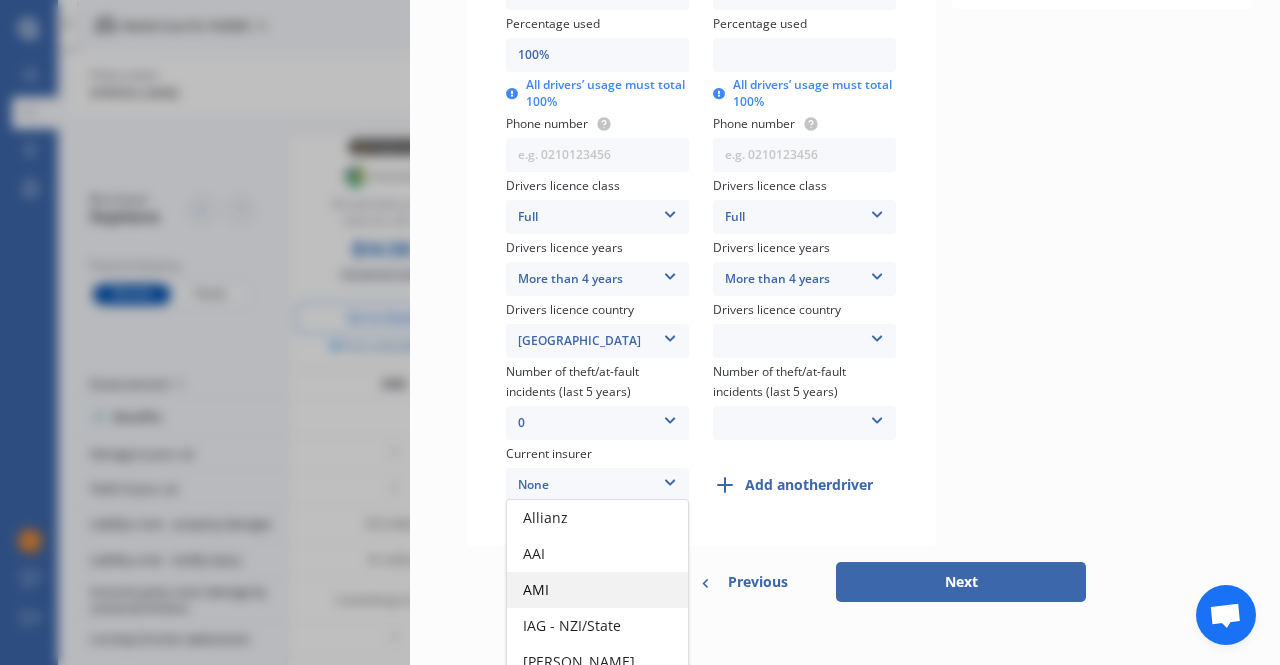 click on "AMI" at bounding box center [597, 590] 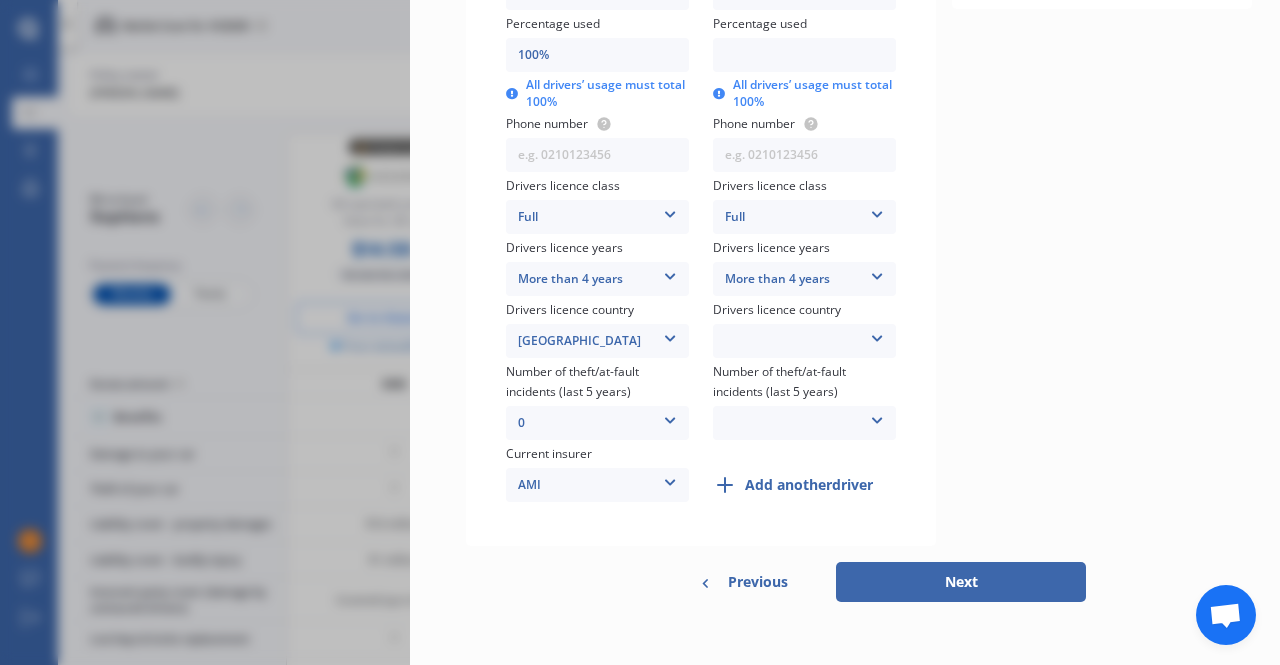 click on "Next" at bounding box center [961, 582] 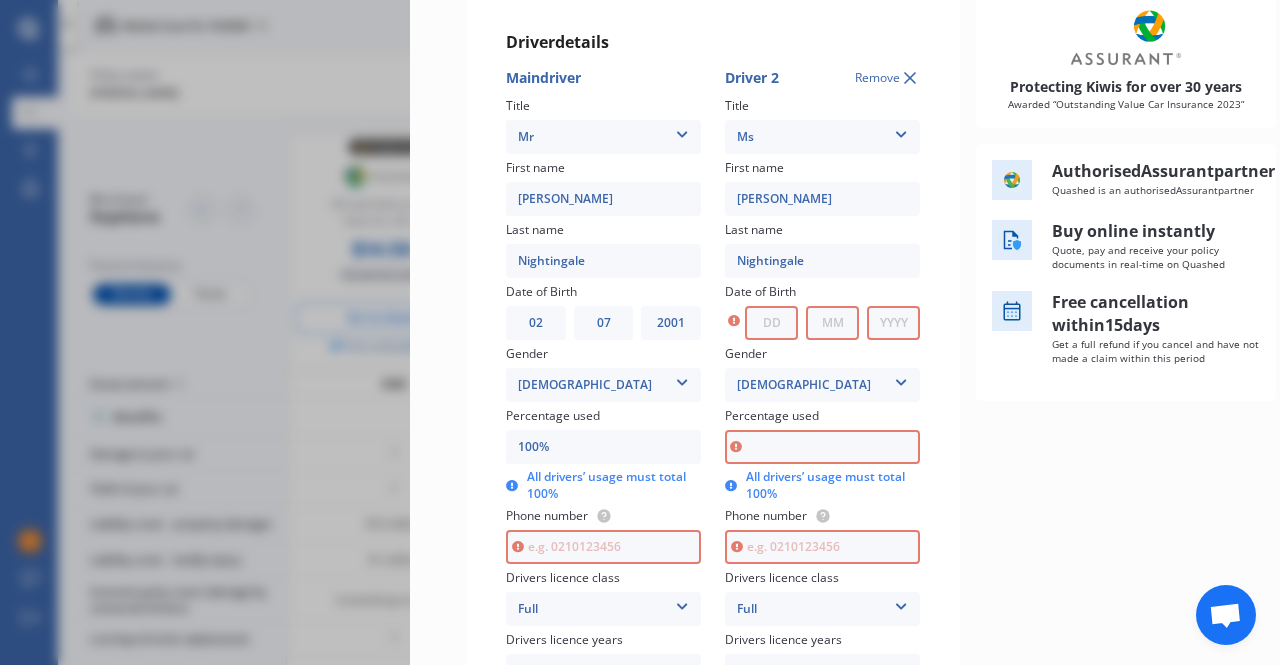 scroll, scrollTop: 215, scrollLeft: 0, axis: vertical 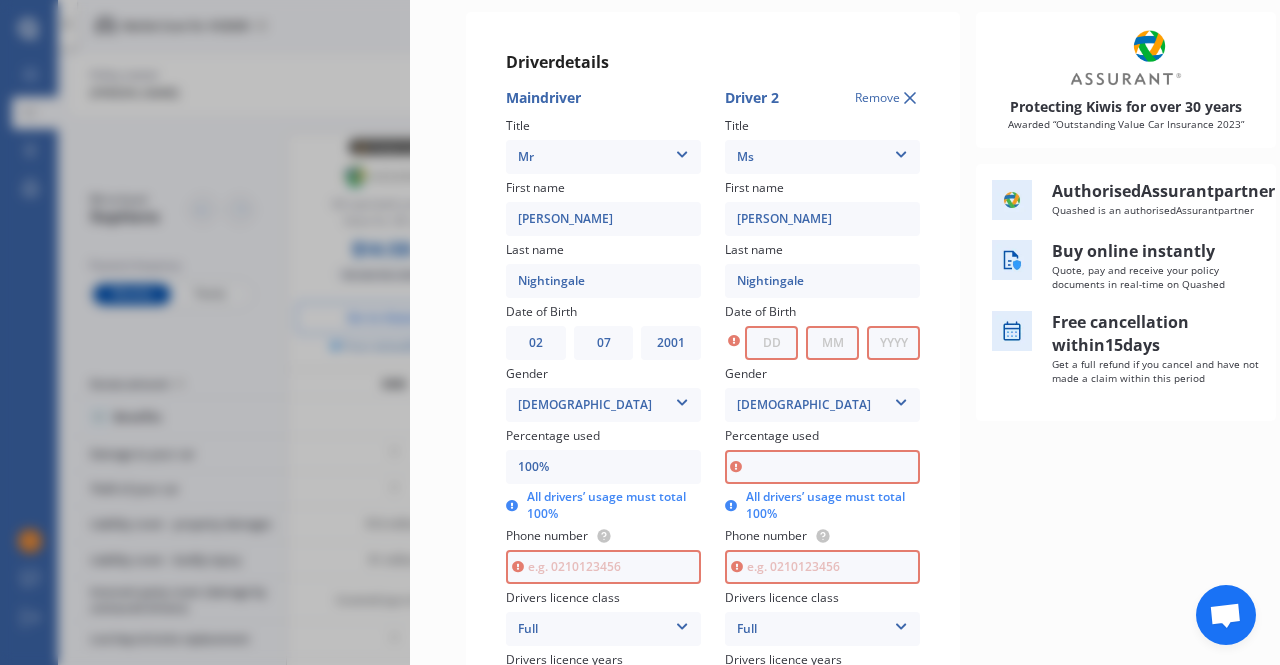 click on "DD 01 02 03 04 05 06 07 08 09 10 11 12 13 14 15 16 17 18 19 20 21 22 23 24 25 26 27 28 29 30 31" at bounding box center (771, 343) 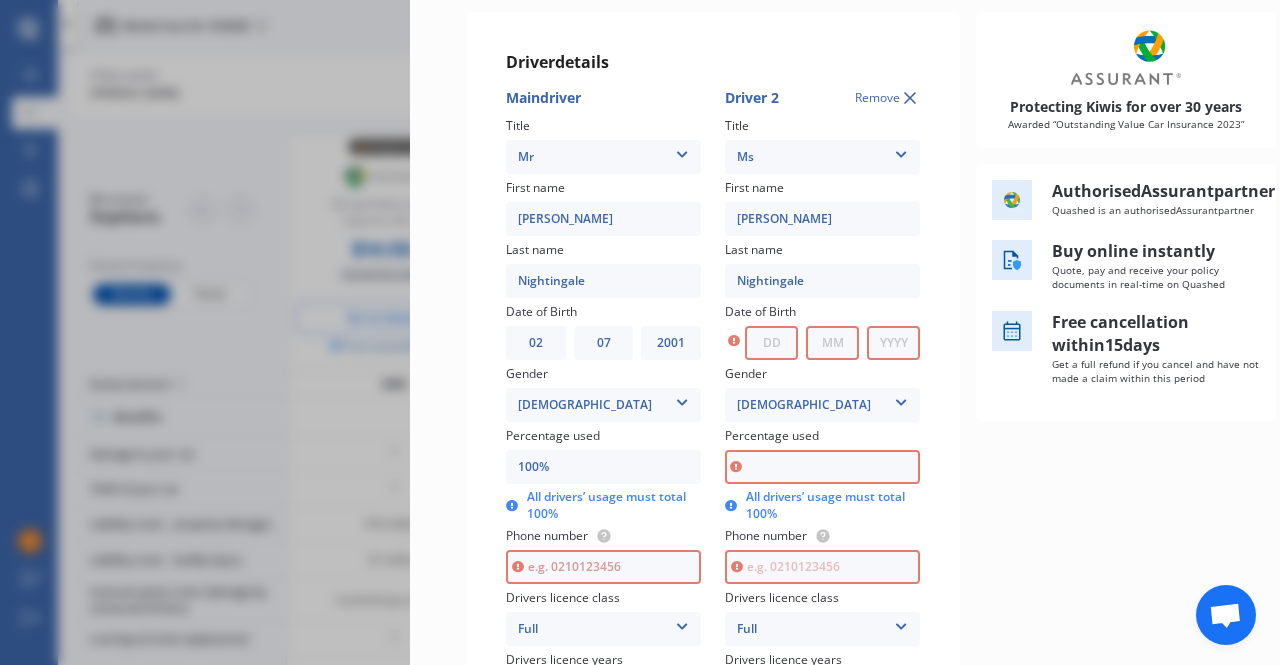 click at bounding box center [603, 567] 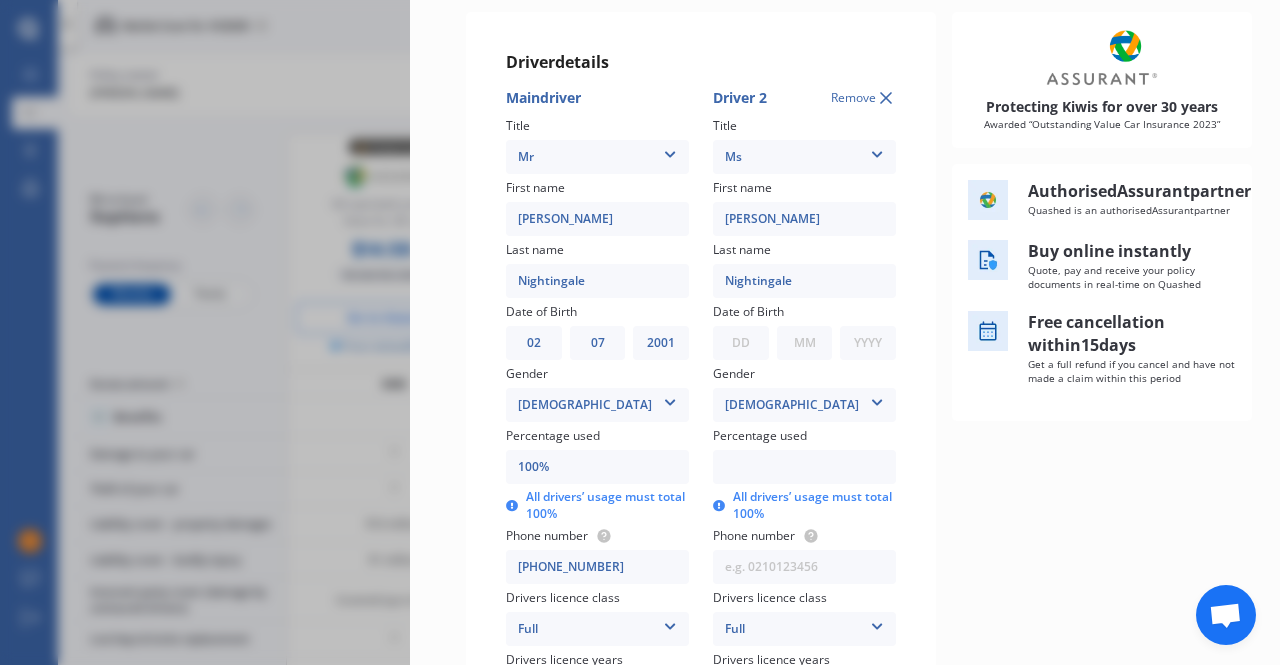 type on "[PHONE_NUMBER]" 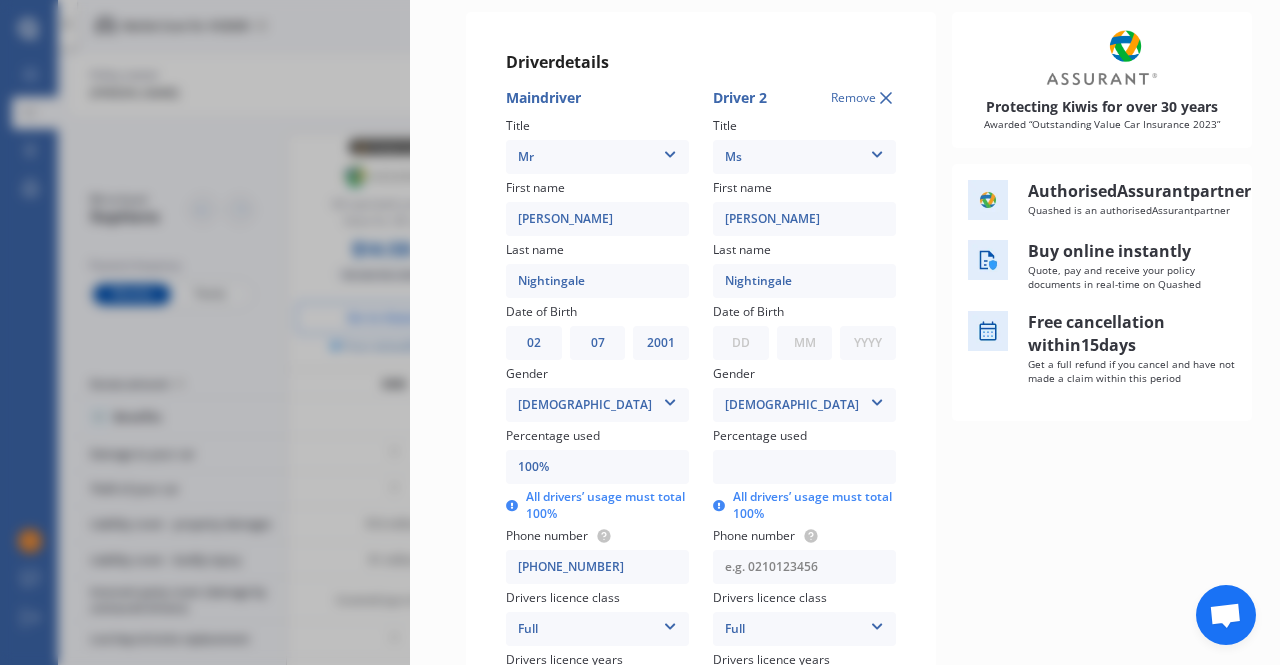 click at bounding box center (804, 567) 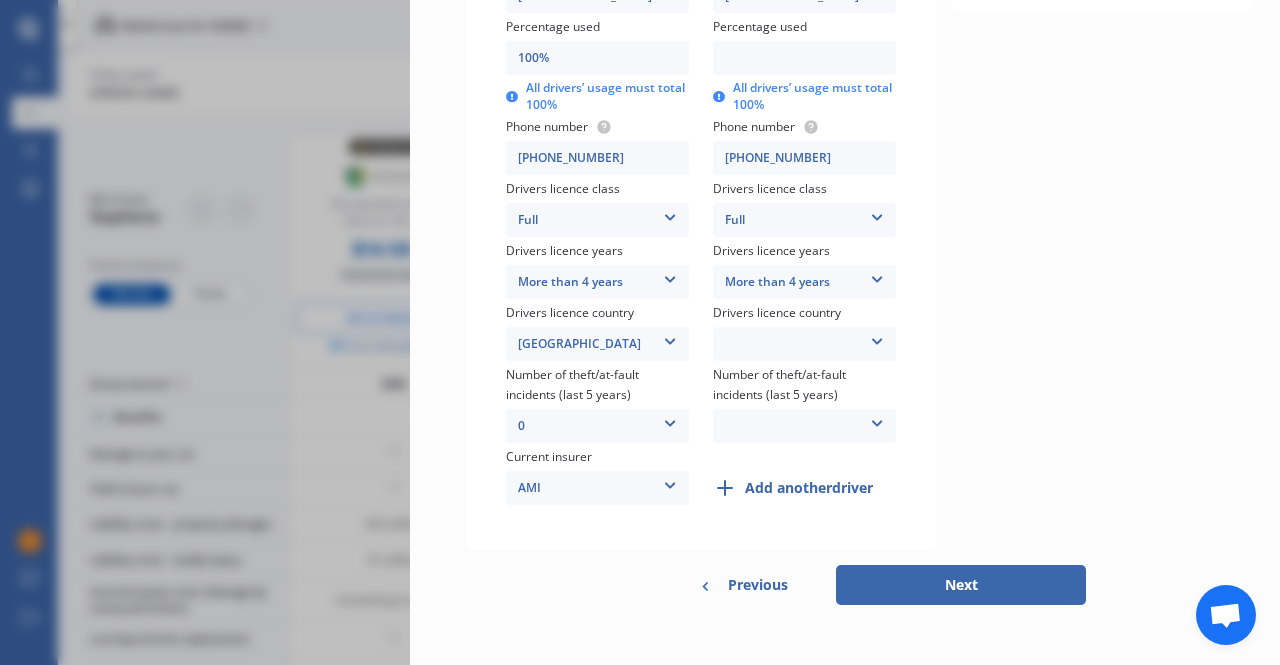 scroll, scrollTop: 627, scrollLeft: 0, axis: vertical 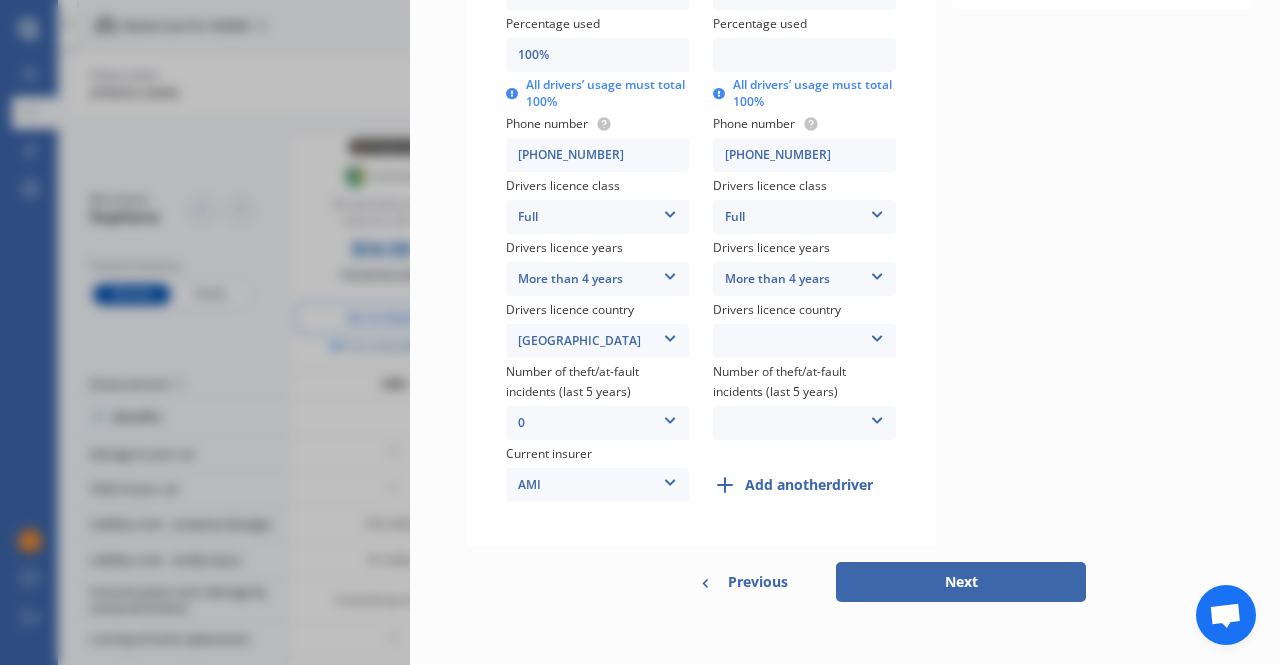 type on "[PHONE_NUMBER]" 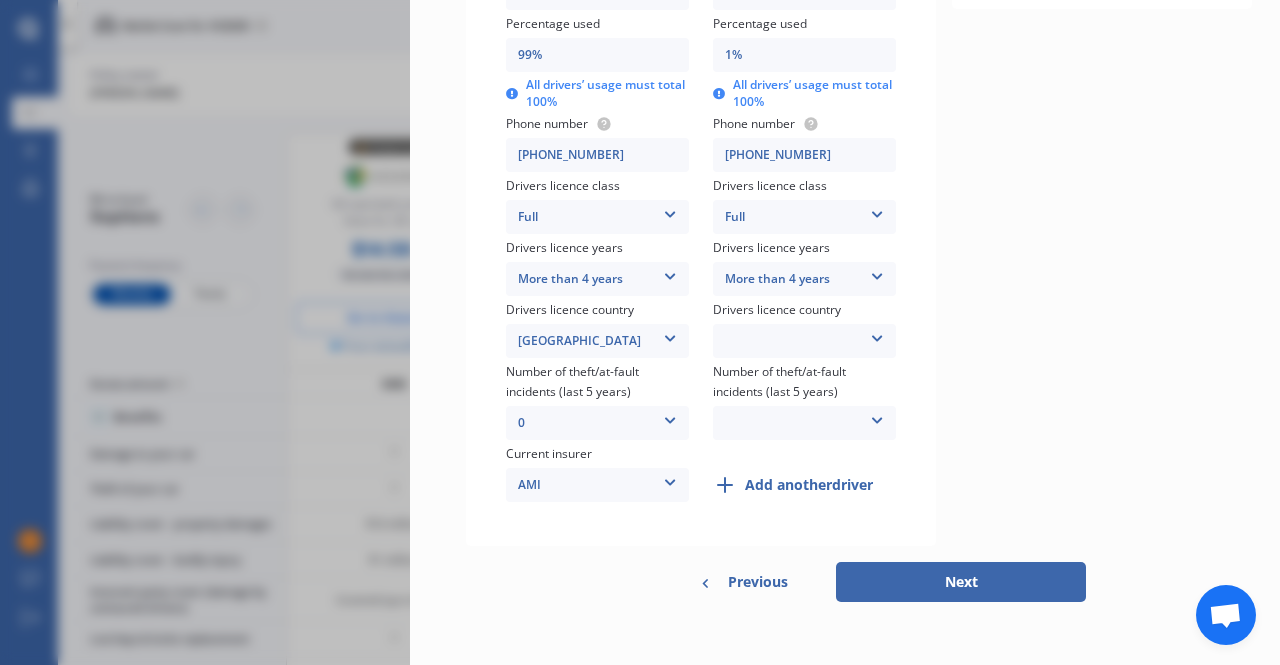 type on "90%" 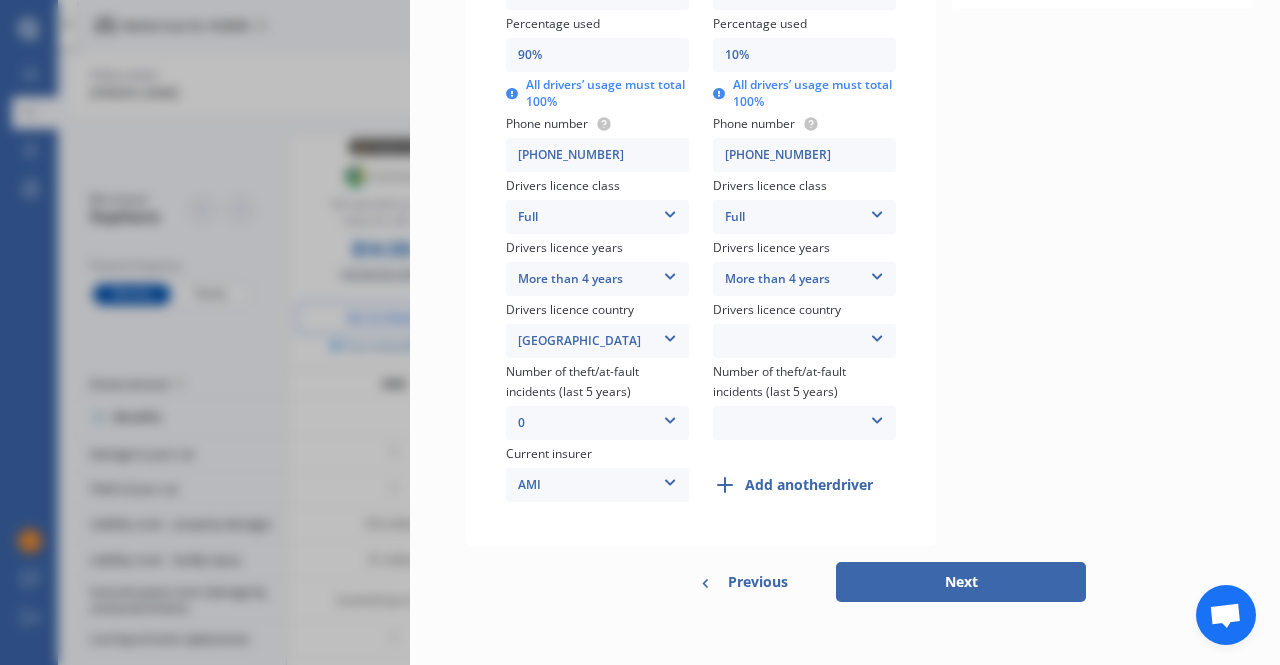 type on "0%" 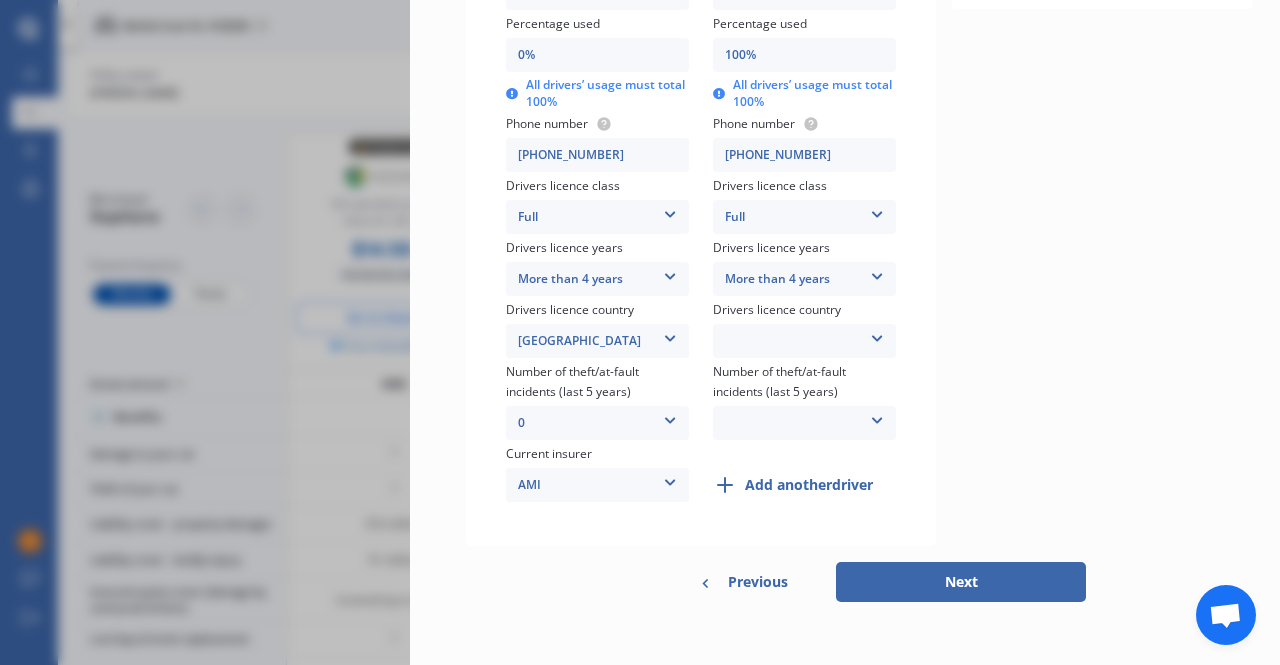 type on "100%" 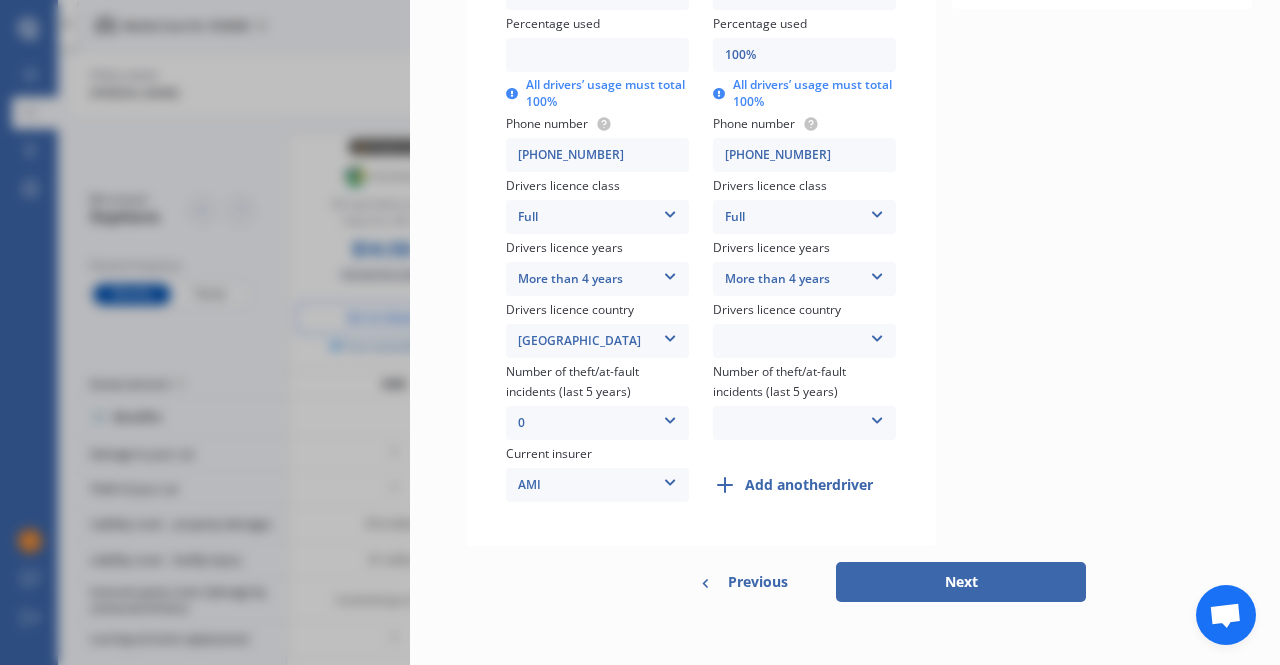 type on "9%" 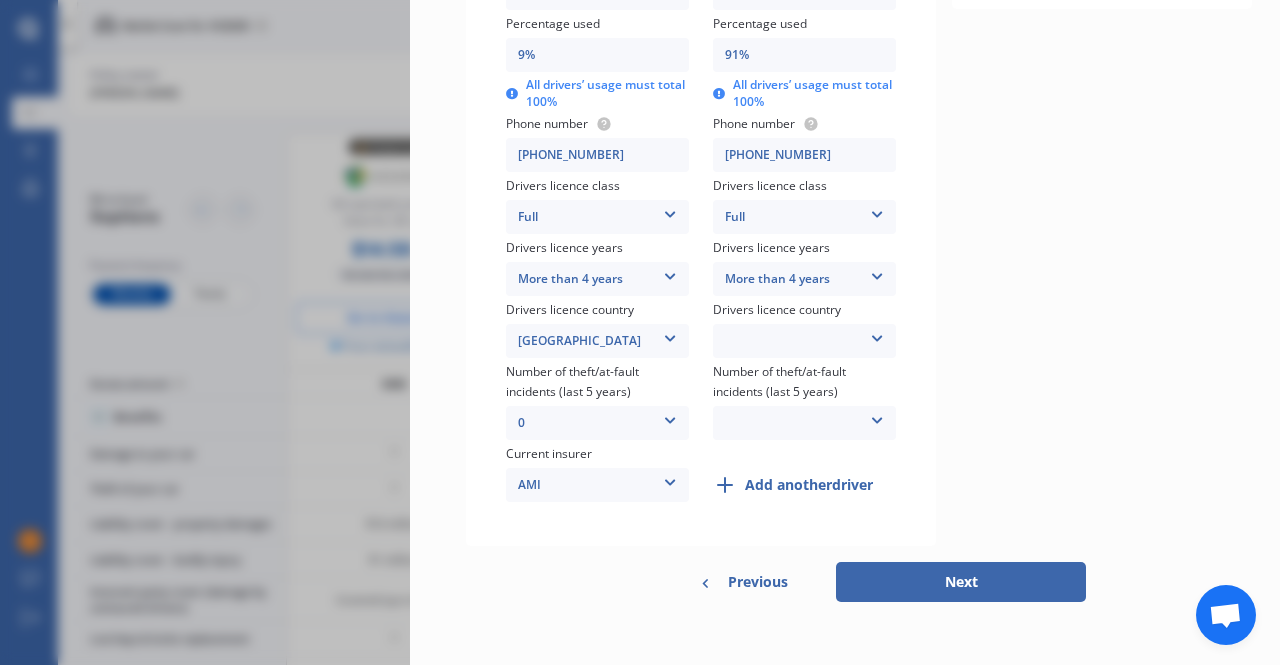 type on "95%" 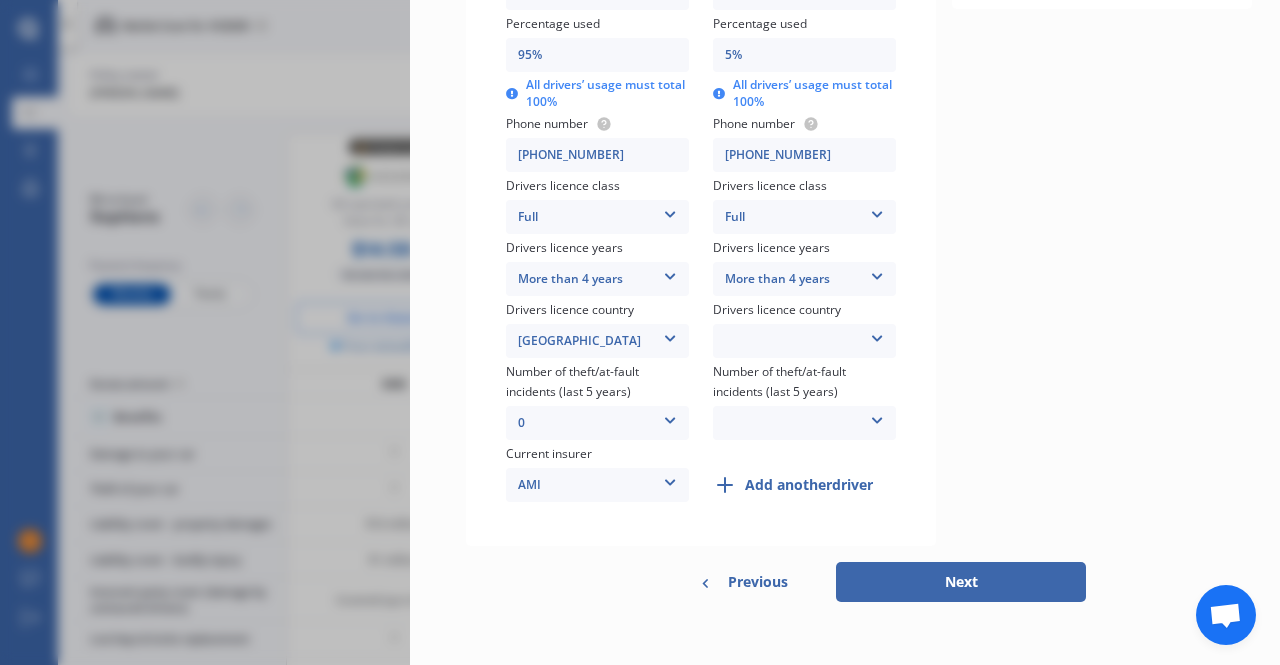 scroll, scrollTop: 427, scrollLeft: 0, axis: vertical 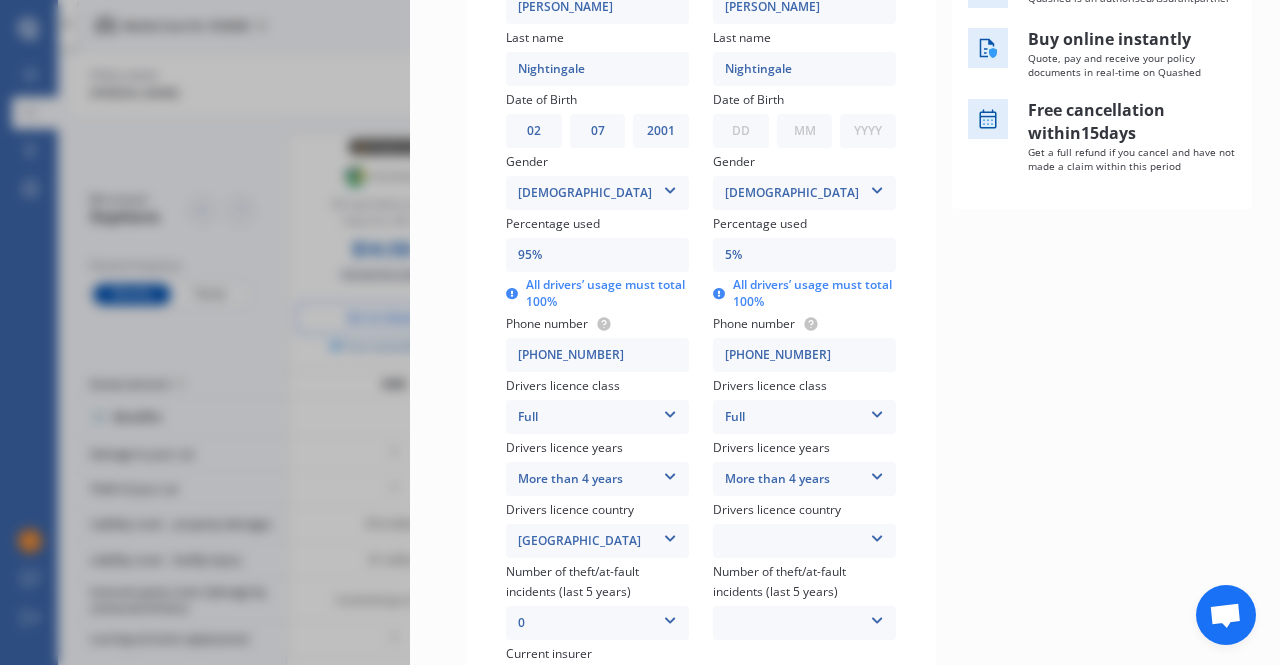 type on "95%" 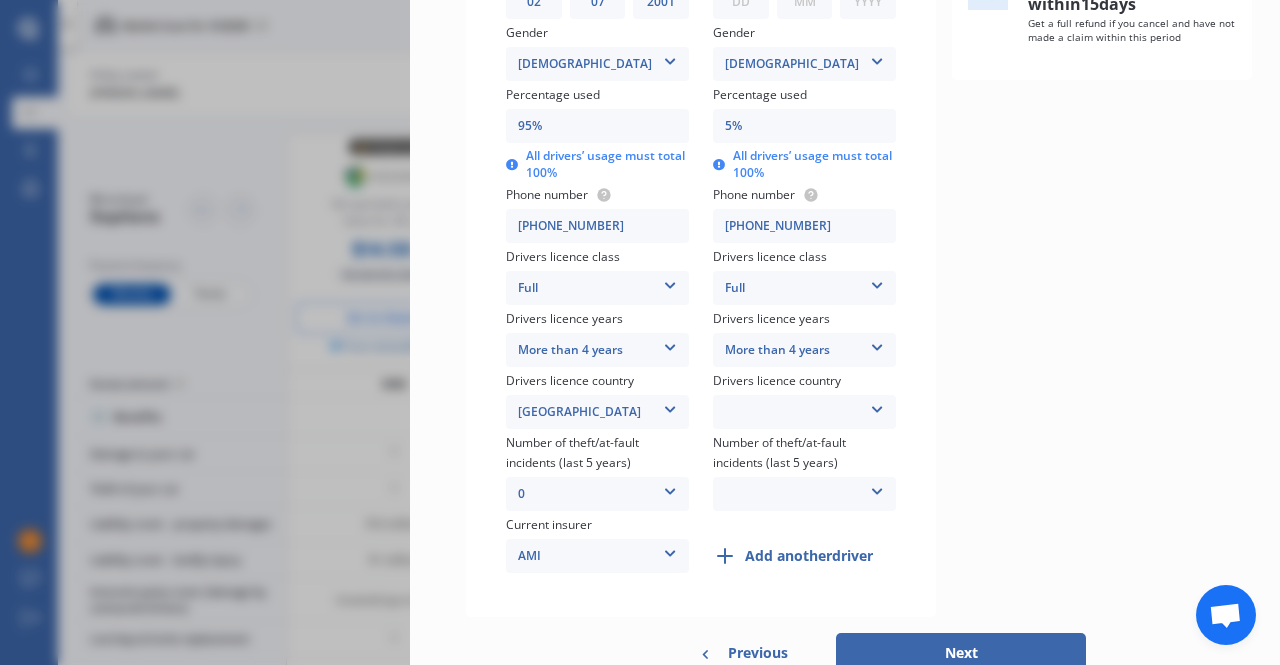 scroll, scrollTop: 627, scrollLeft: 0, axis: vertical 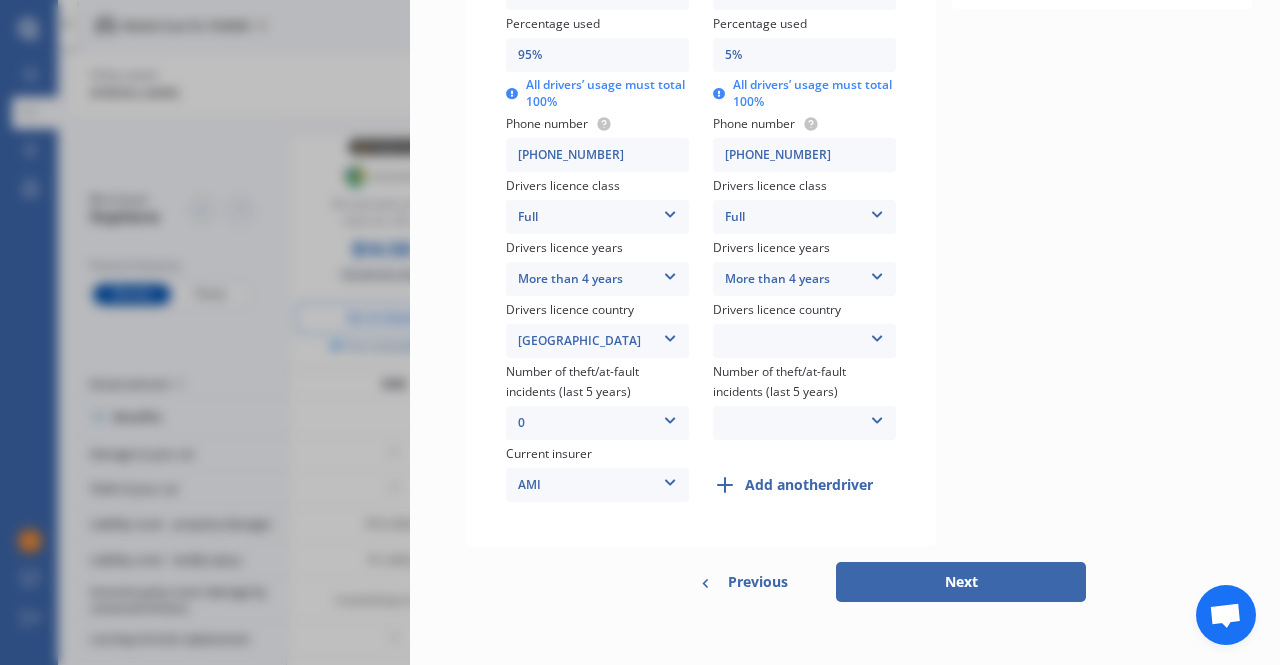 click on "Next" at bounding box center [961, 582] 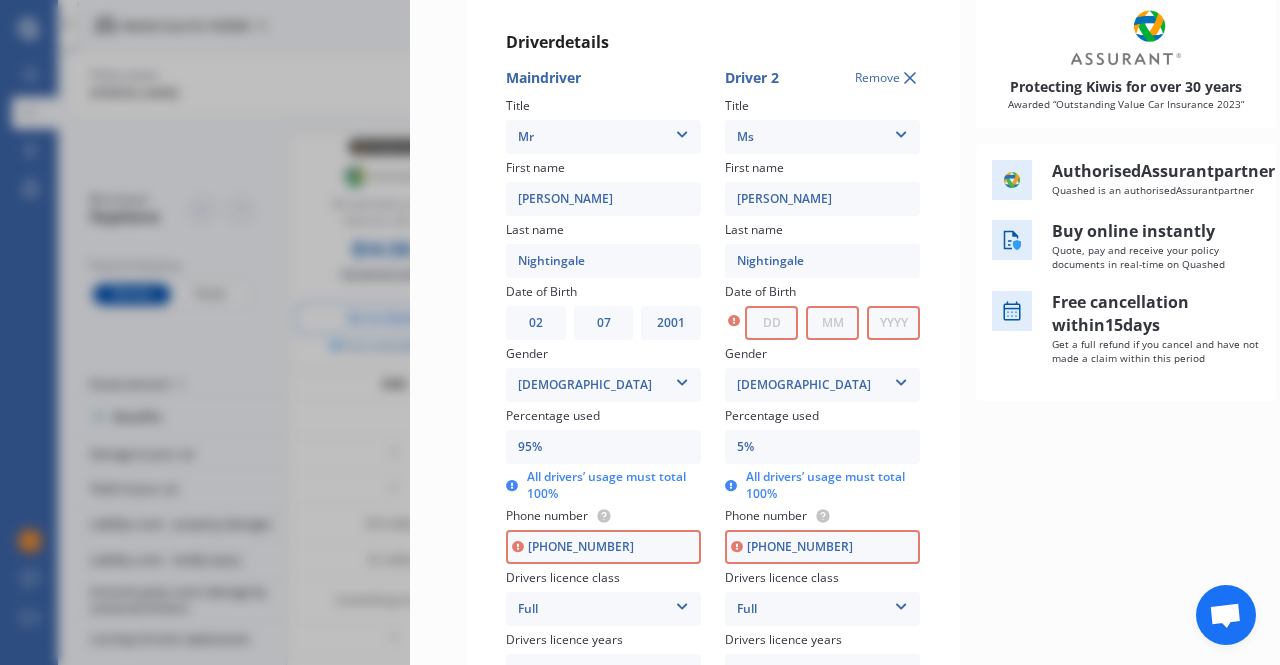 scroll, scrollTop: 215, scrollLeft: 0, axis: vertical 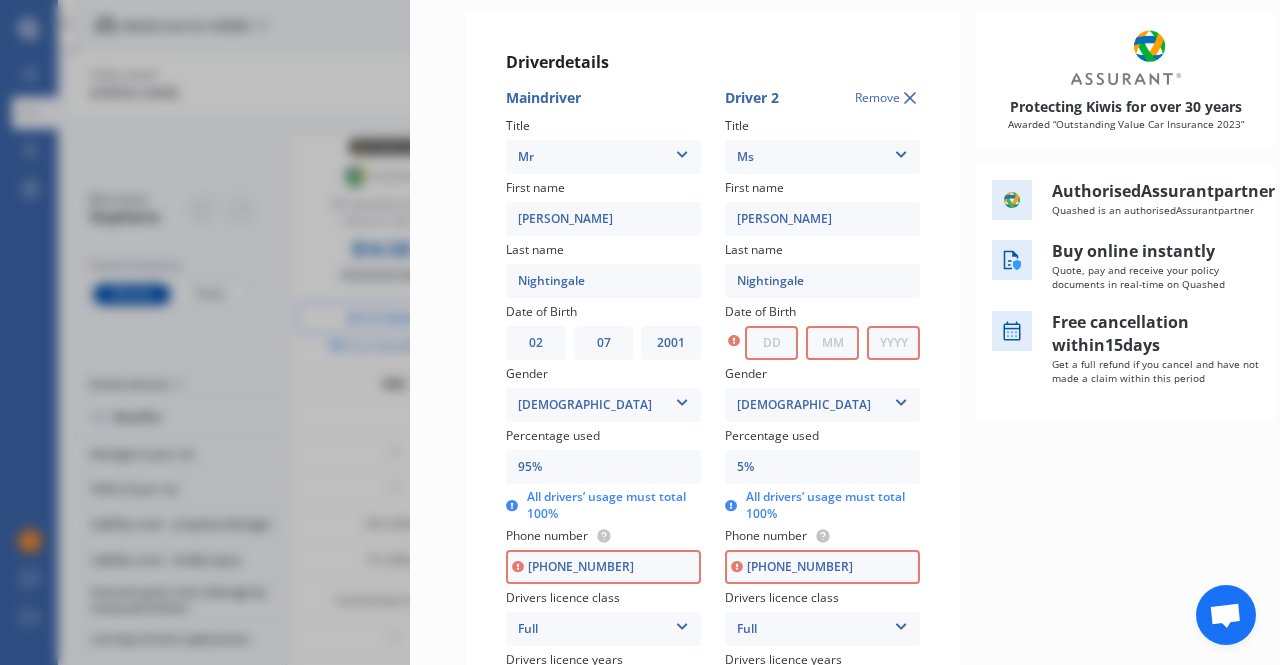 click on "DD 01 02 03 04 05 06 07 08 09 10 11 12 13 14 15 16 17 18 19 20 21 22 23 24 25 26 27 28 29 30 31" at bounding box center (771, 343) 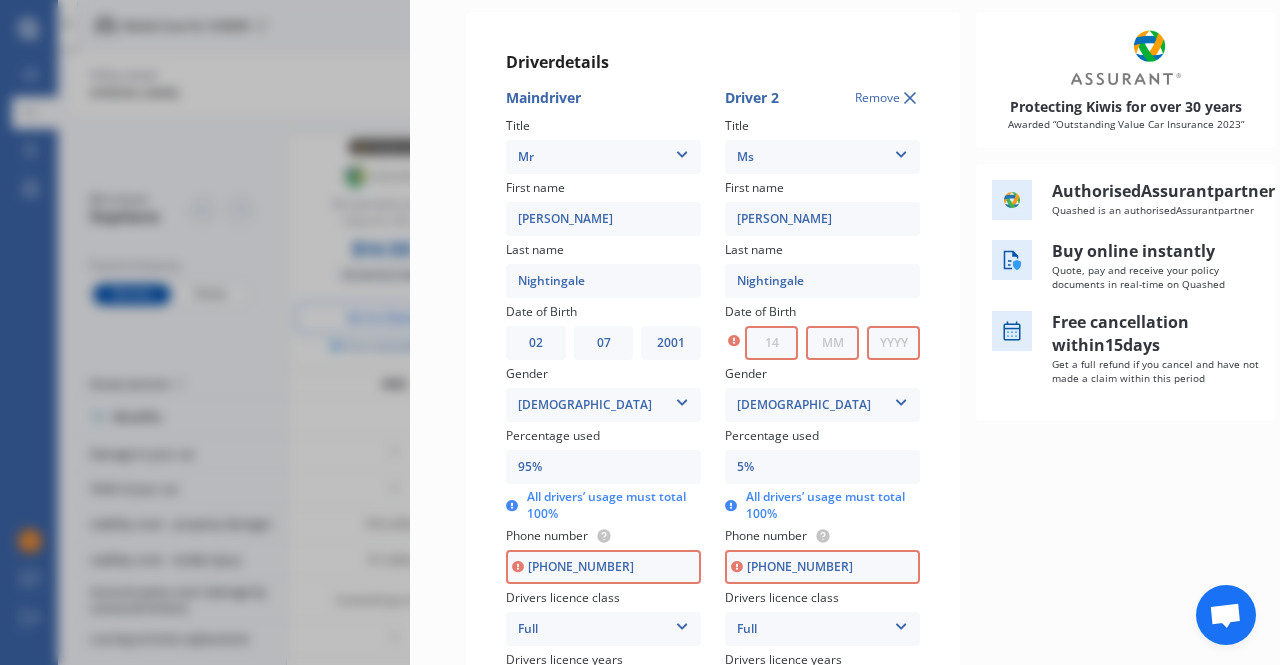 click on "DD 01 02 03 04 05 06 07 08 09 10 11 12 13 14 15 16 17 18 19 20 21 22 23 24 25 26 27 28 29 30 31" at bounding box center (771, 343) 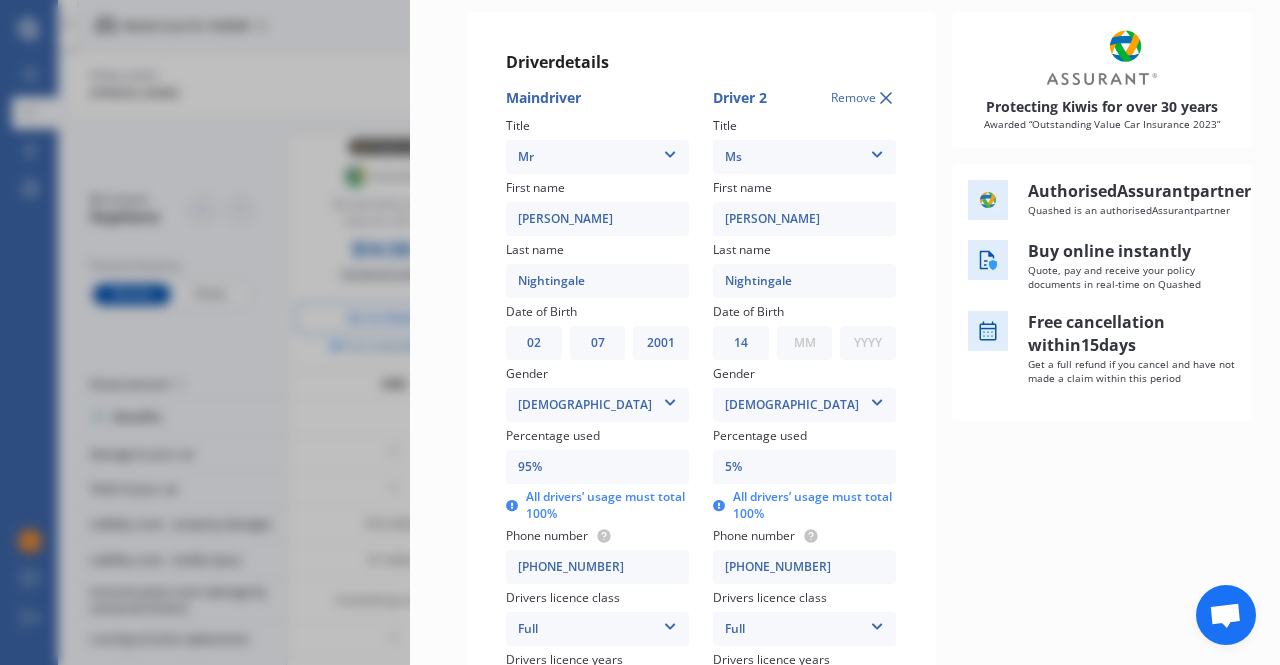 click on "MM 01 02 03 04 05 06 07 08 09 10 11 12" at bounding box center (805, 343) 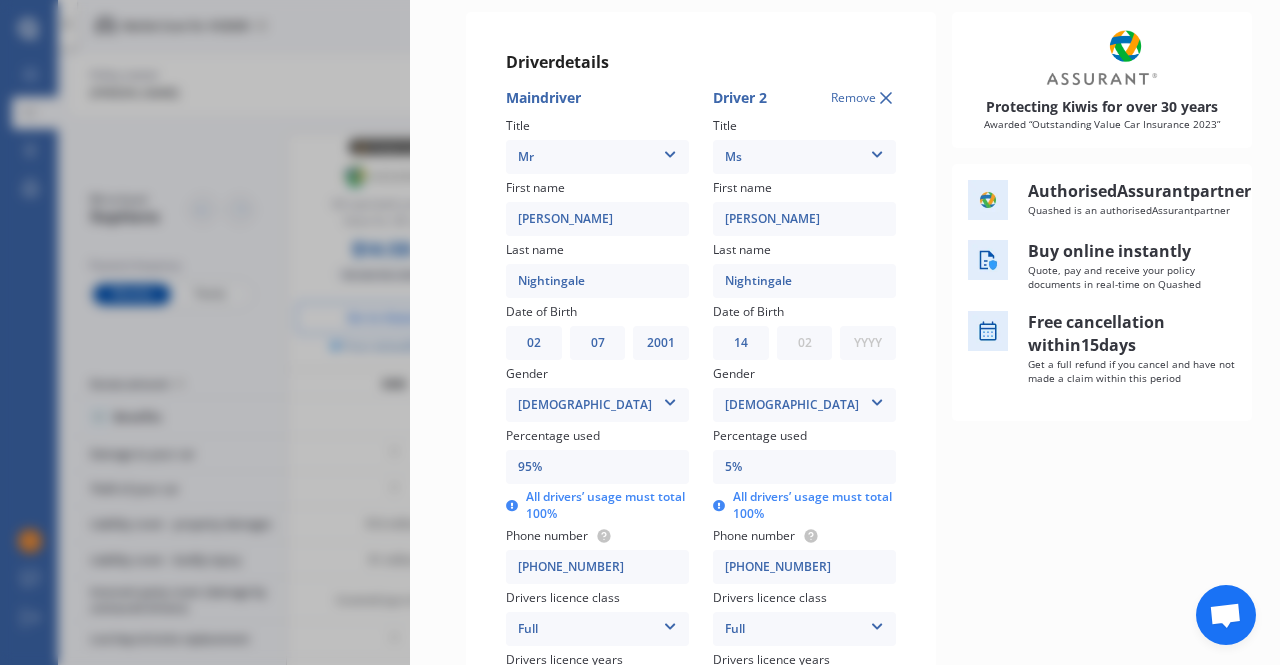 click on "MM 01 02 03 04 05 06 07 08 09 10 11 12" at bounding box center [805, 343] 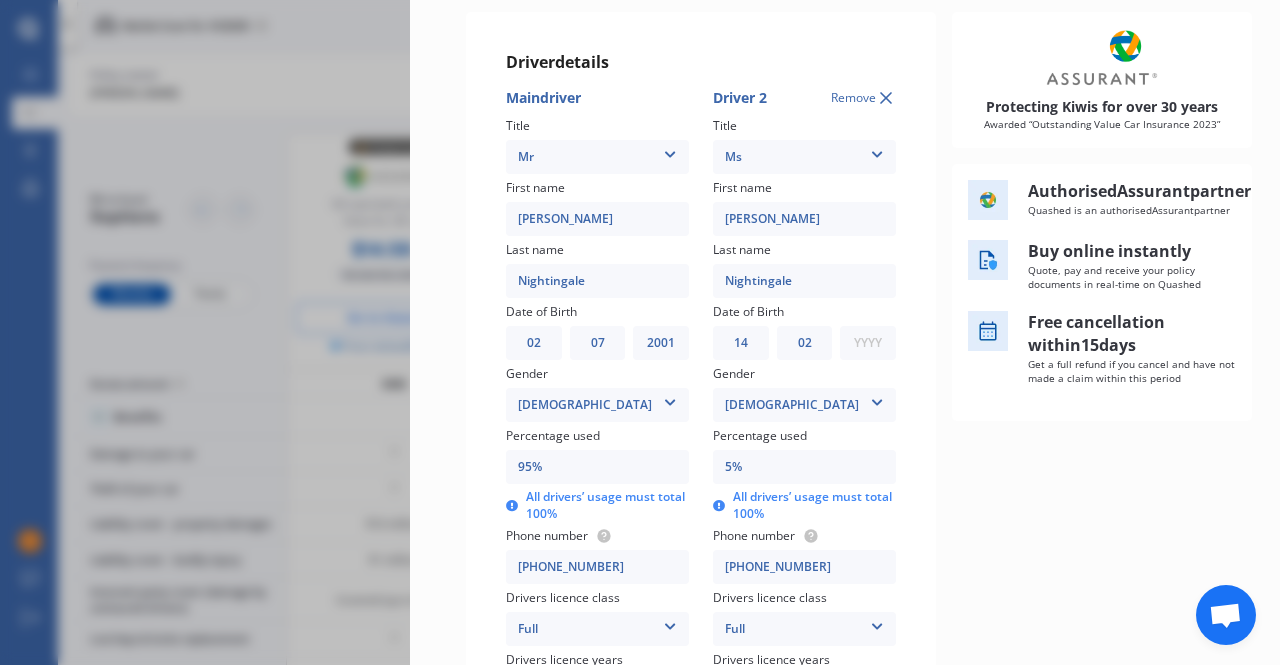 click on "YYYY 2009 2008 2007 2006 2005 2004 2003 2002 2001 2000 1999 1998 1997 1996 1995 1994 1993 1992 1991 1990 1989 1988 1987 1986 1985 1984 1983 1982 1981 1980 1979 1978 1977 1976 1975 1974 1973 1972 1971 1970 1969 1968 1967 1966 1965 1964 1963 1962 1961 1960 1959 1958 1957 1956 1955 1954 1953 1952 1951 1950 1949 1948 1947 1946 1945 1944 1943 1942 1941 1940 1939 1938 1937 1936 1935 1934 1933 1932 1931 1930 1929 1928 1927 1926 1925 1924 1923 1922 1921 1920 1919 1918 1917 1916 1915 1914 1913 1912 1911 1910" at bounding box center (868, 343) 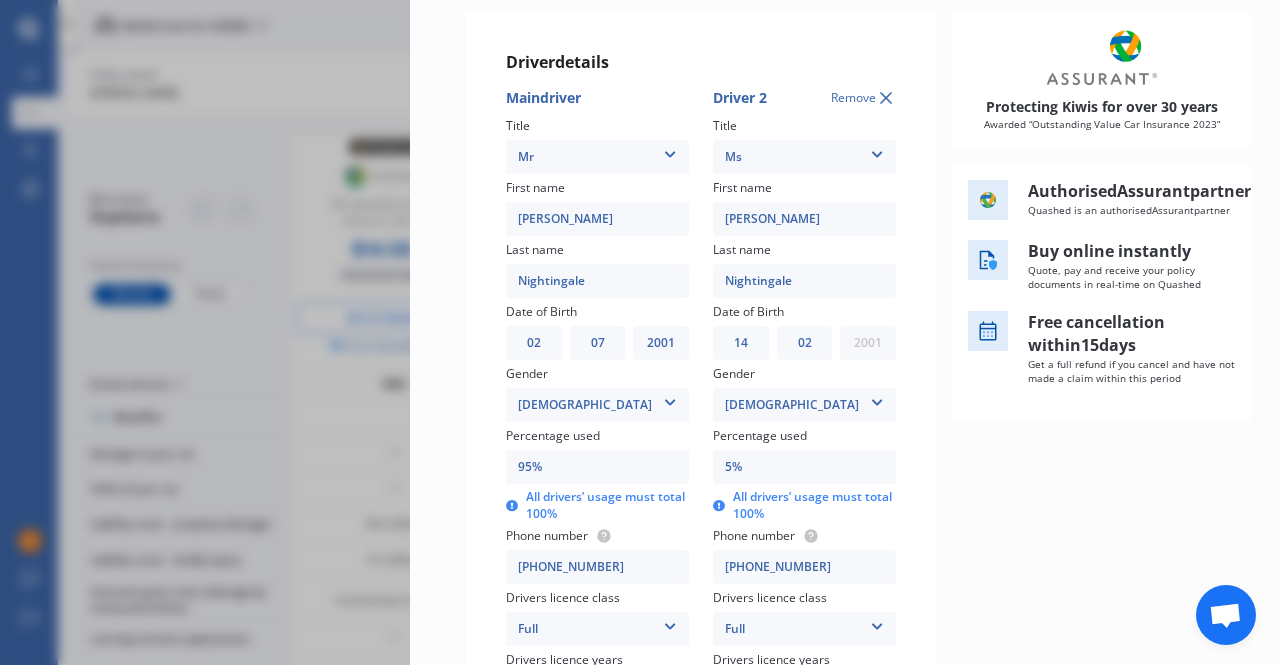 click on "YYYY 2009 2008 2007 2006 2005 2004 2003 2002 2001 2000 1999 1998 1997 1996 1995 1994 1993 1992 1991 1990 1989 1988 1987 1986 1985 1984 1983 1982 1981 1980 1979 1978 1977 1976 1975 1974 1973 1972 1971 1970 1969 1968 1967 1966 1965 1964 1963 1962 1961 1960 1959 1958 1957 1956 1955 1954 1953 1952 1951 1950 1949 1948 1947 1946 1945 1944 1943 1942 1941 1940 1939 1938 1937 1936 1935 1934 1933 1932 1931 1930 1929 1928 1927 1926 1925 1924 1923 1922 1921 1920 1919 1918 1917 1916 1915 1914 1913 1912 1911 1910" at bounding box center [868, 343] 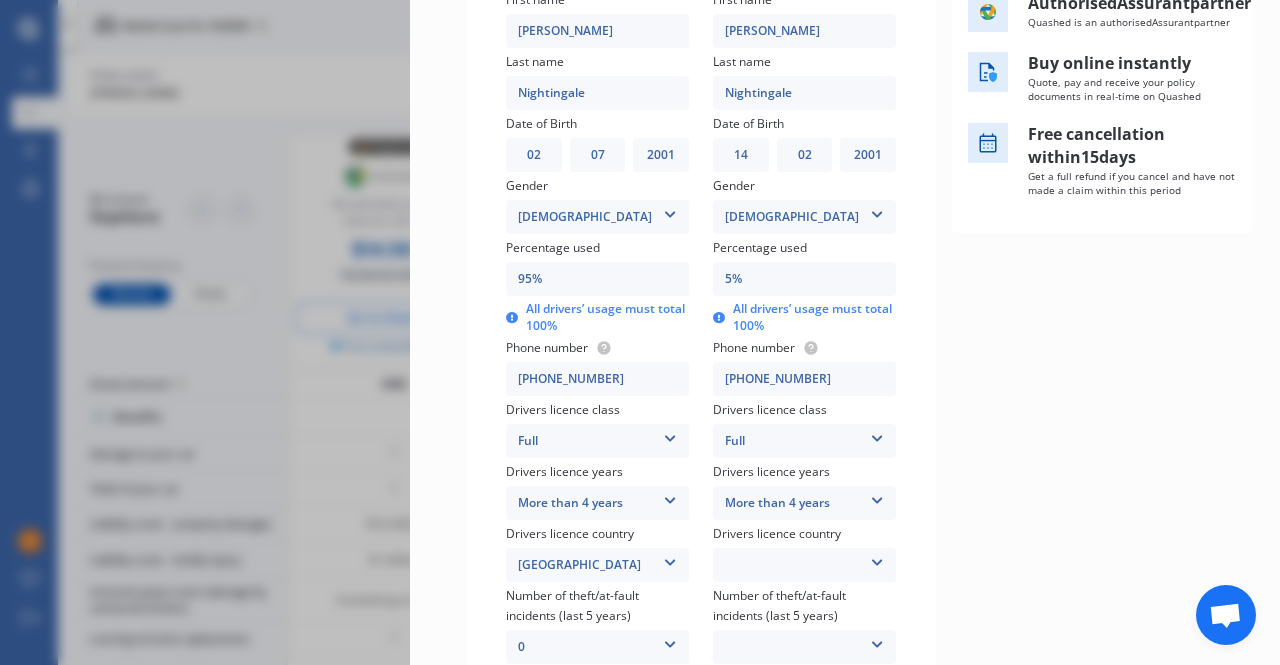 scroll, scrollTop: 415, scrollLeft: 0, axis: vertical 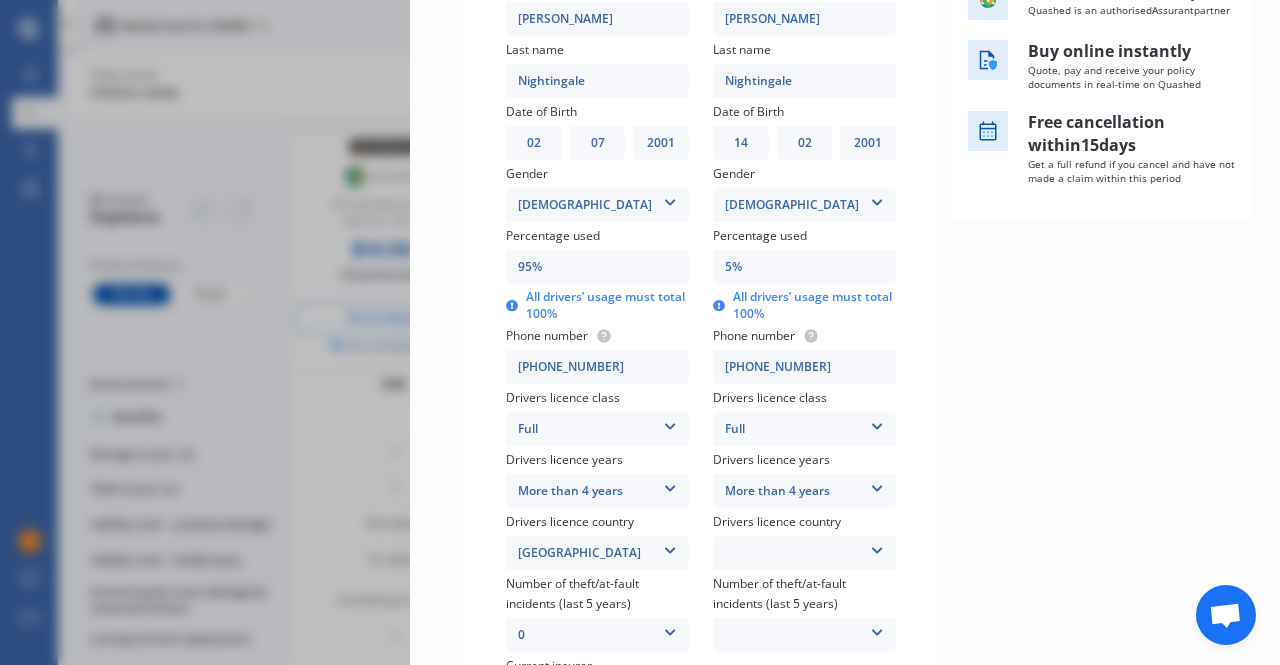 click on "[PHONE_NUMBER]" at bounding box center [597, 367] 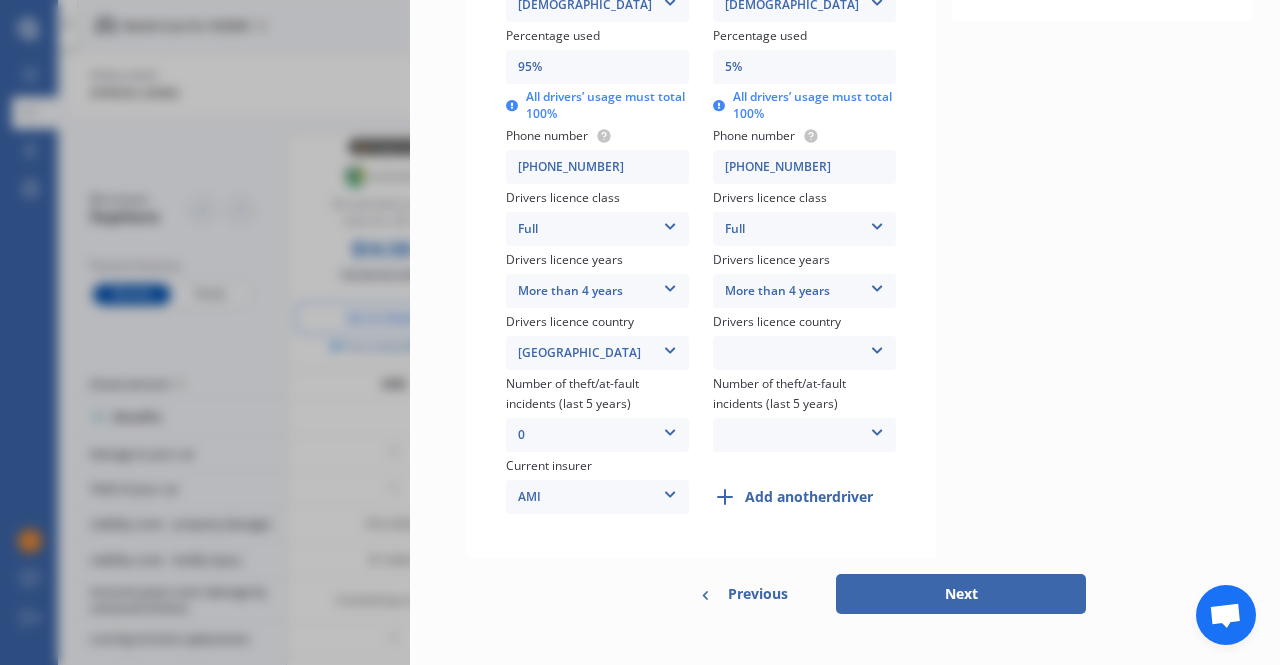 click on "Next" at bounding box center (961, 594) 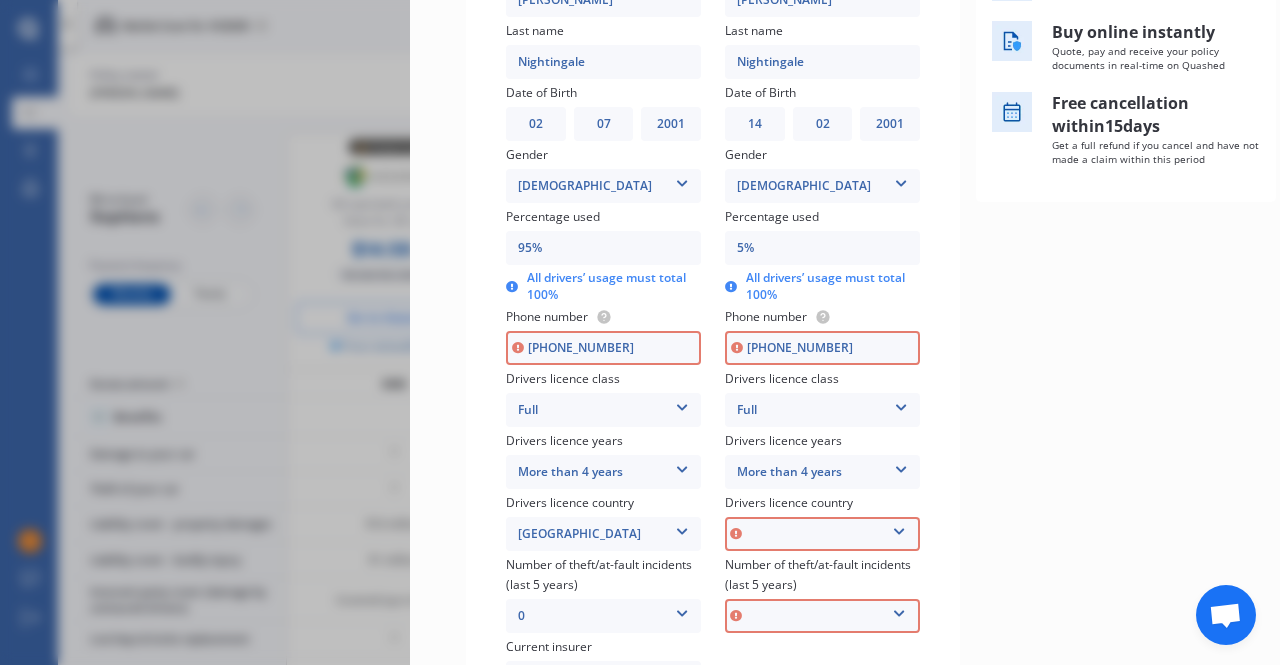 scroll, scrollTop: 422, scrollLeft: 0, axis: vertical 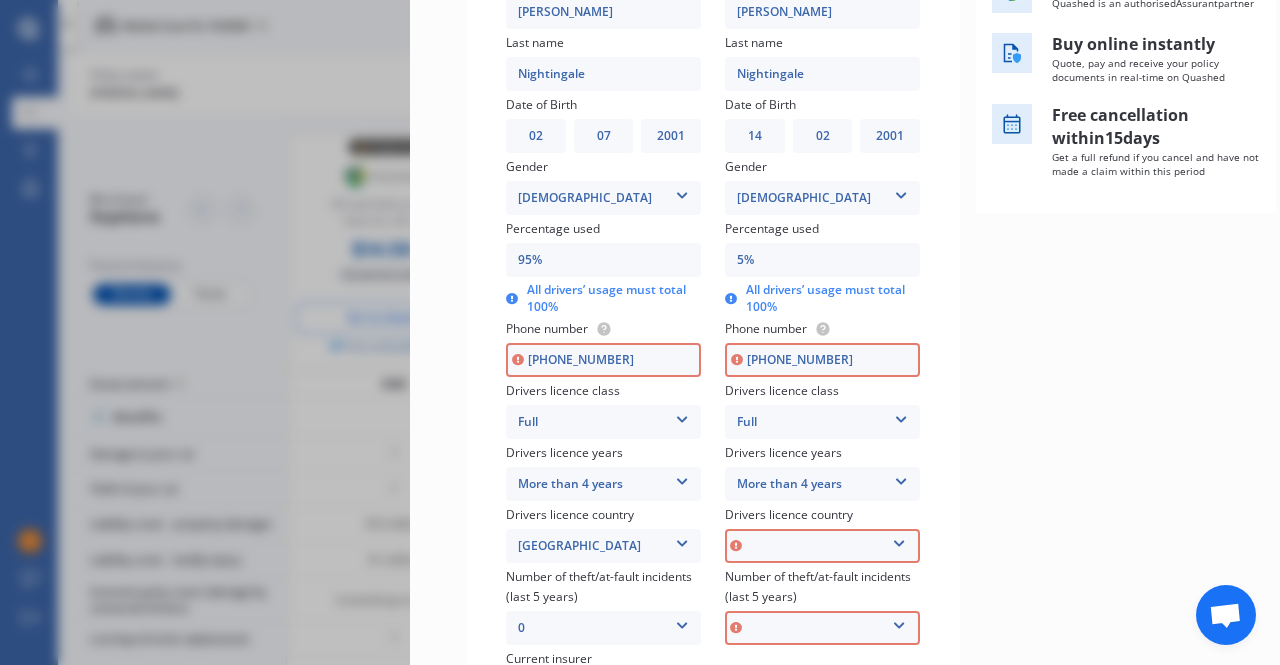 click at bounding box center (899, 540) 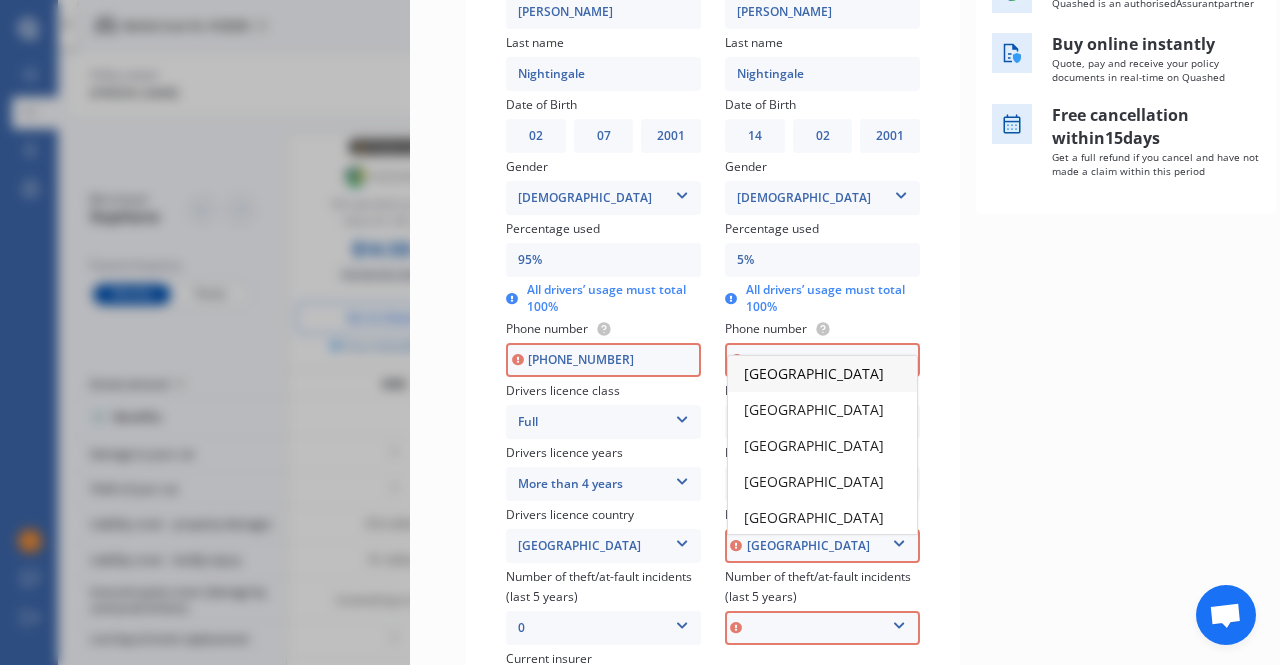 click on "[GEOGRAPHIC_DATA]" at bounding box center [814, 373] 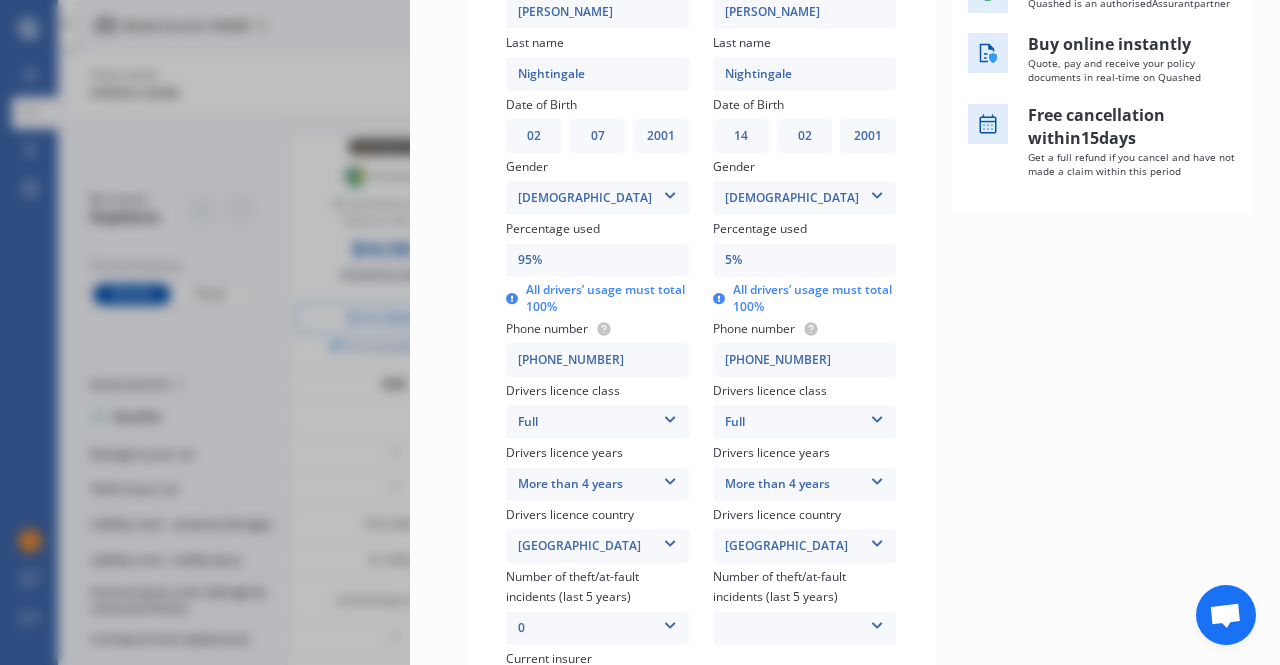 scroll, scrollTop: 622, scrollLeft: 0, axis: vertical 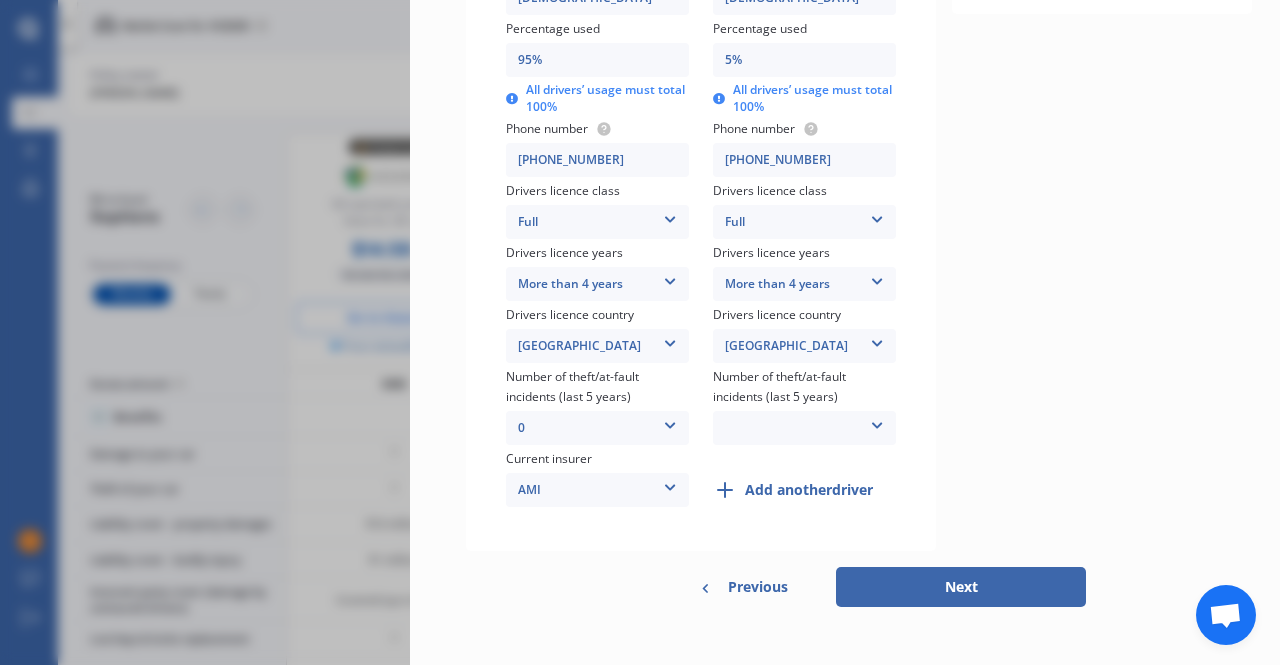 click on "0 1 2 3 More than 3" at bounding box center (804, 428) 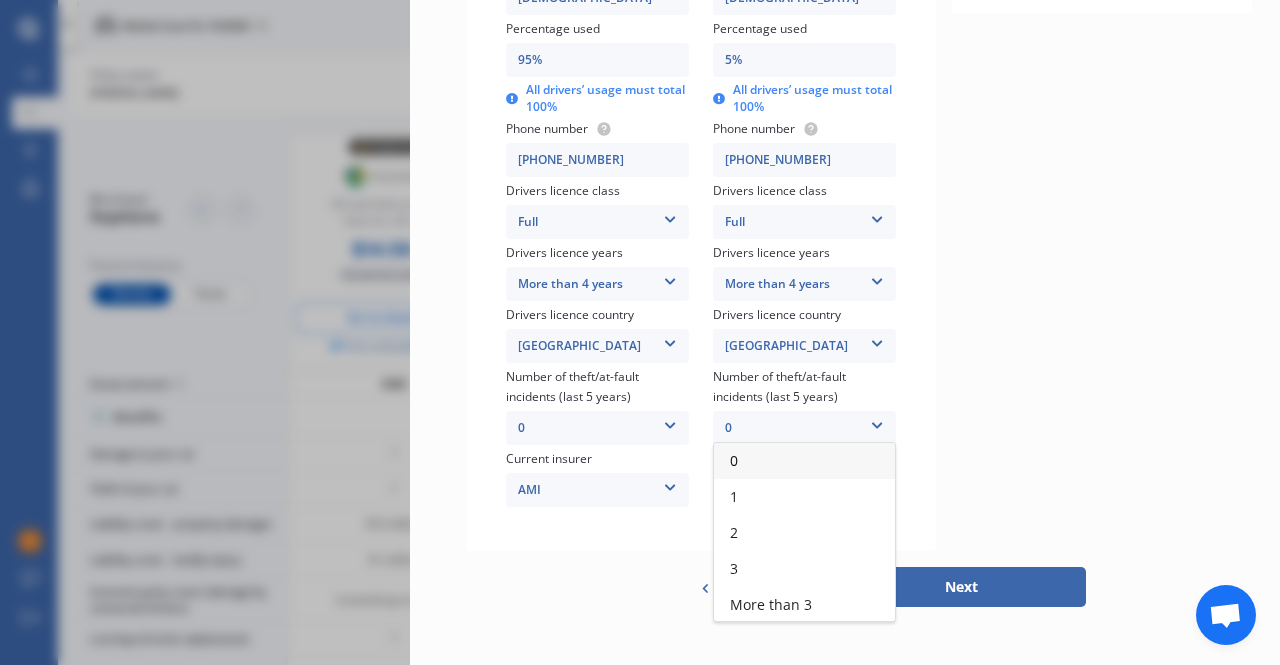 click on "0" at bounding box center (804, 461) 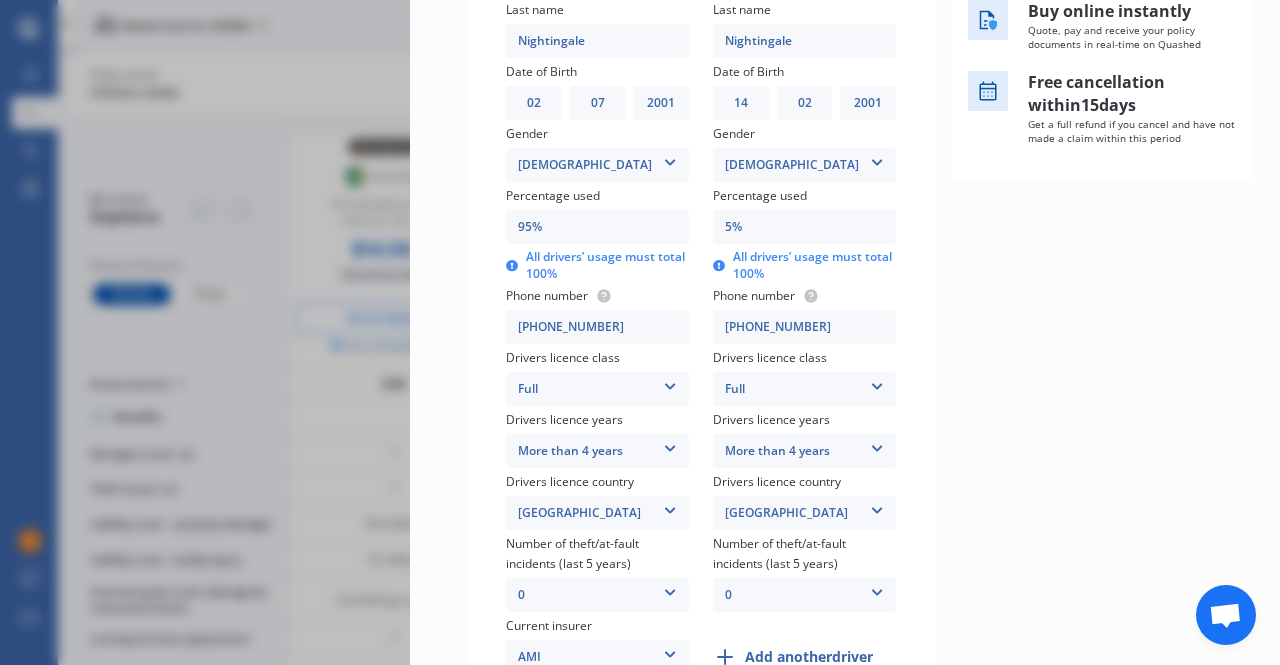 scroll, scrollTop: 422, scrollLeft: 0, axis: vertical 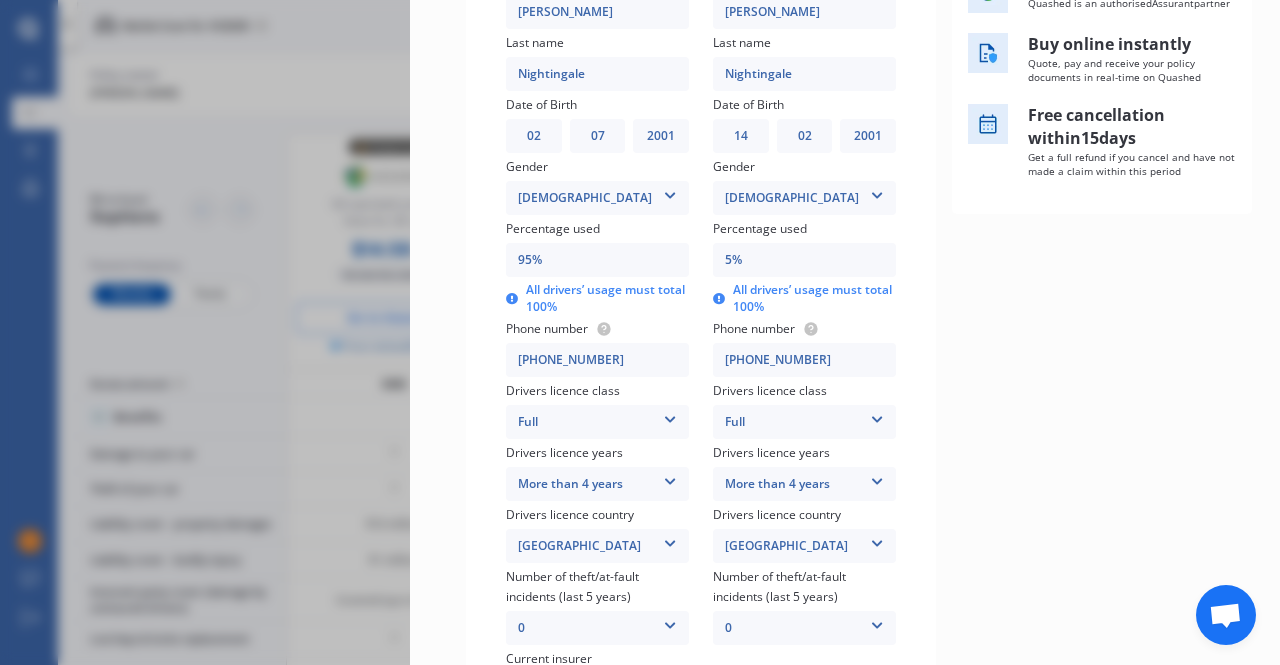 click on "[PHONE_NUMBER]" at bounding box center [597, 360] 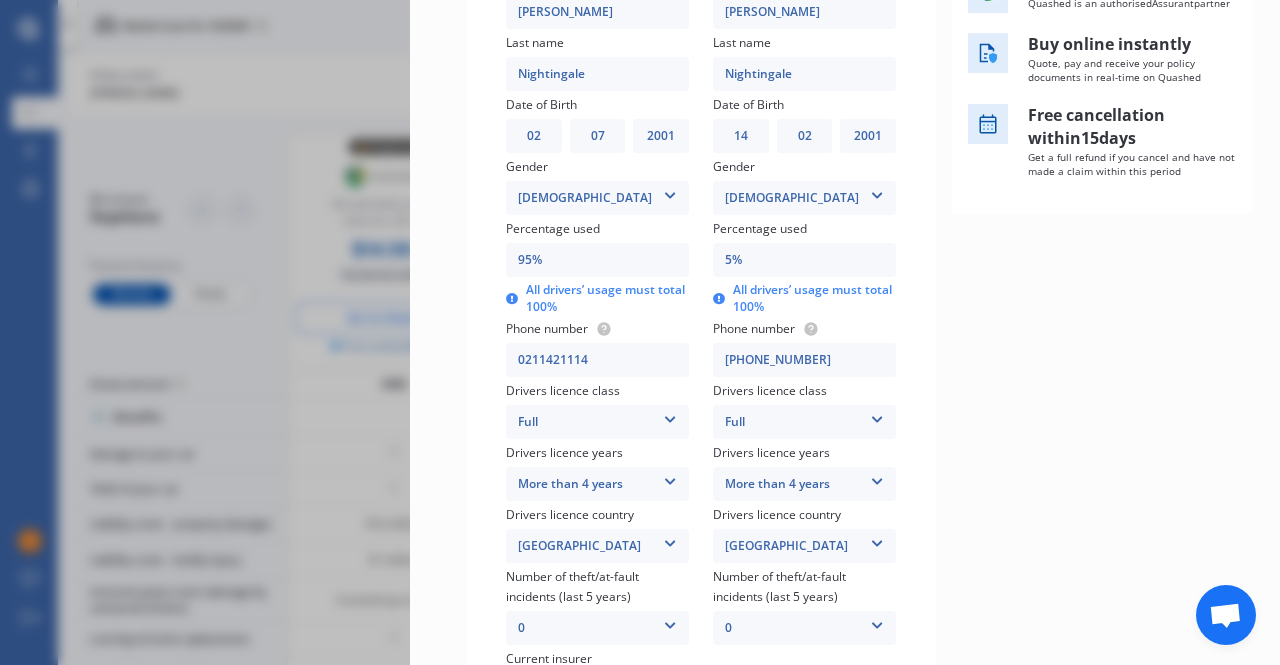 type on "0211421114" 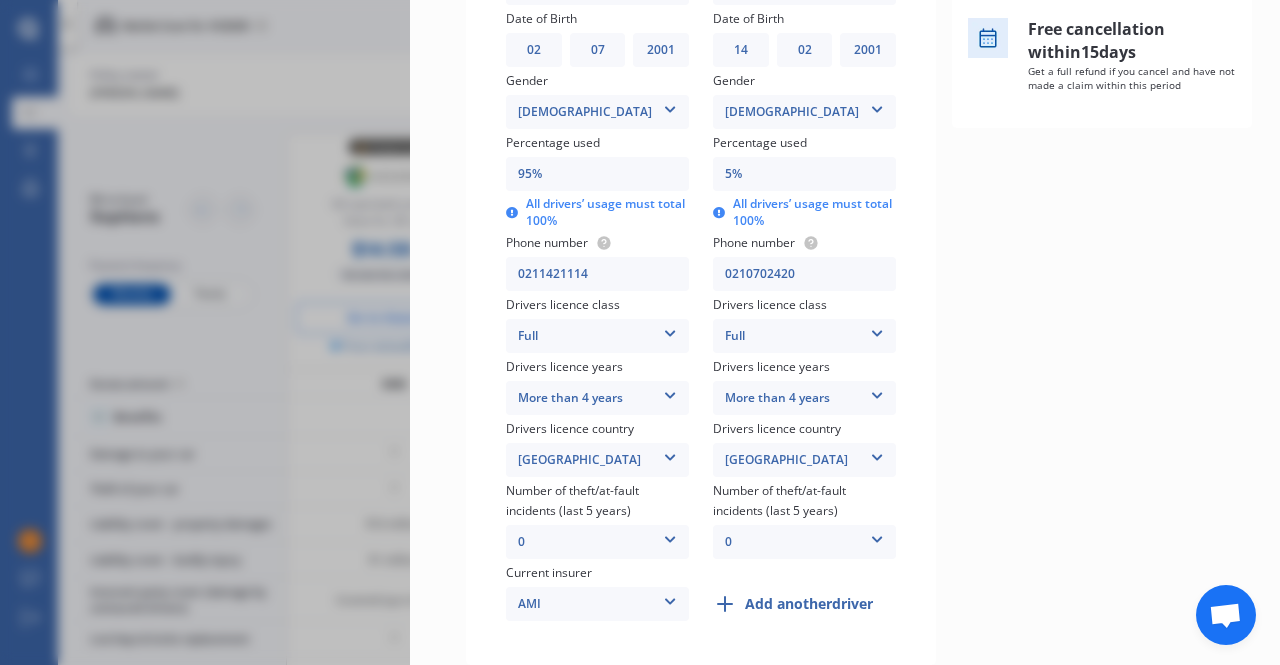 scroll, scrollTop: 622, scrollLeft: 0, axis: vertical 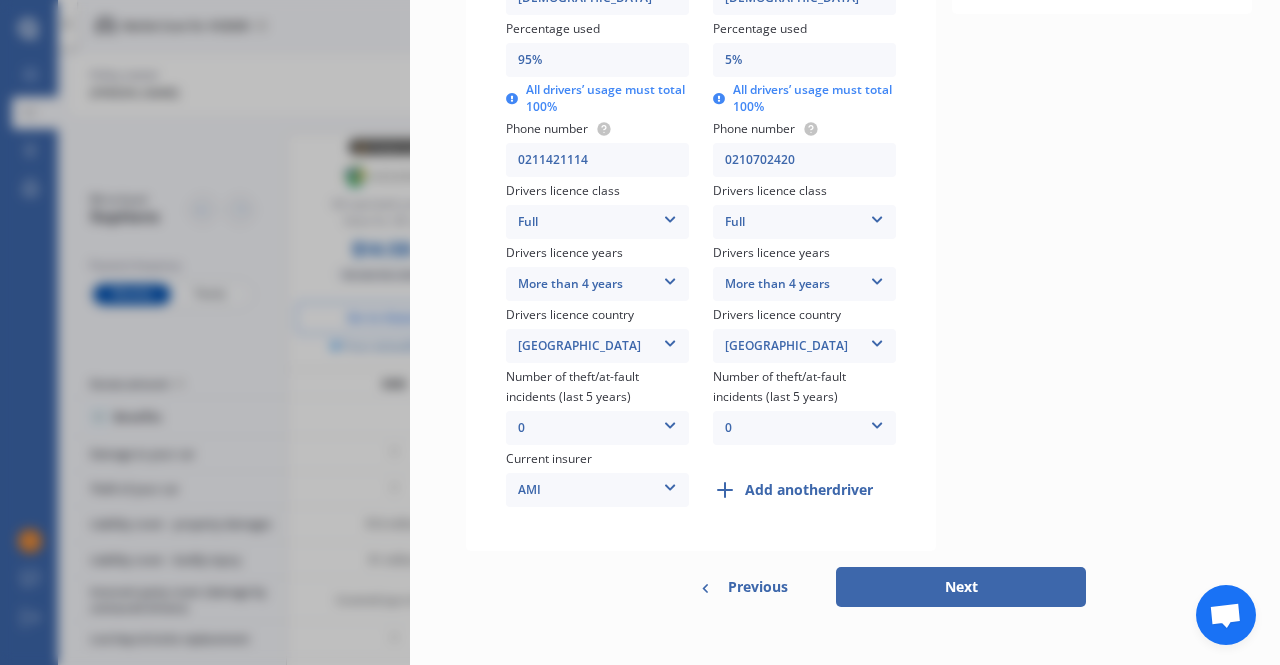 type on "0210702420" 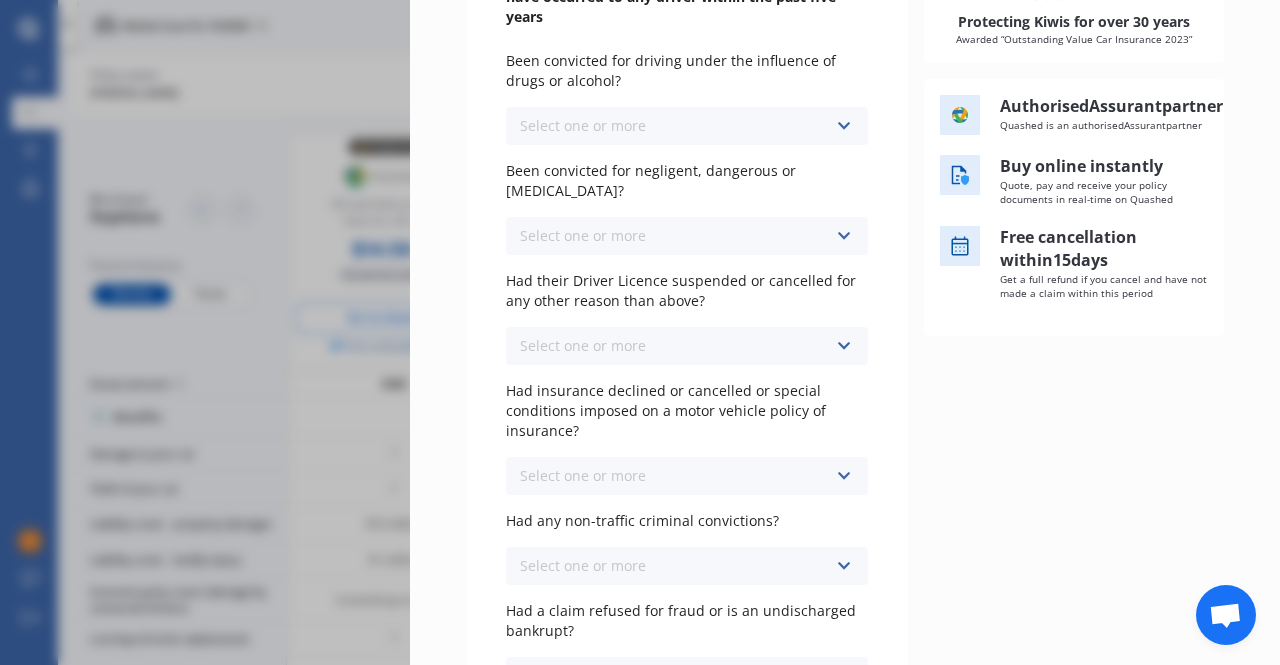scroll, scrollTop: 0, scrollLeft: 0, axis: both 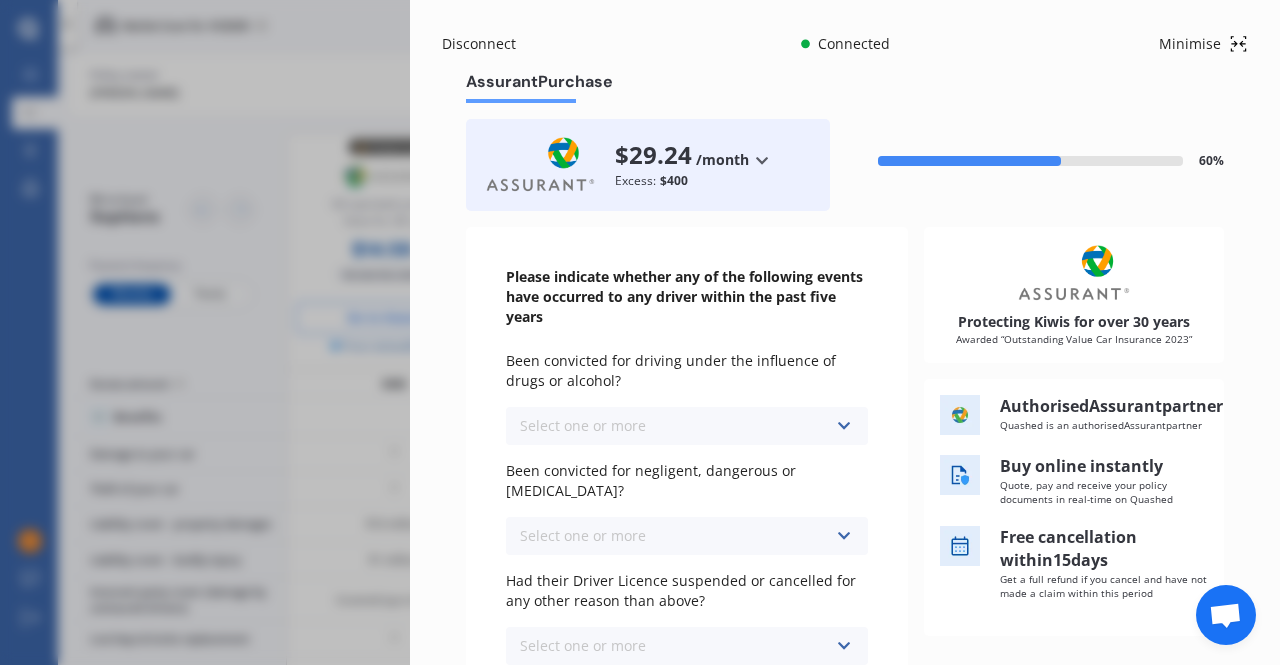 click on "Disconnect" at bounding box center [490, 44] 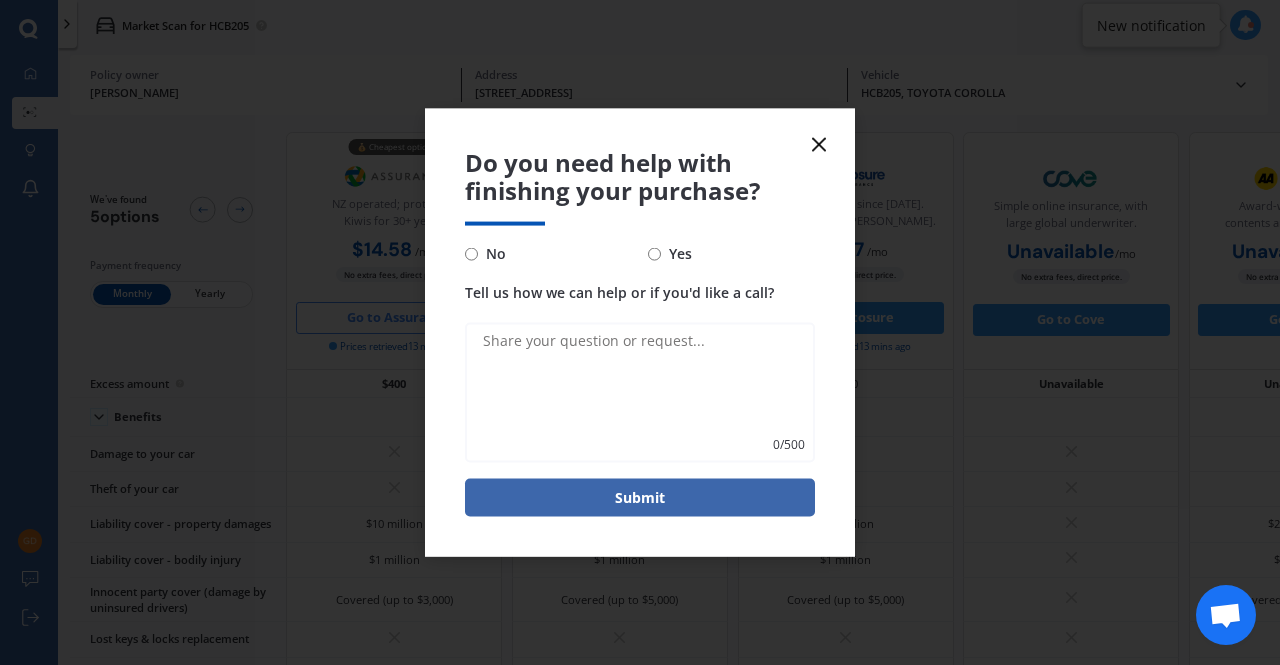 click on "No" at bounding box center (471, 253) 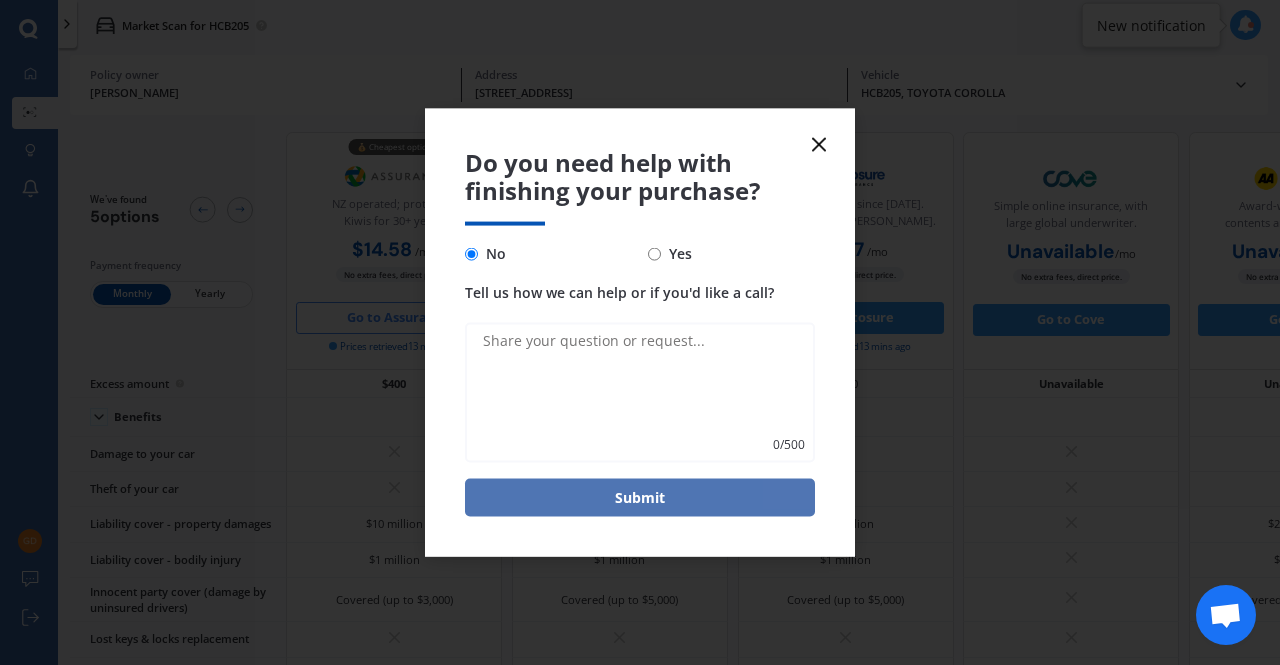 click on "Submit" at bounding box center (640, 498) 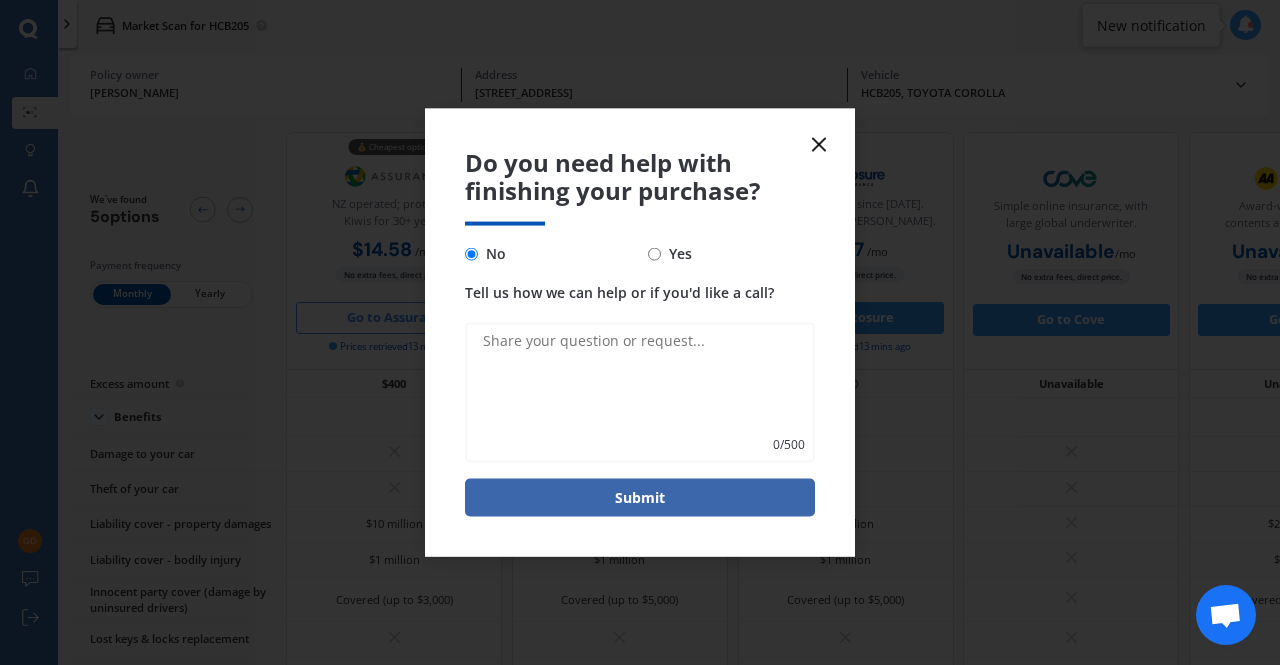 click 